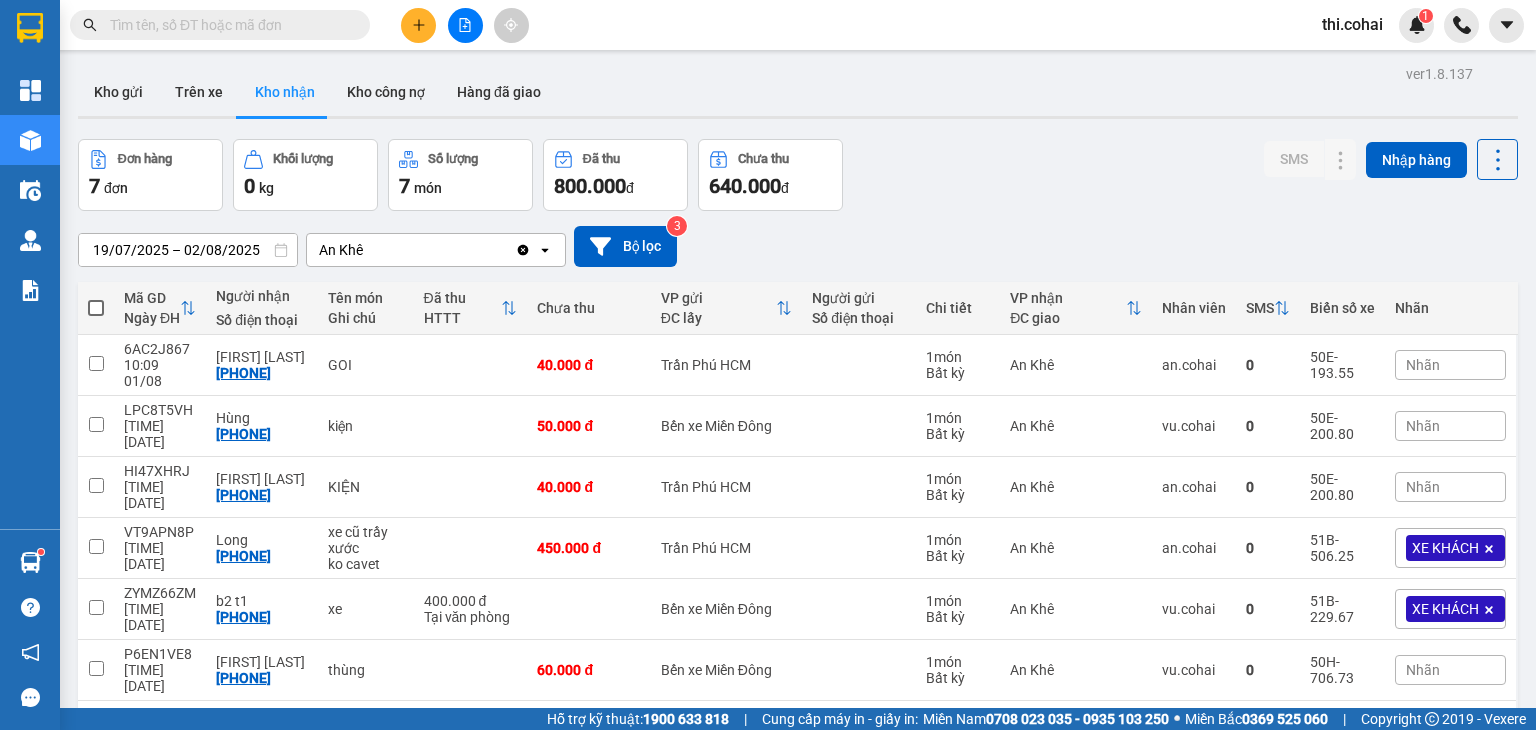 scroll, scrollTop: 0, scrollLeft: 0, axis: both 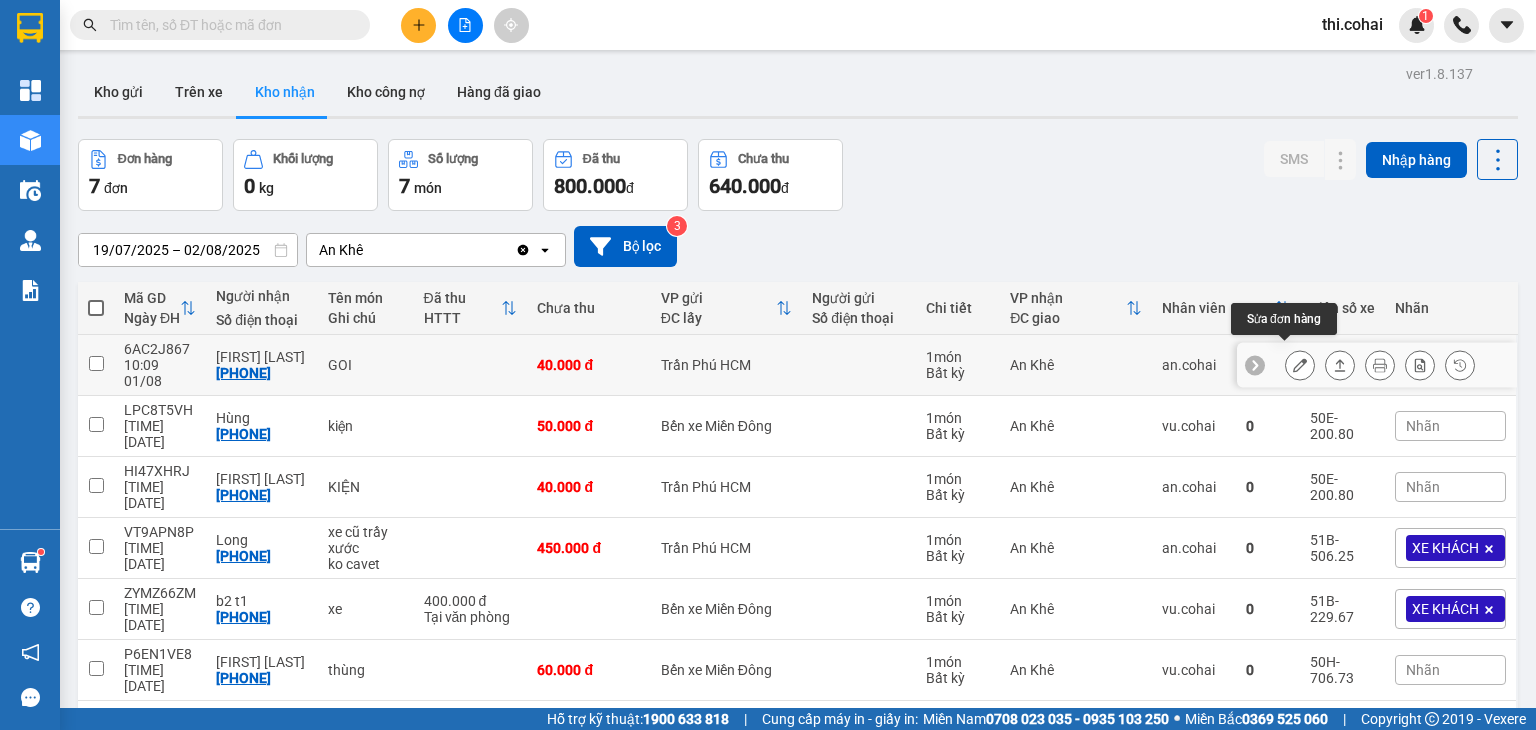 click 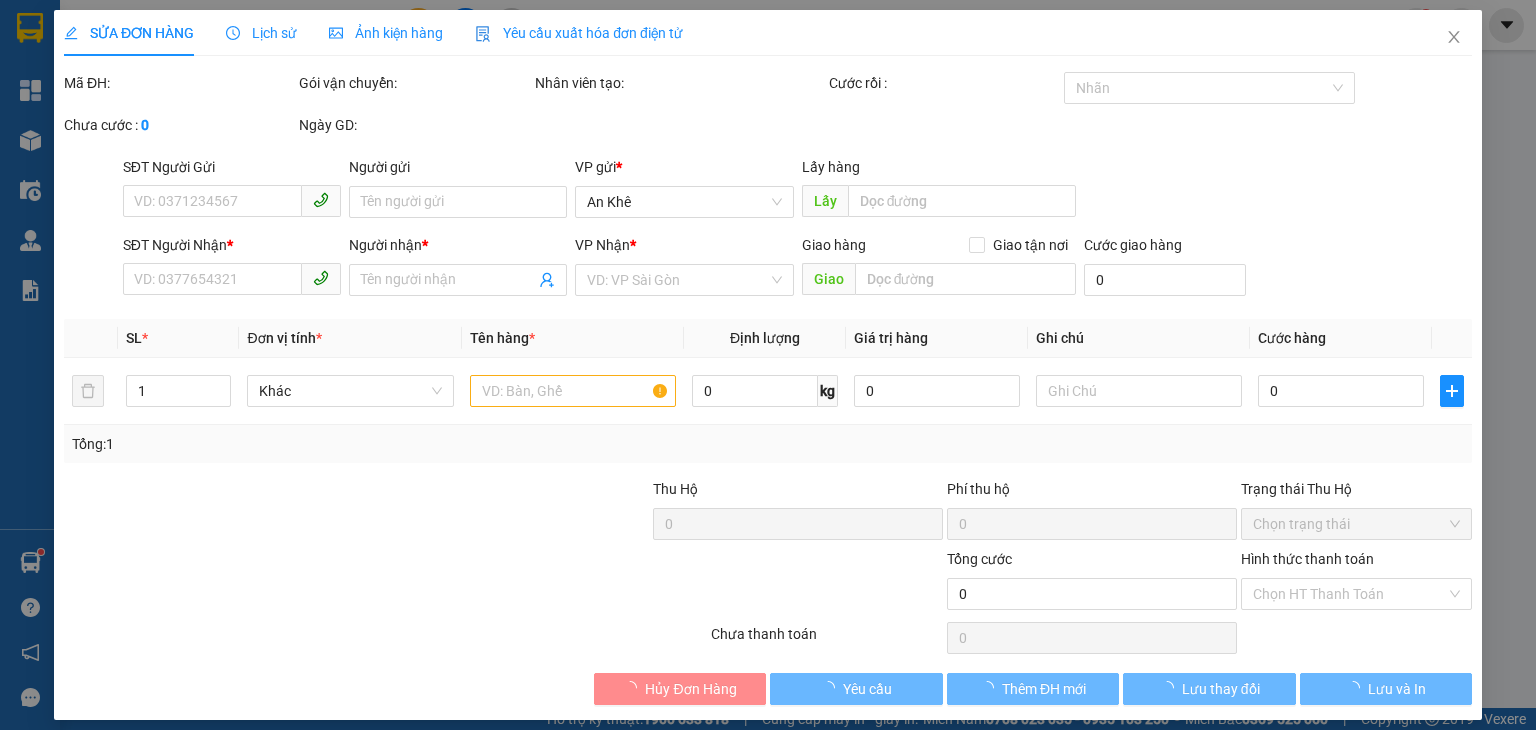 type on "[PHONE]" 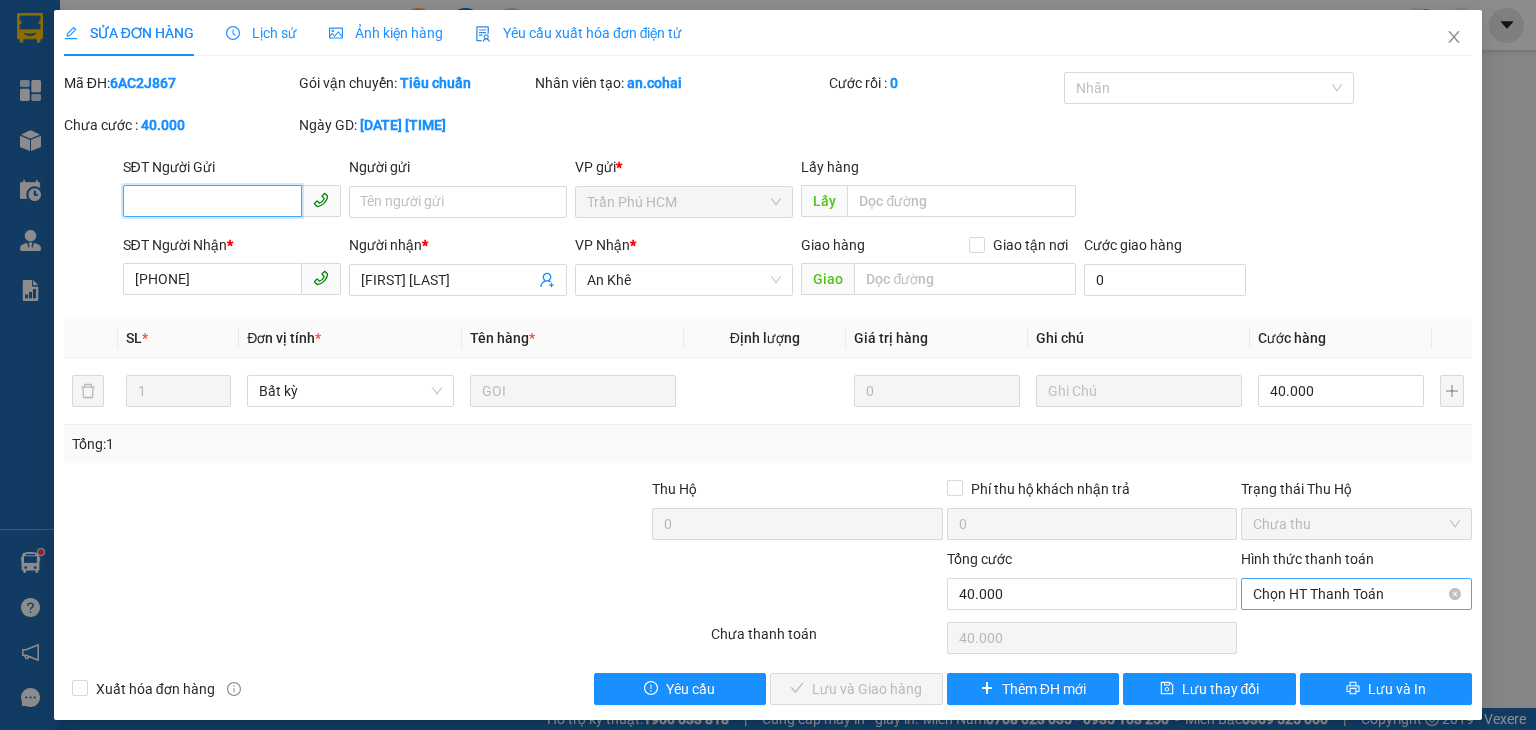 click on "Chọn HT Thanh Toán" at bounding box center (1356, 594) 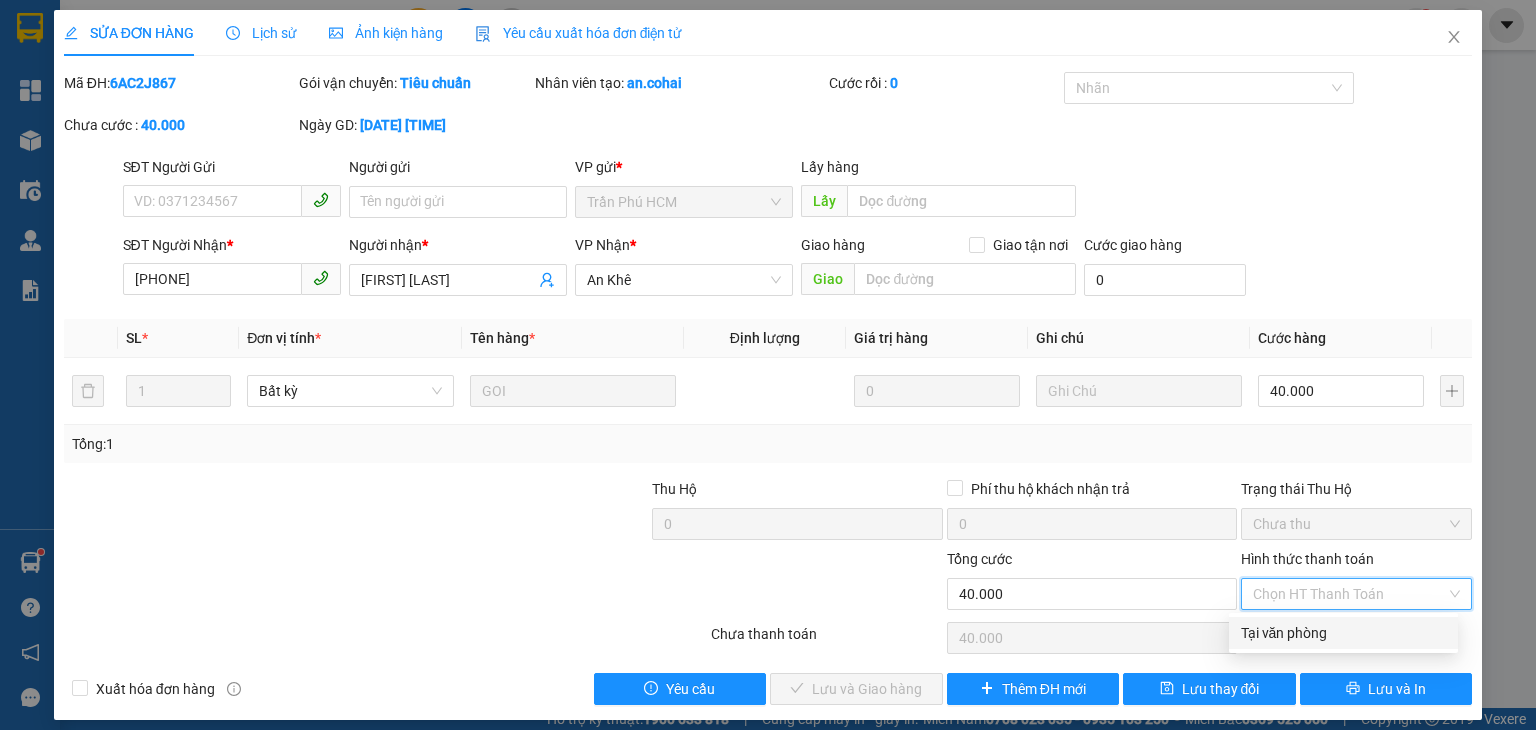 click on "Tại văn phòng" at bounding box center (1343, 633) 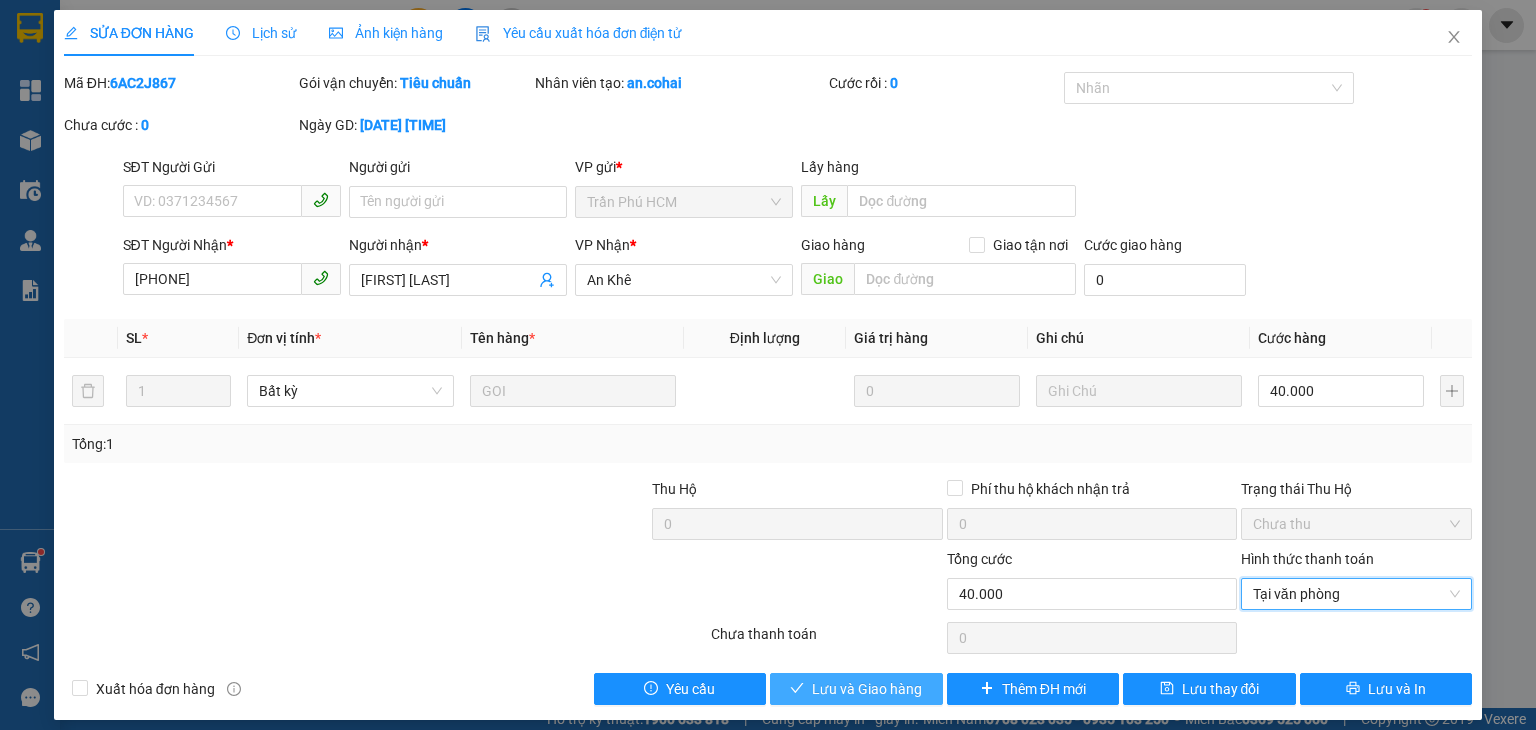 click on "Lưu và Giao hàng" at bounding box center [867, 689] 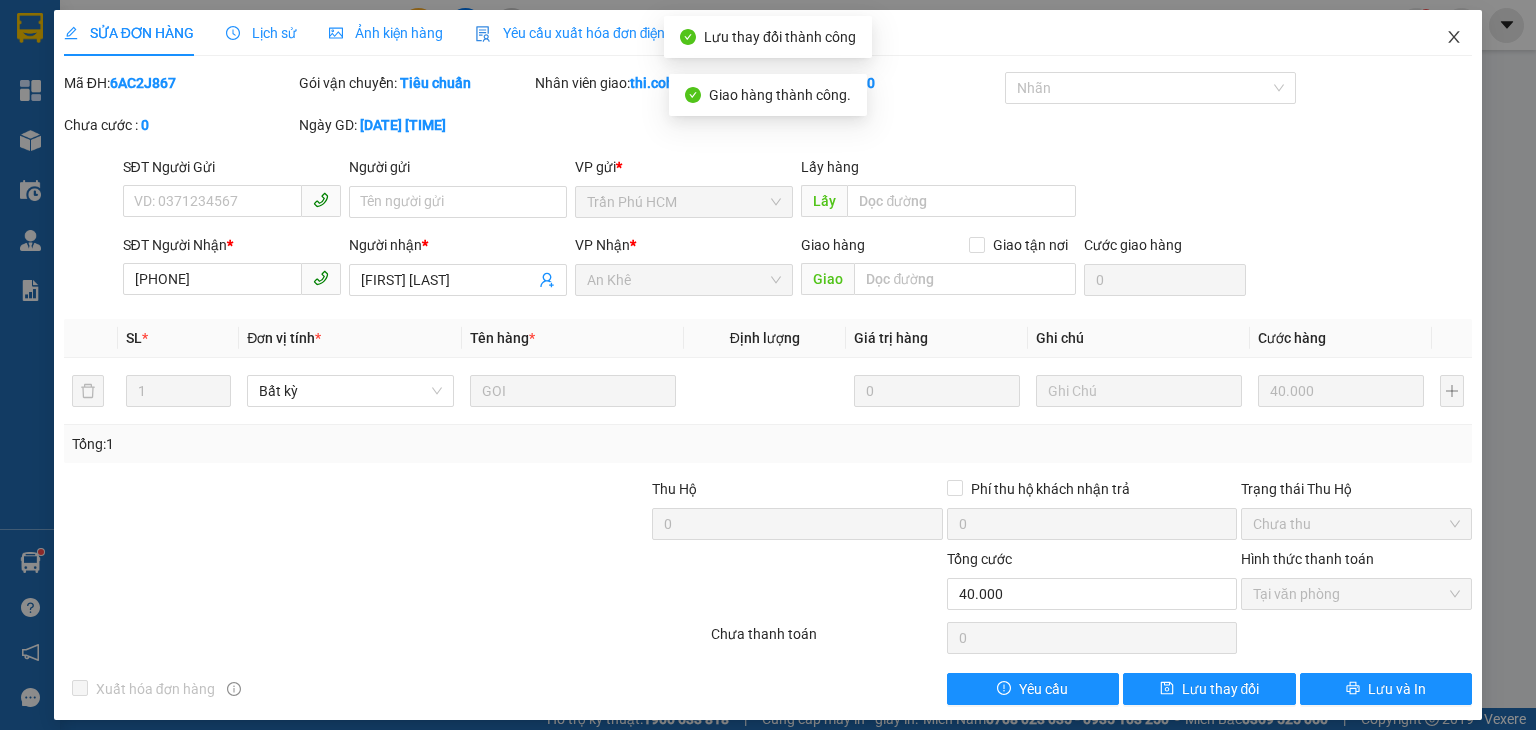 click 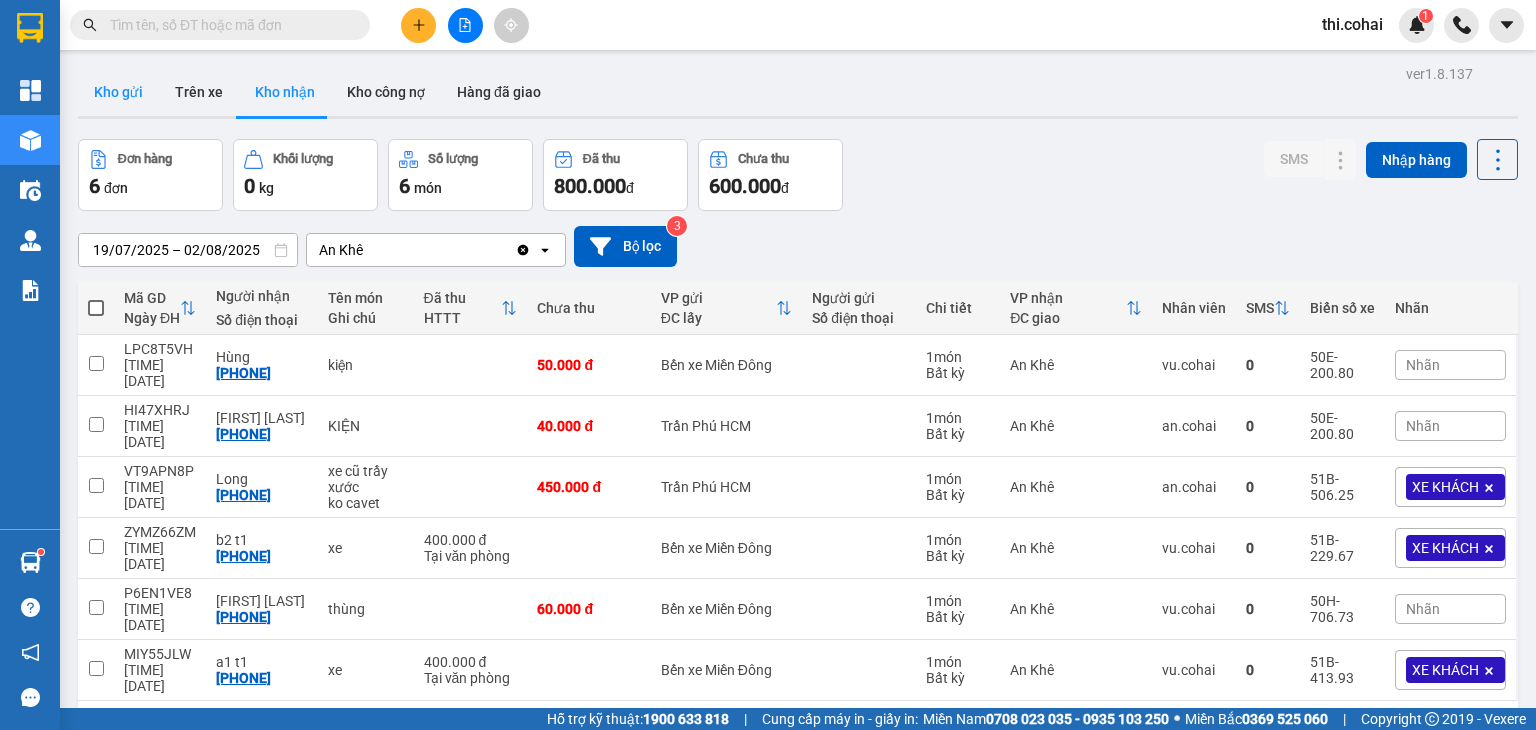 click on "Kho gửi" at bounding box center [118, 92] 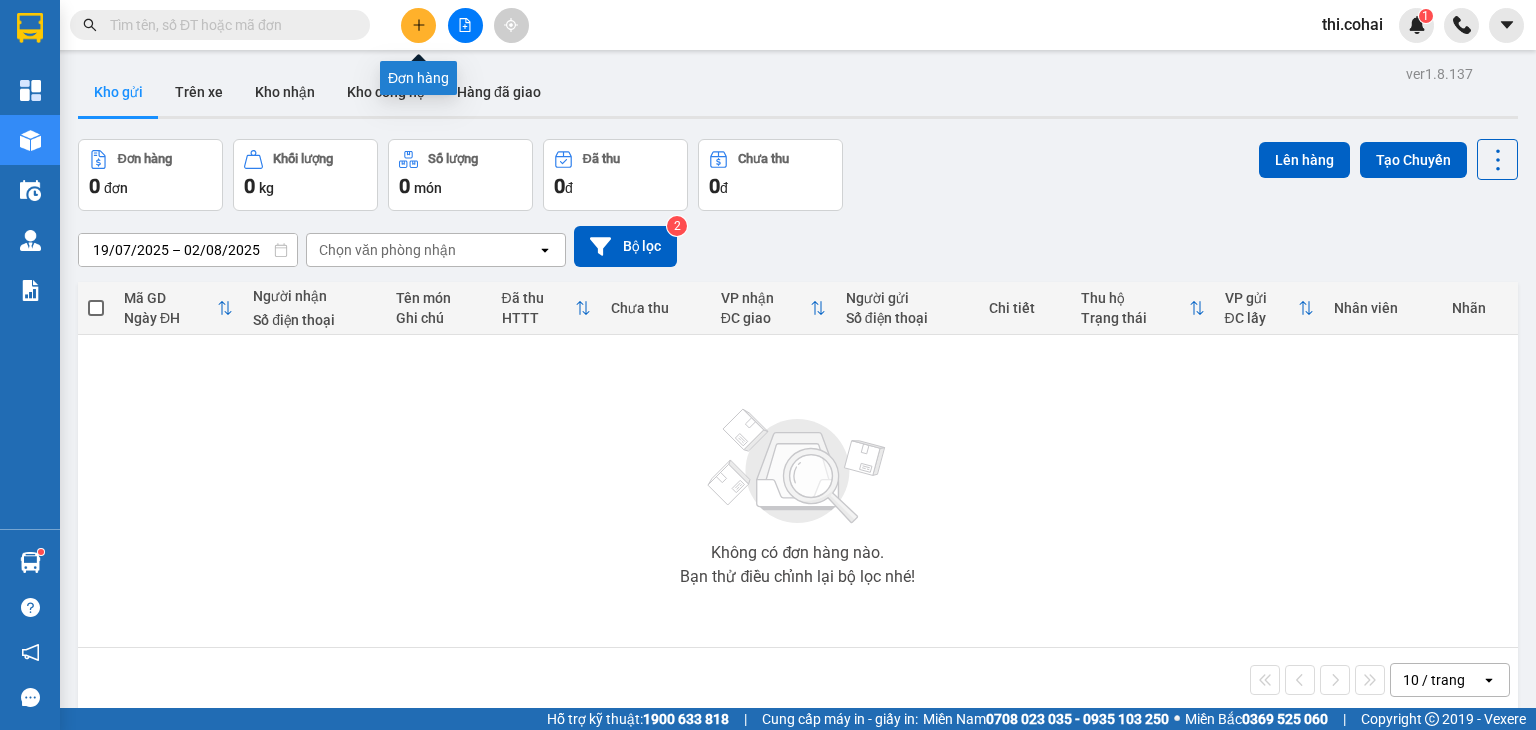 click 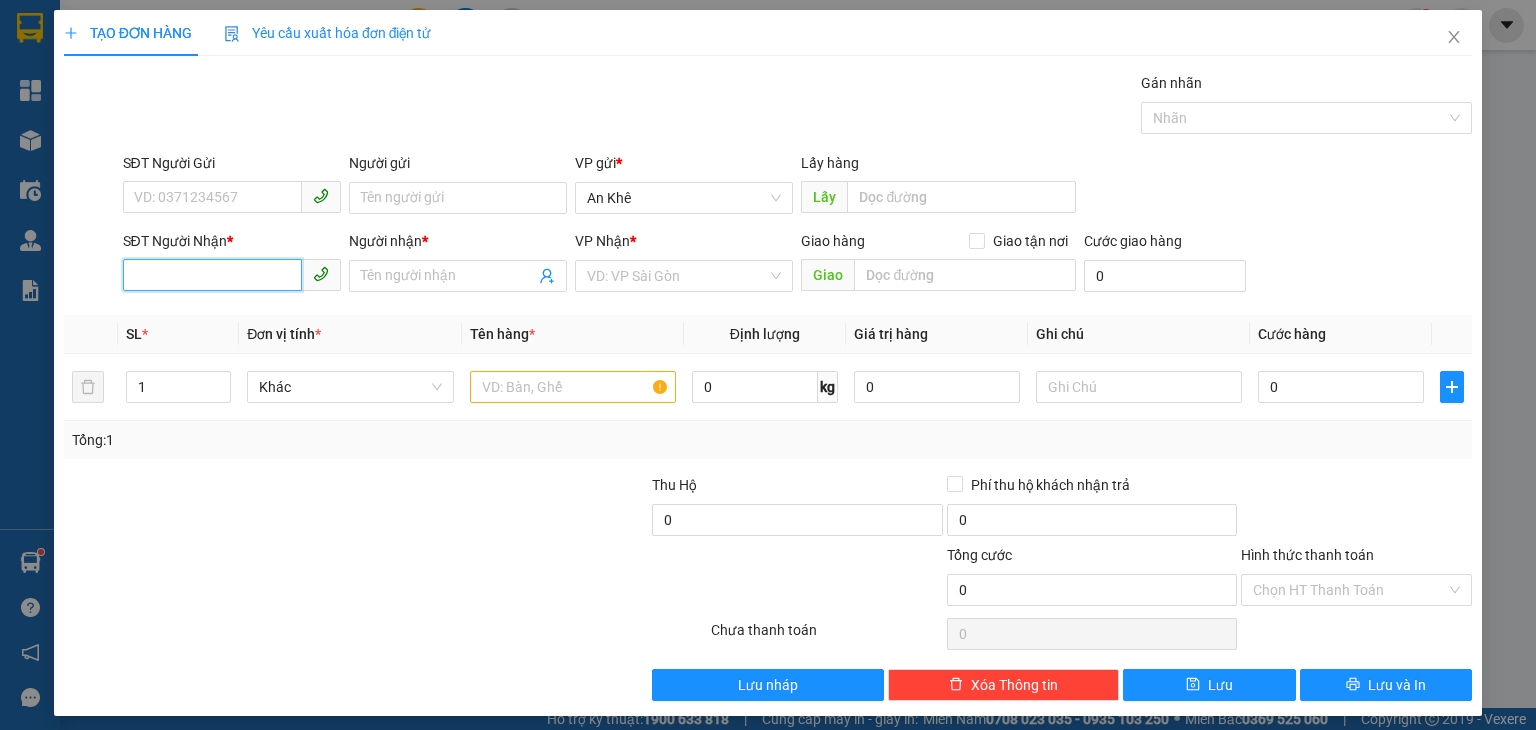 drag, startPoint x: 253, startPoint y: 281, endPoint x: 236, endPoint y: 2, distance: 279.51746 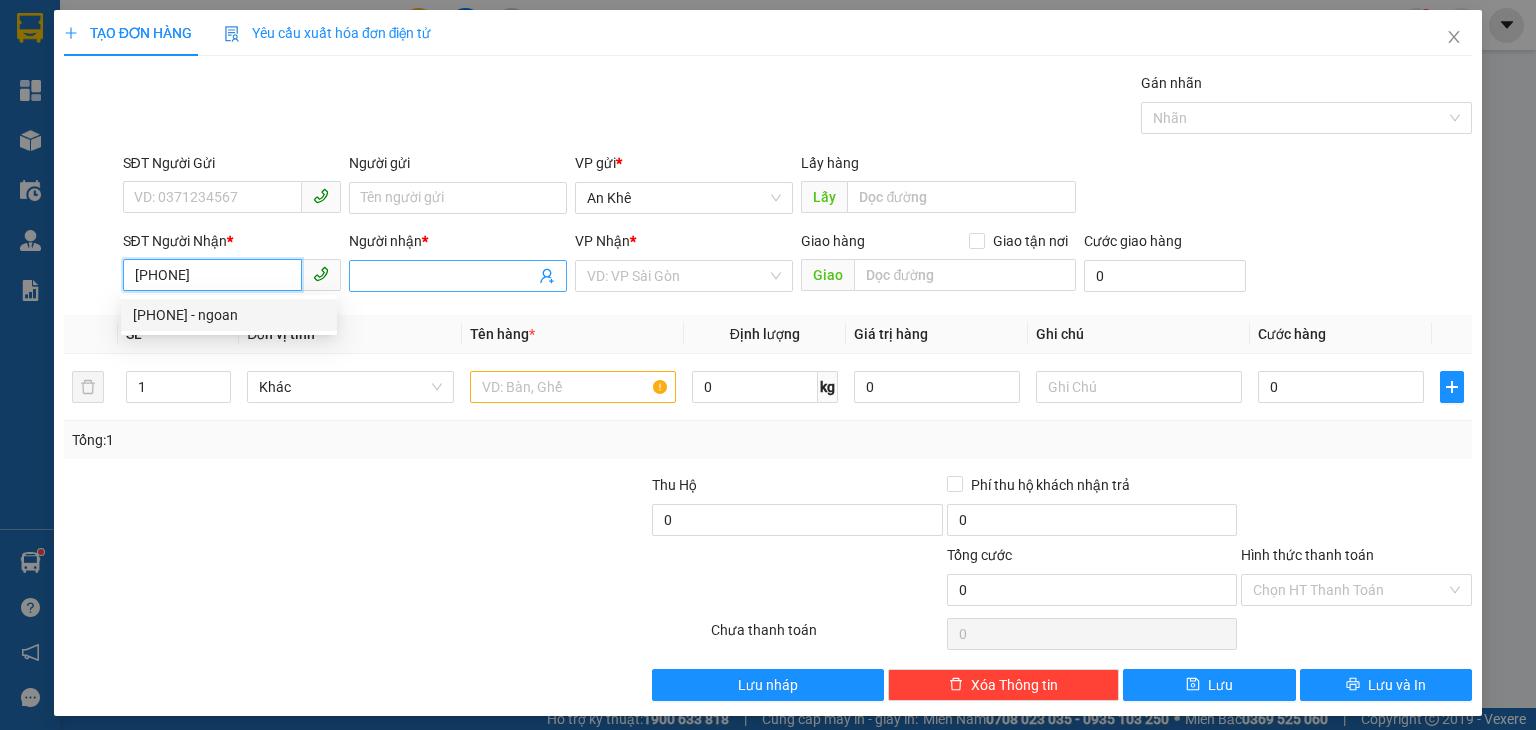 type on "[PHONE]" 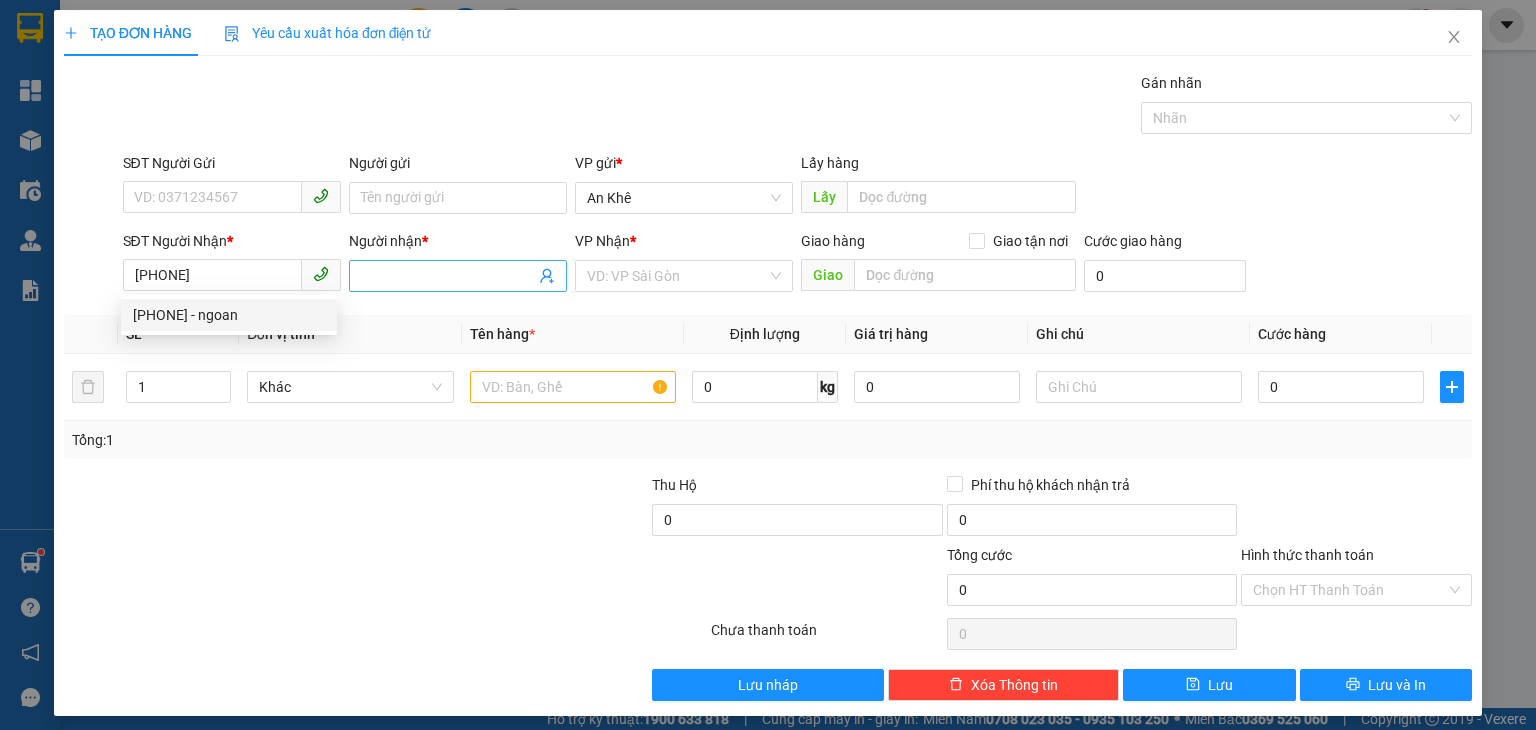 click at bounding box center [458, 276] 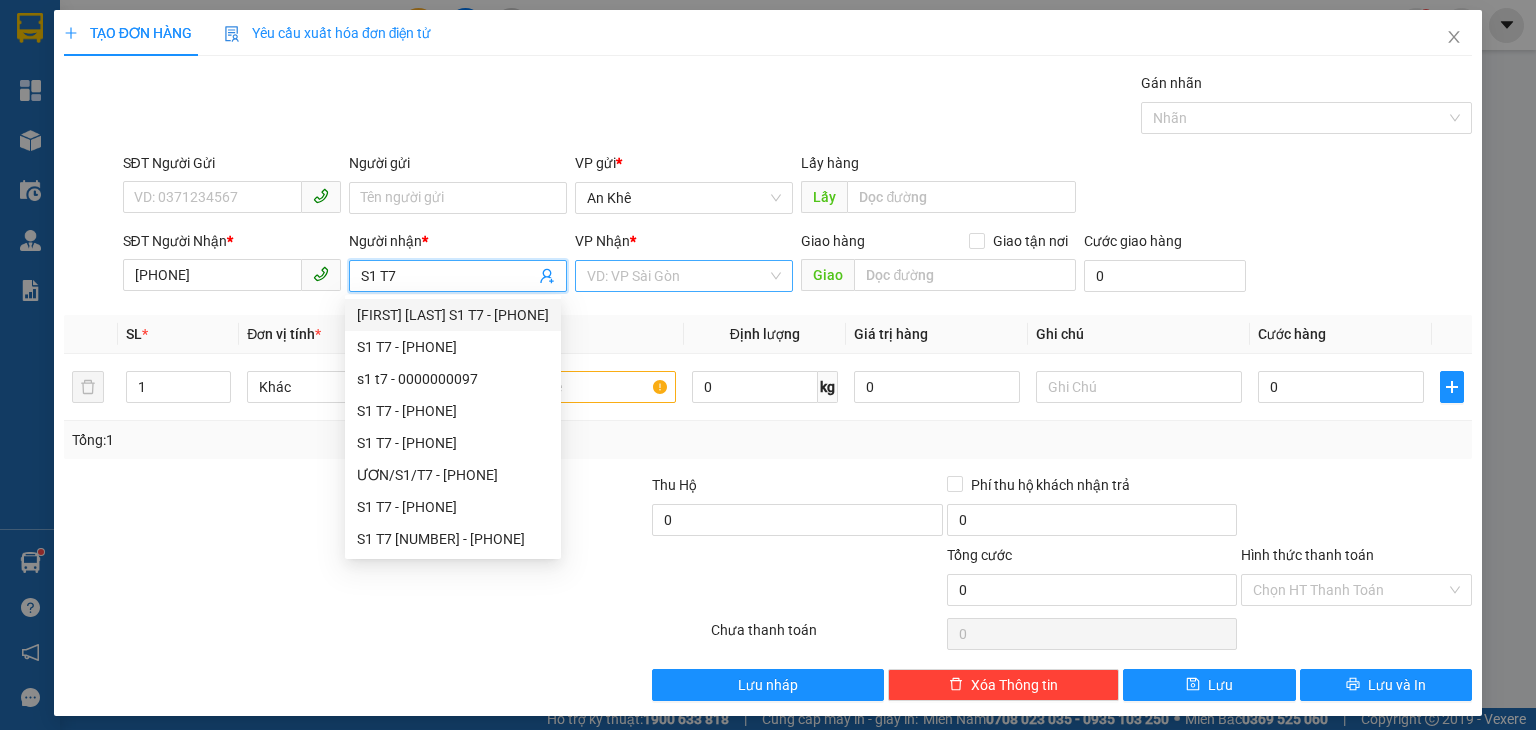type on "S1 T7" 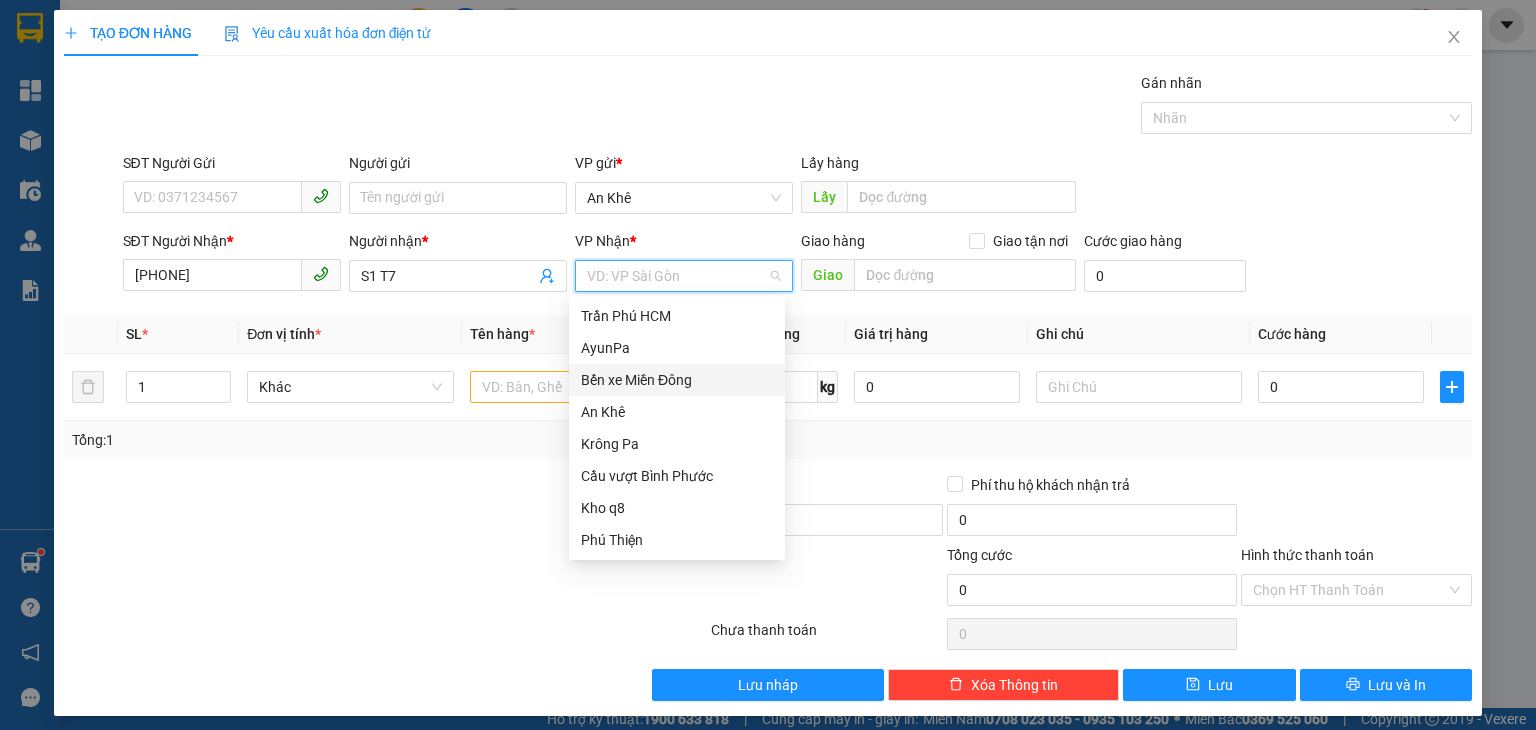 click on "Bến xe Miền Đông" at bounding box center (677, 380) 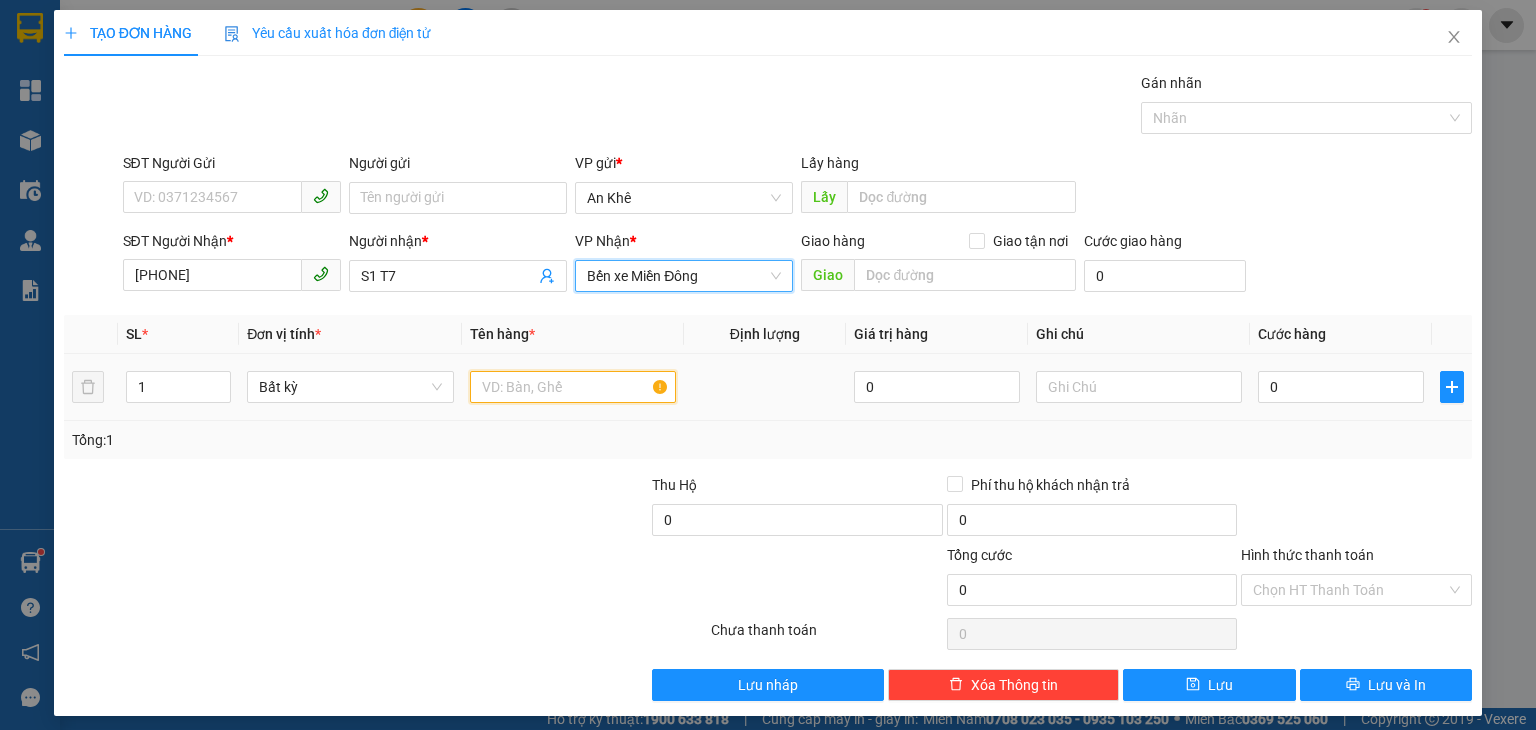 click at bounding box center [573, 387] 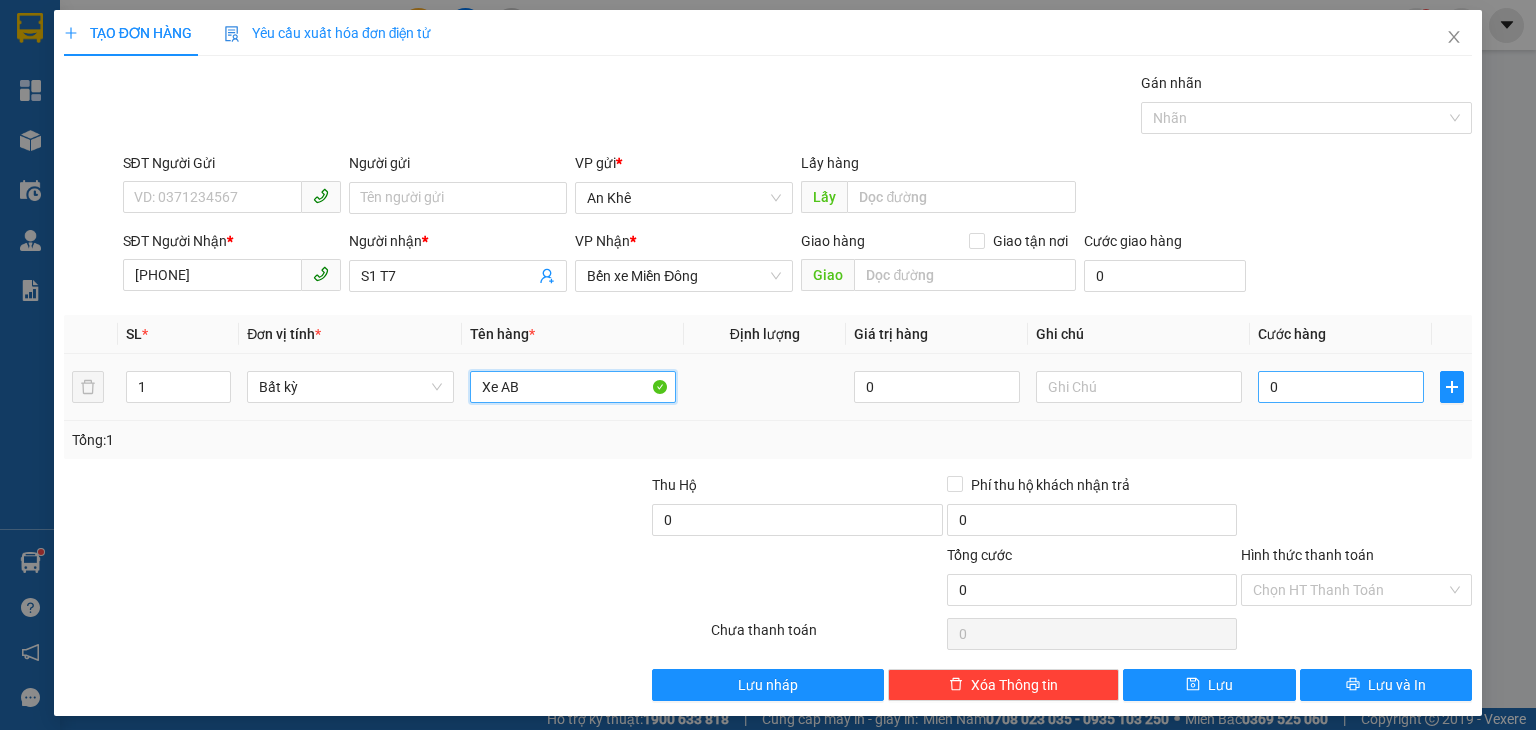 type on "Xe AB" 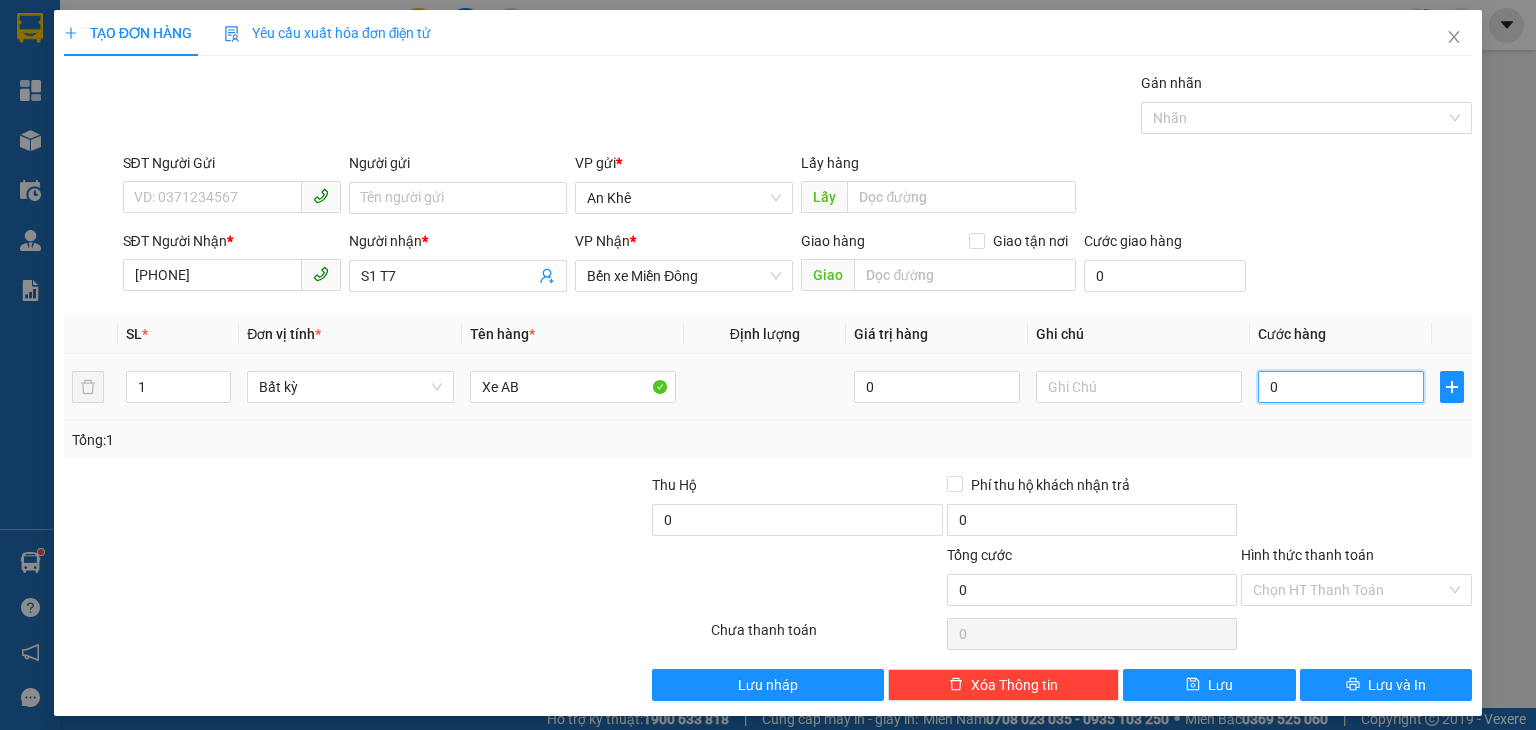 click on "0" at bounding box center [1341, 387] 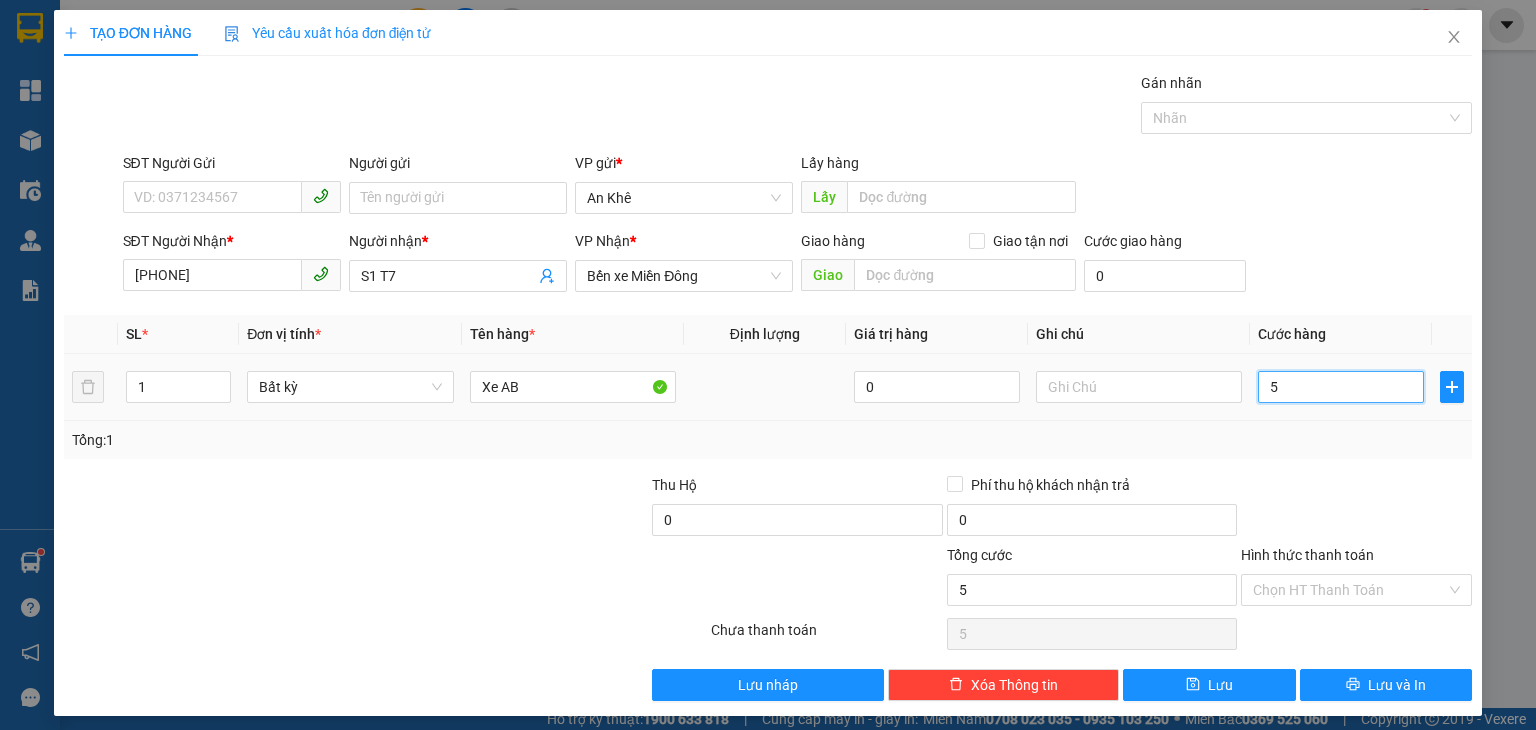 type on "55" 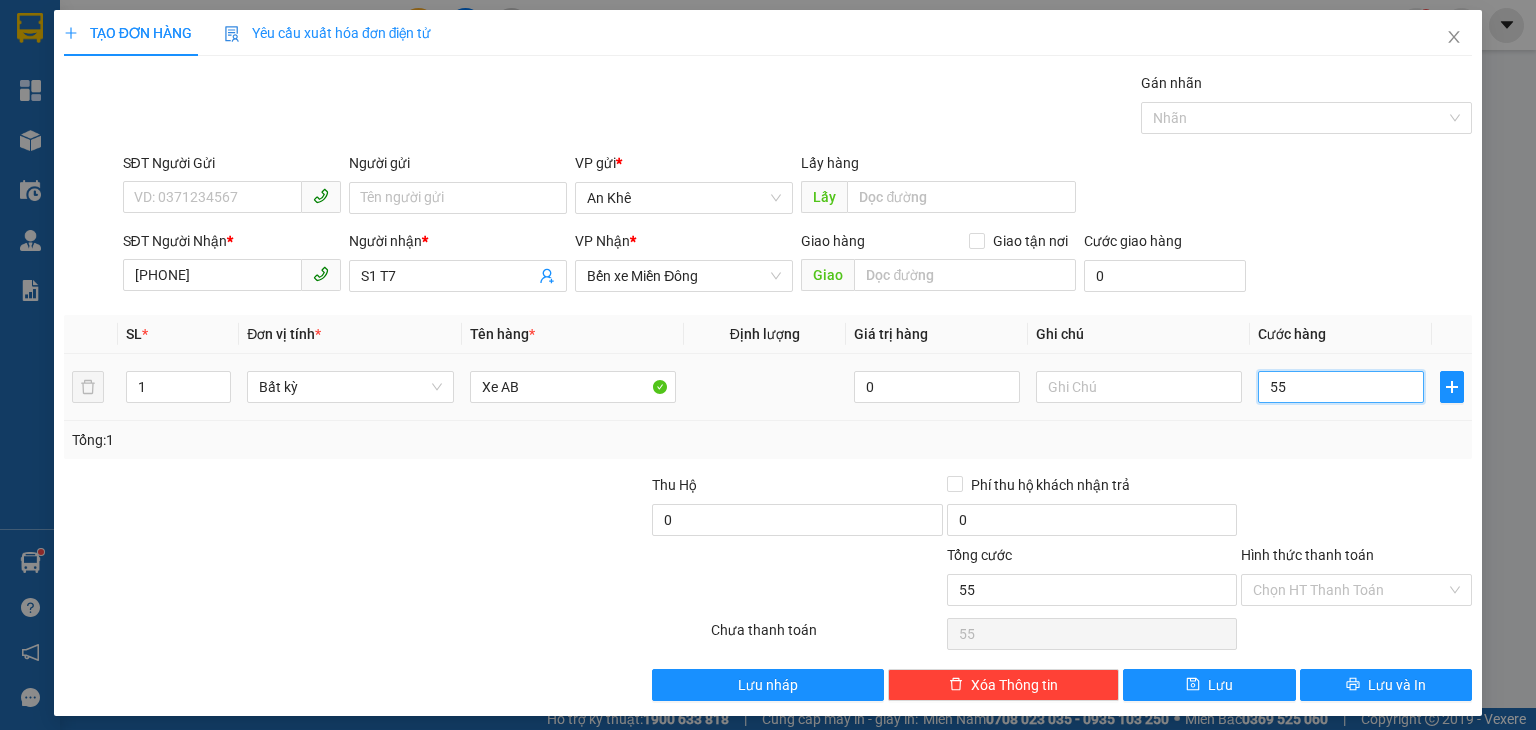 type on "550" 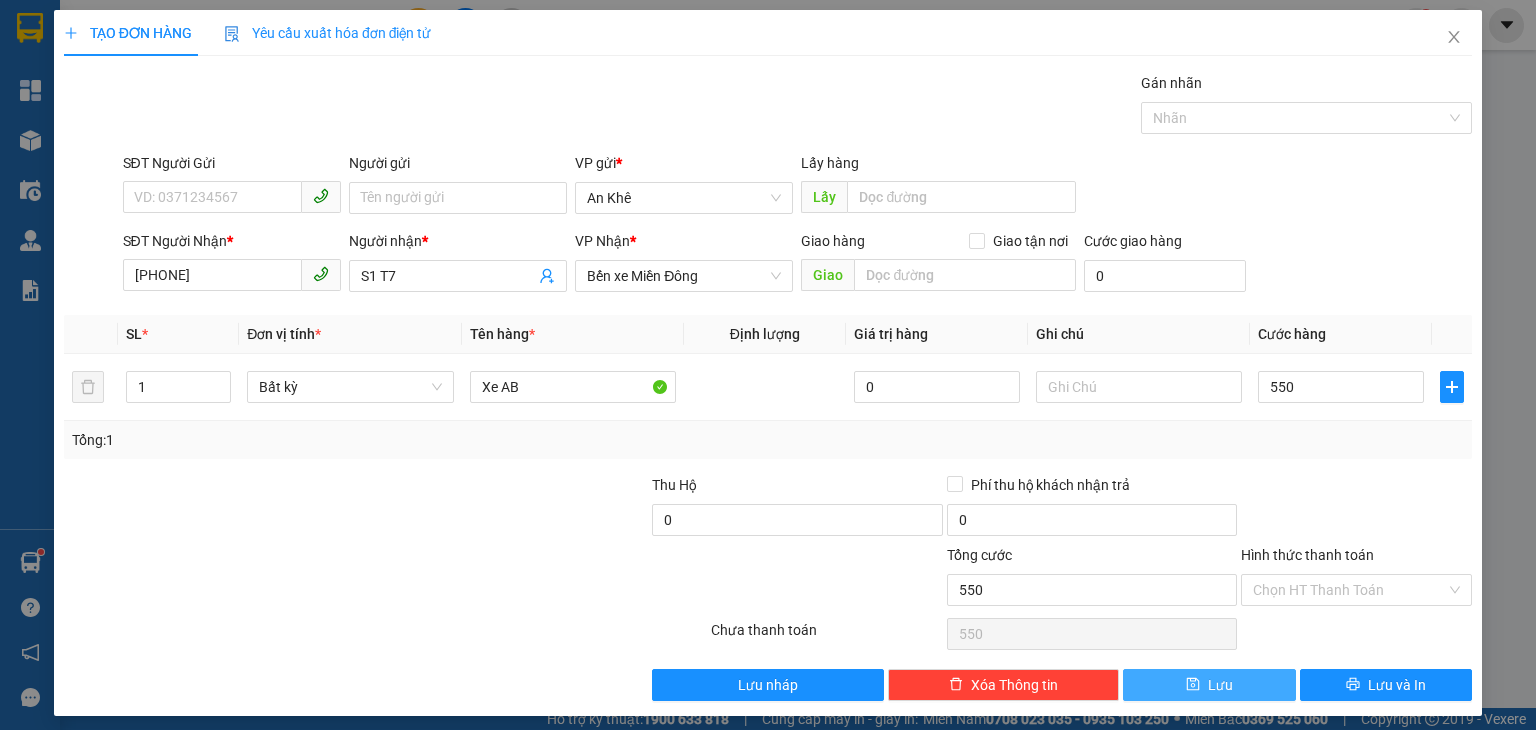 type on "550.000" 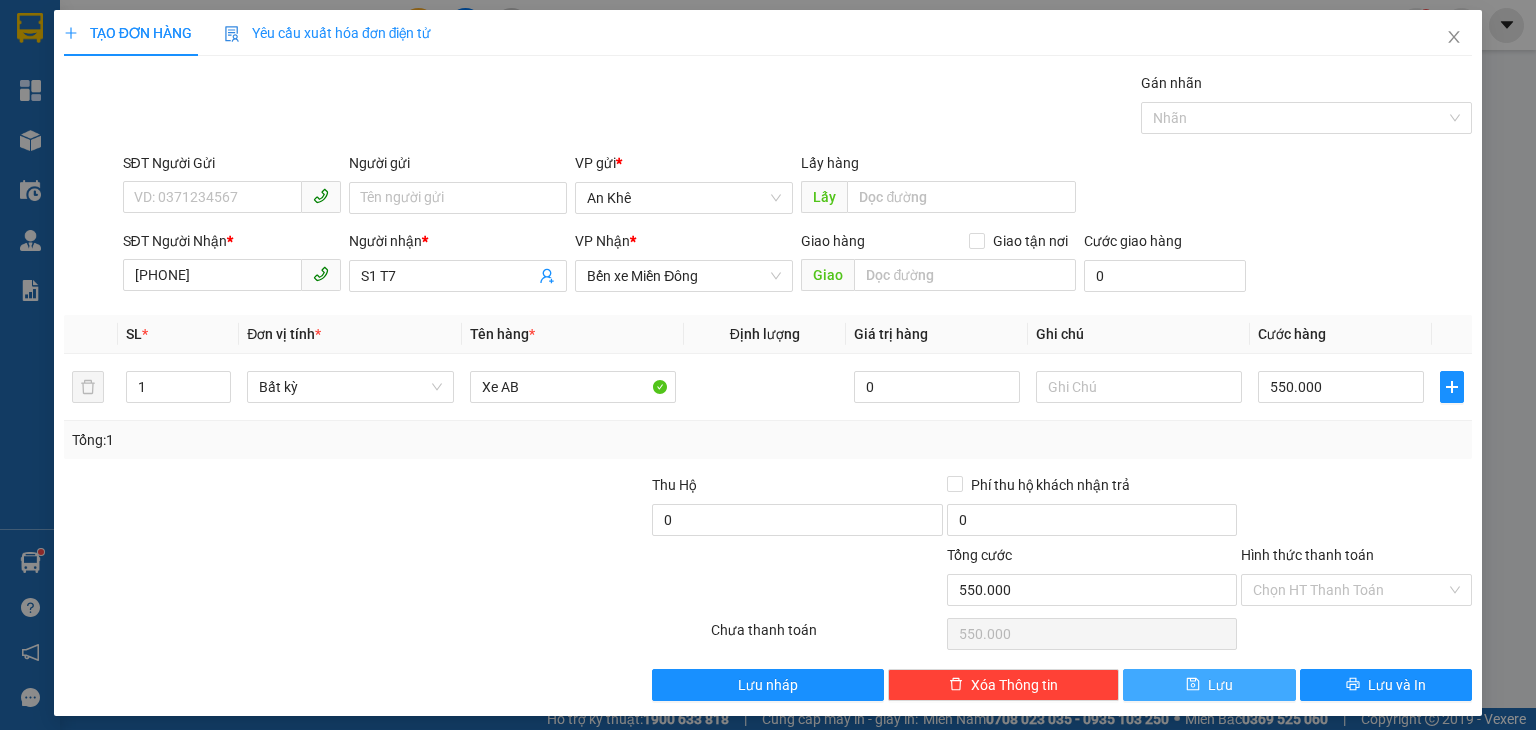 click on "Lưu" at bounding box center (1209, 685) 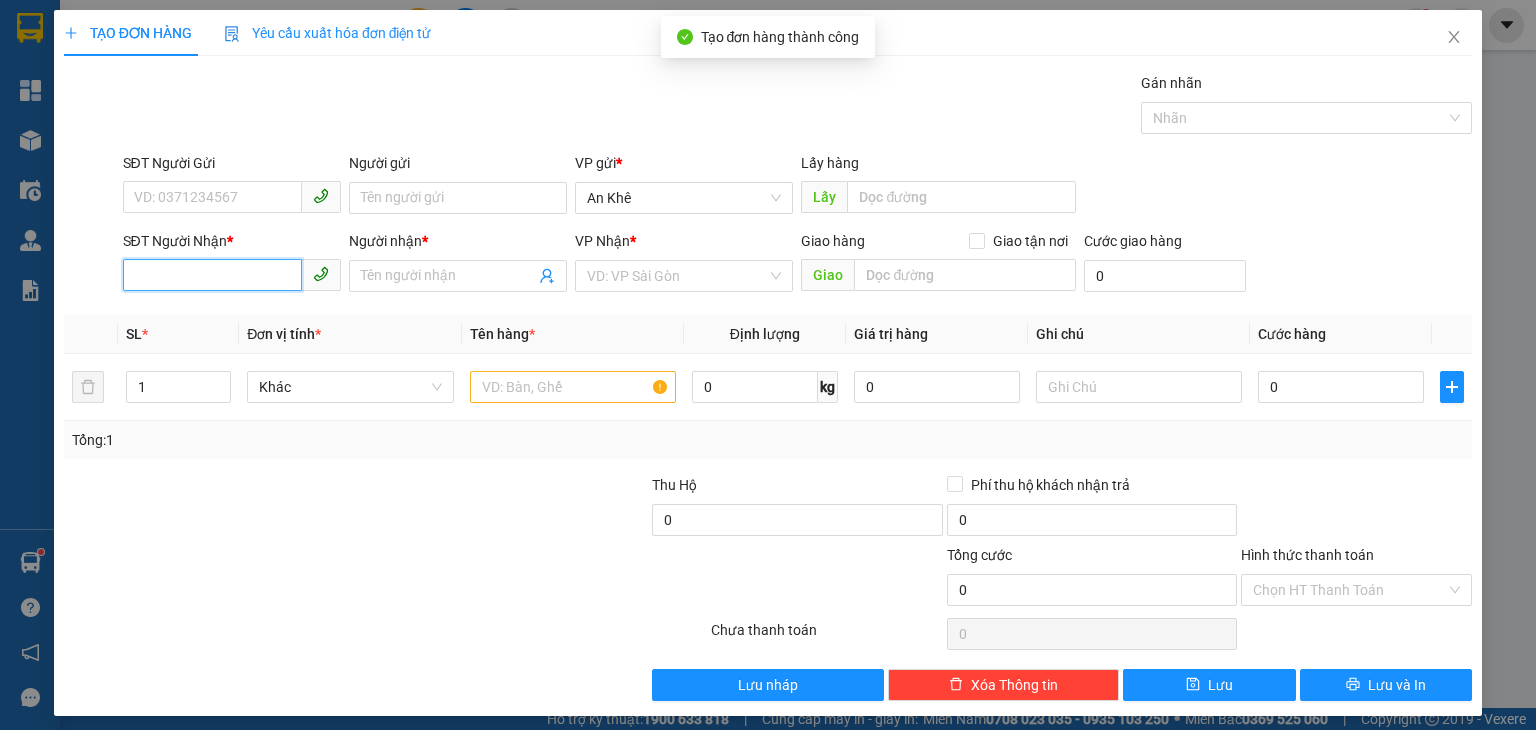 click on "SĐT Người Nhận  *" at bounding box center (212, 275) 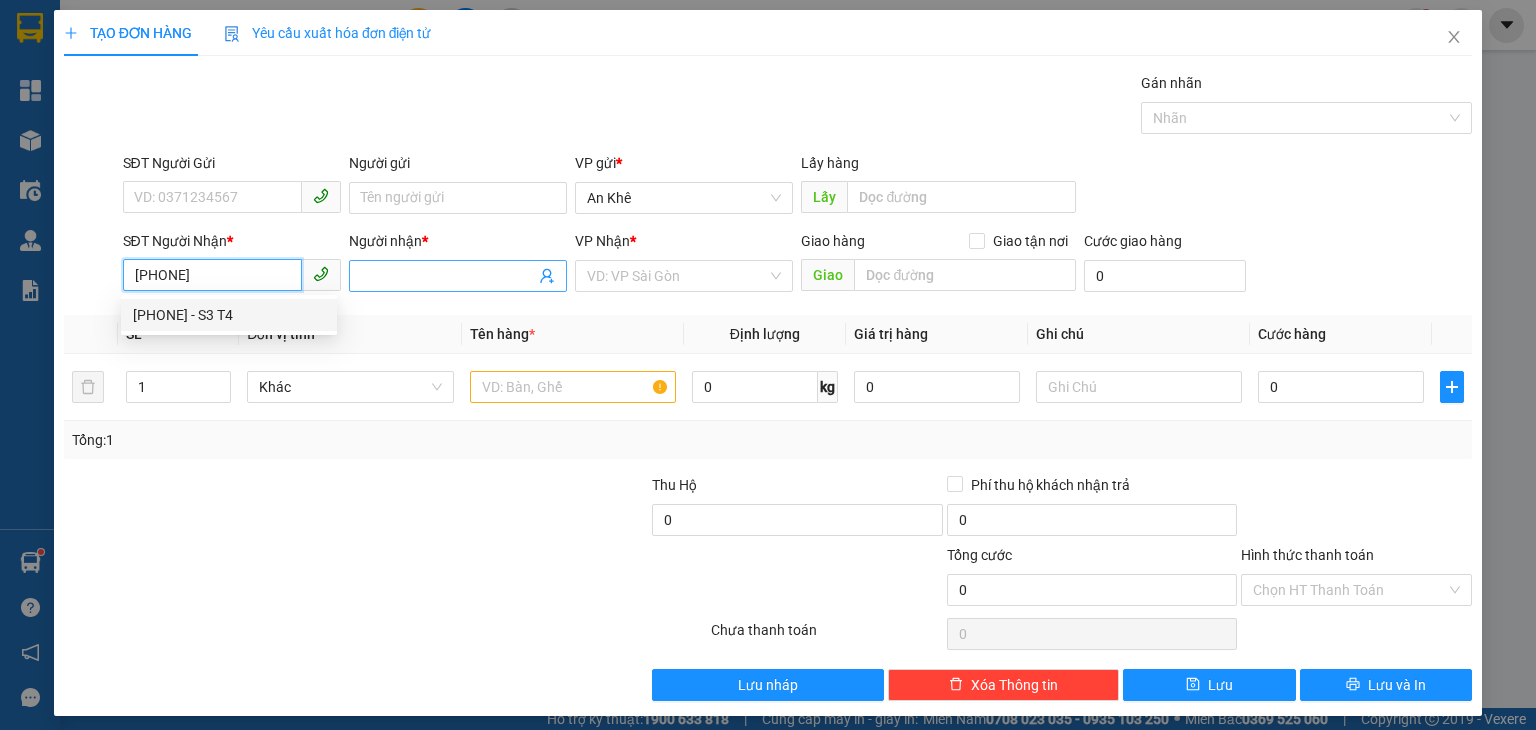 type on "[PHONE]" 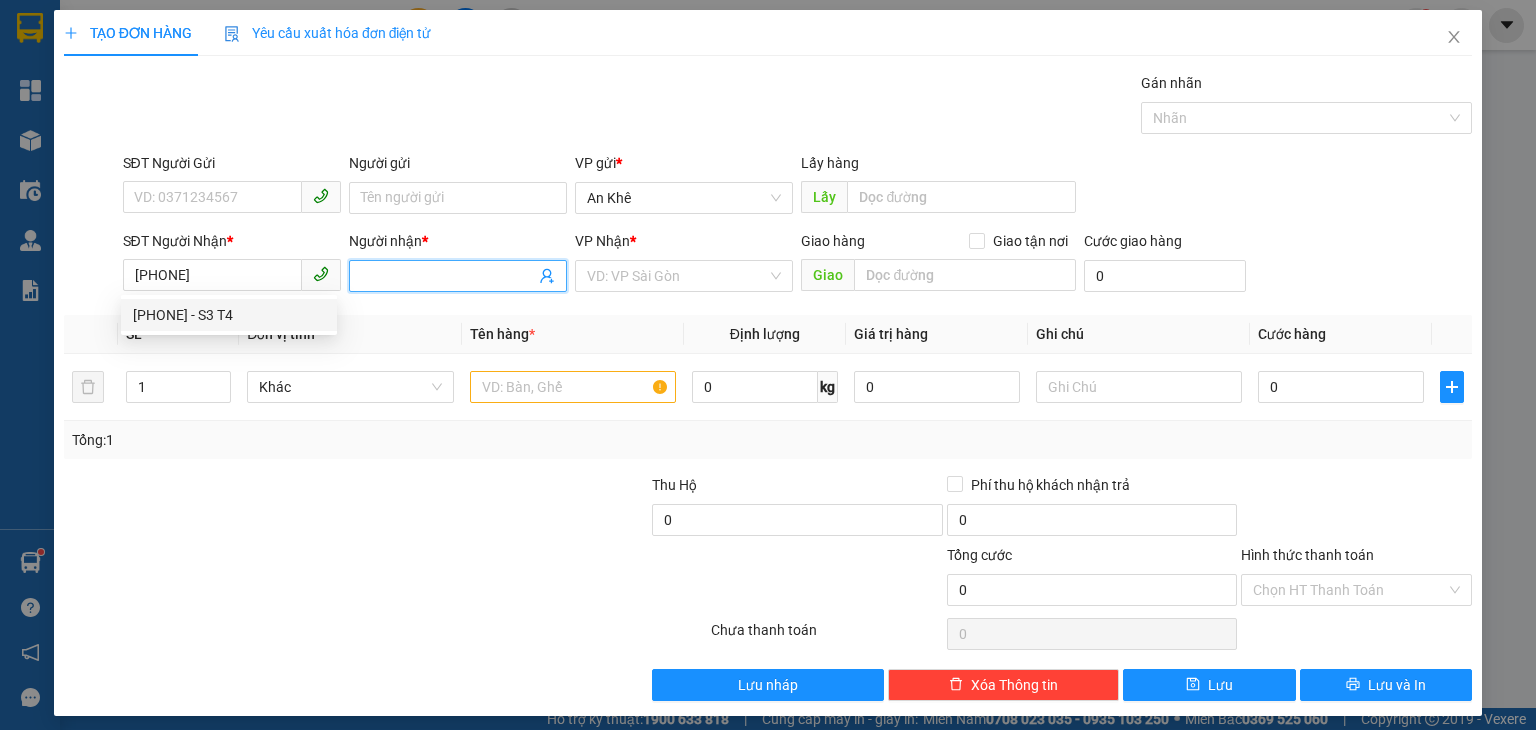 click on "Người nhận  *" at bounding box center (448, 276) 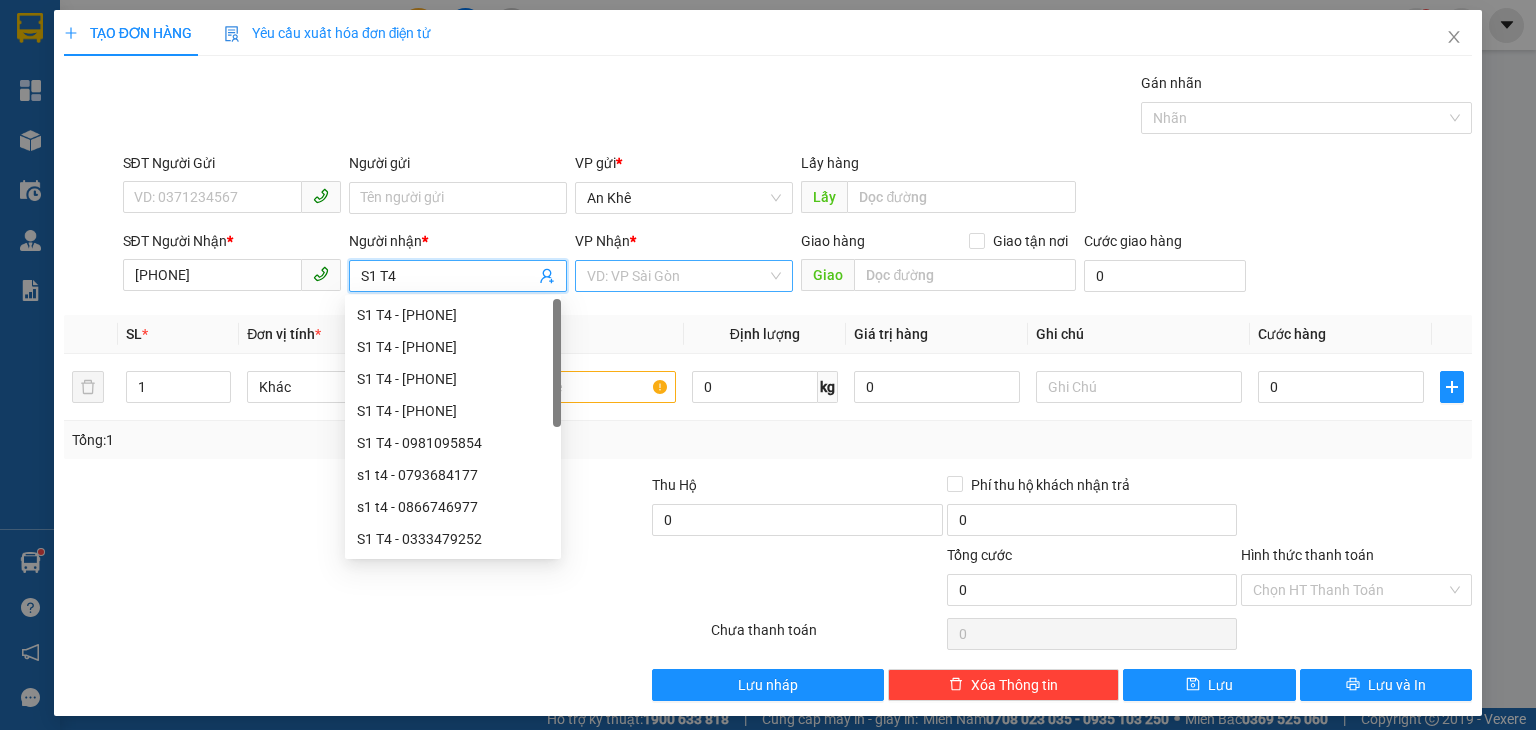 type on "S1 T4" 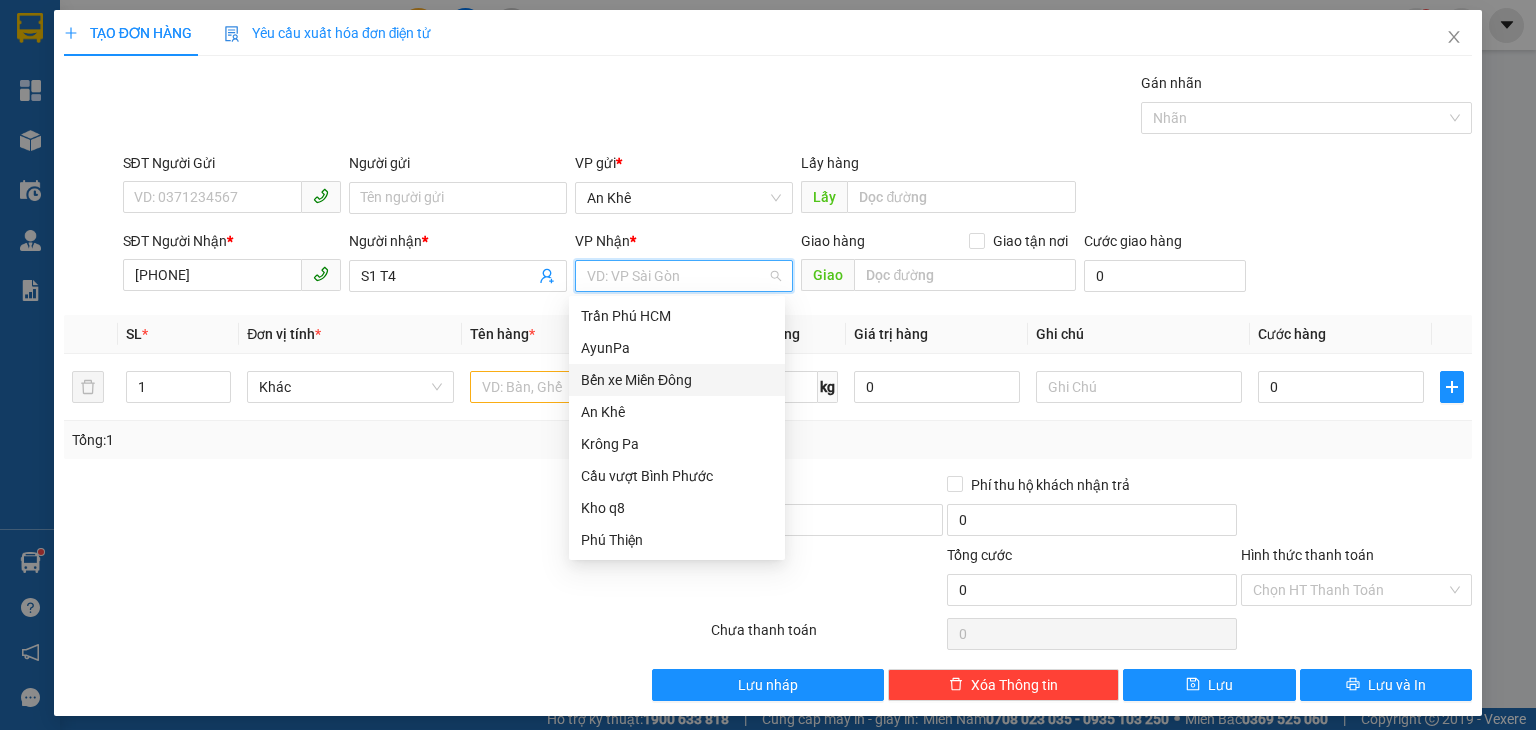click on "Bến xe Miền Đông" at bounding box center (677, 380) 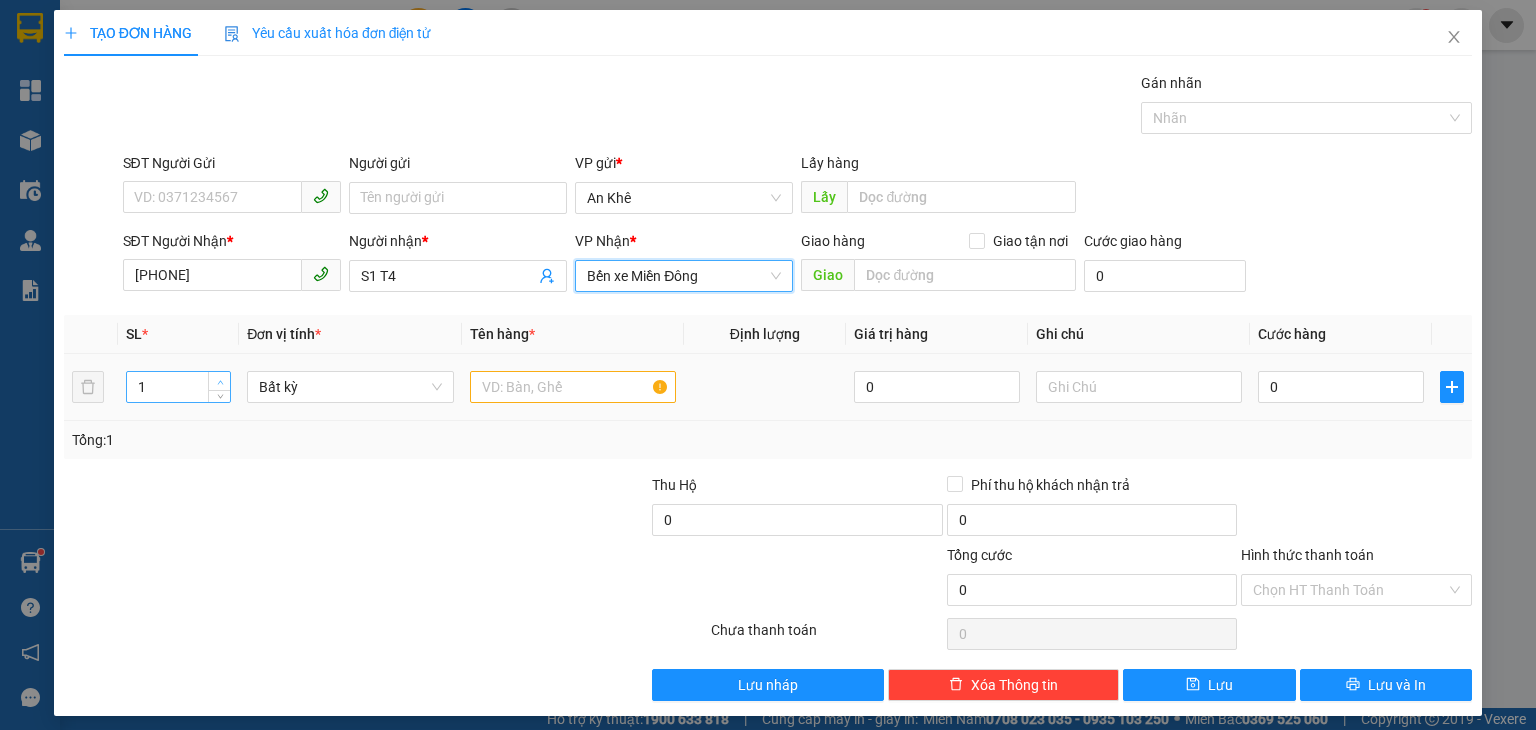 type on "2" 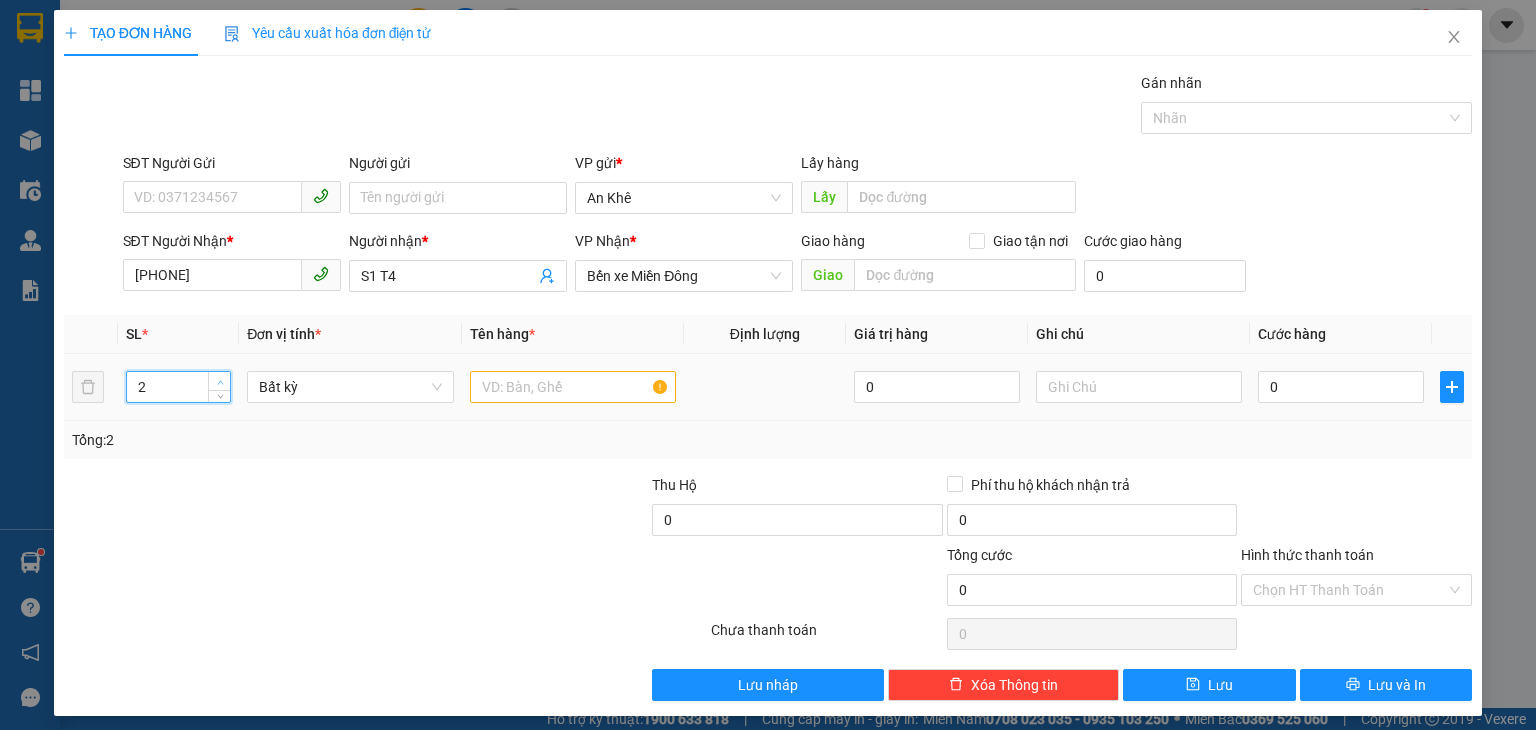 drag, startPoint x: 215, startPoint y: 379, endPoint x: 369, endPoint y: 405, distance: 156.17938 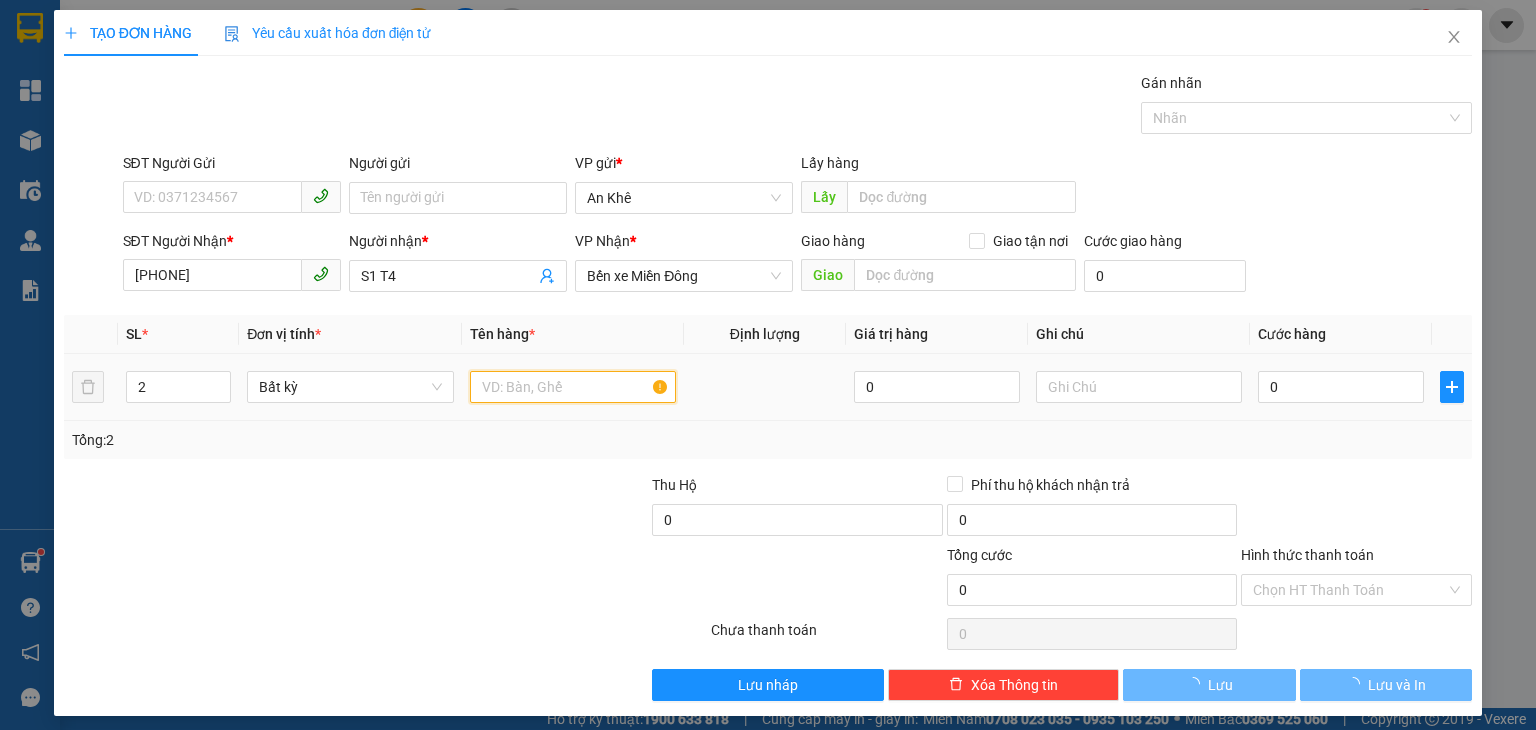 click at bounding box center [573, 387] 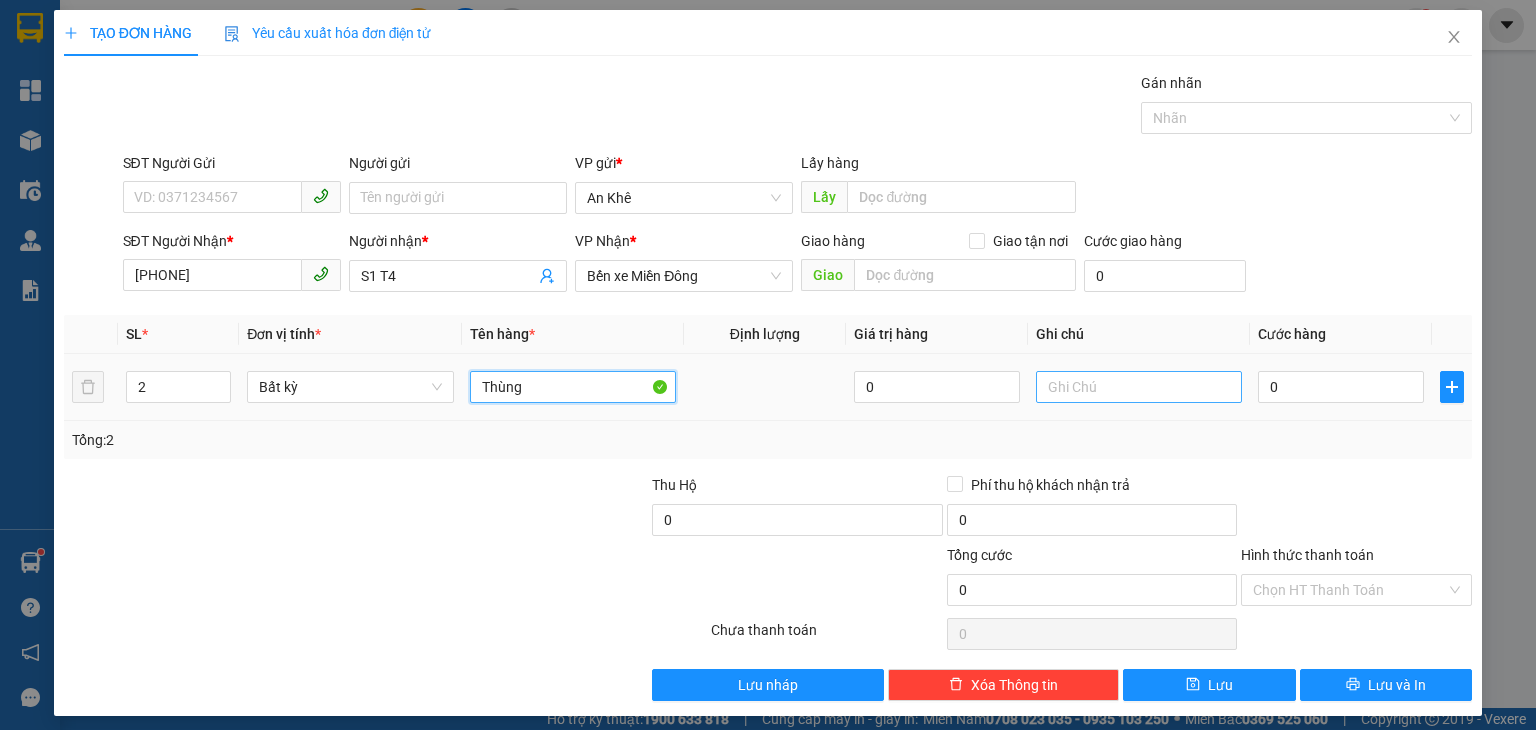 type on "Thùng" 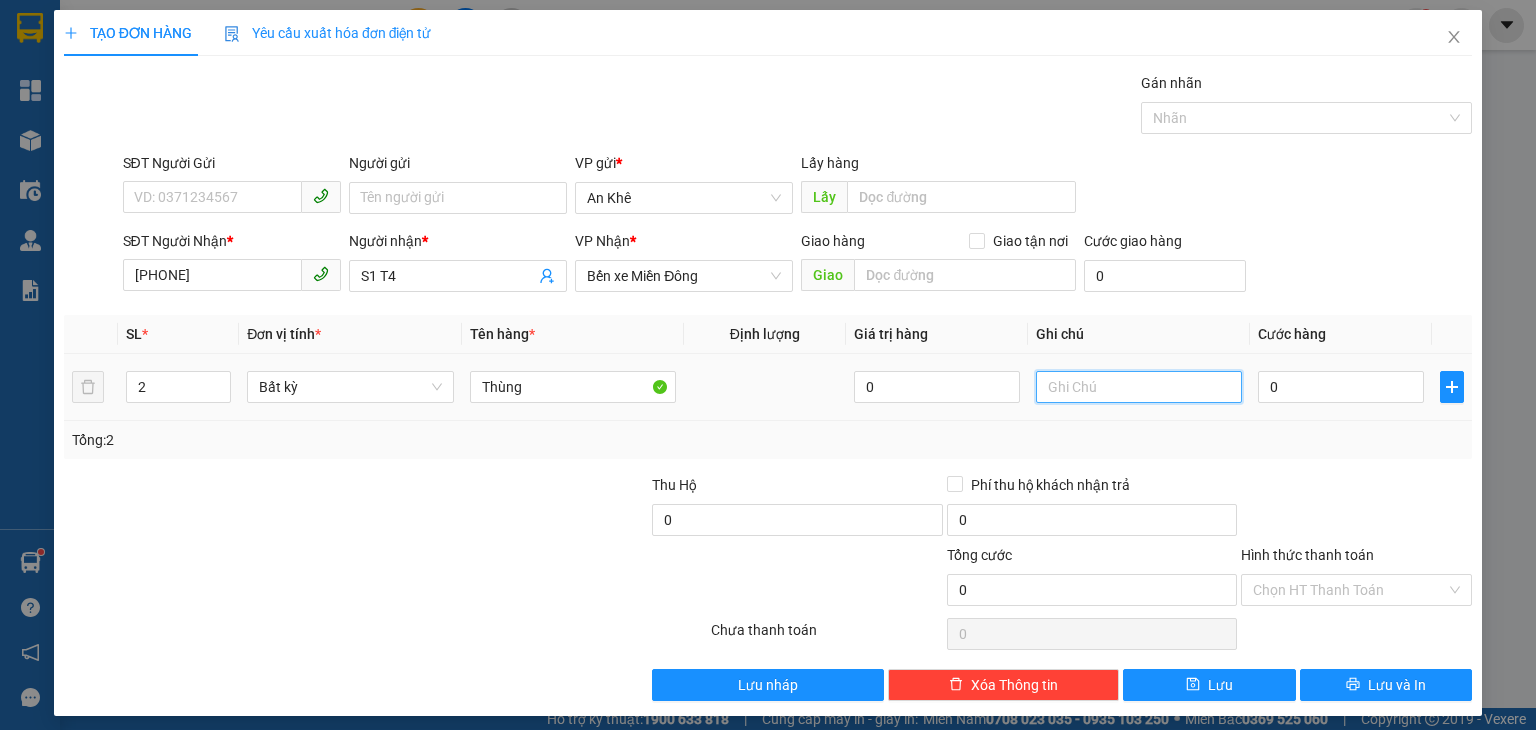 click at bounding box center [1139, 387] 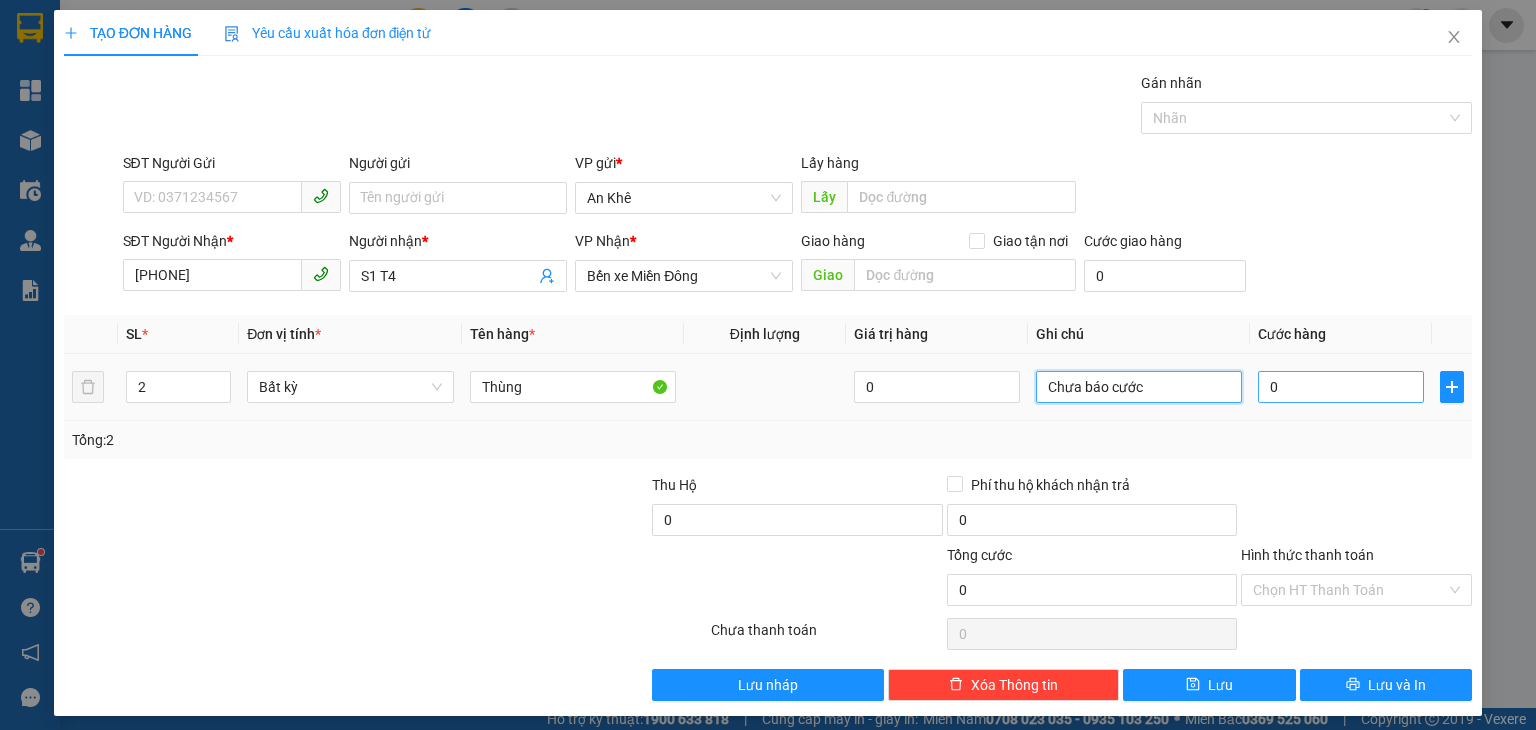 type on "Chưa báo cước" 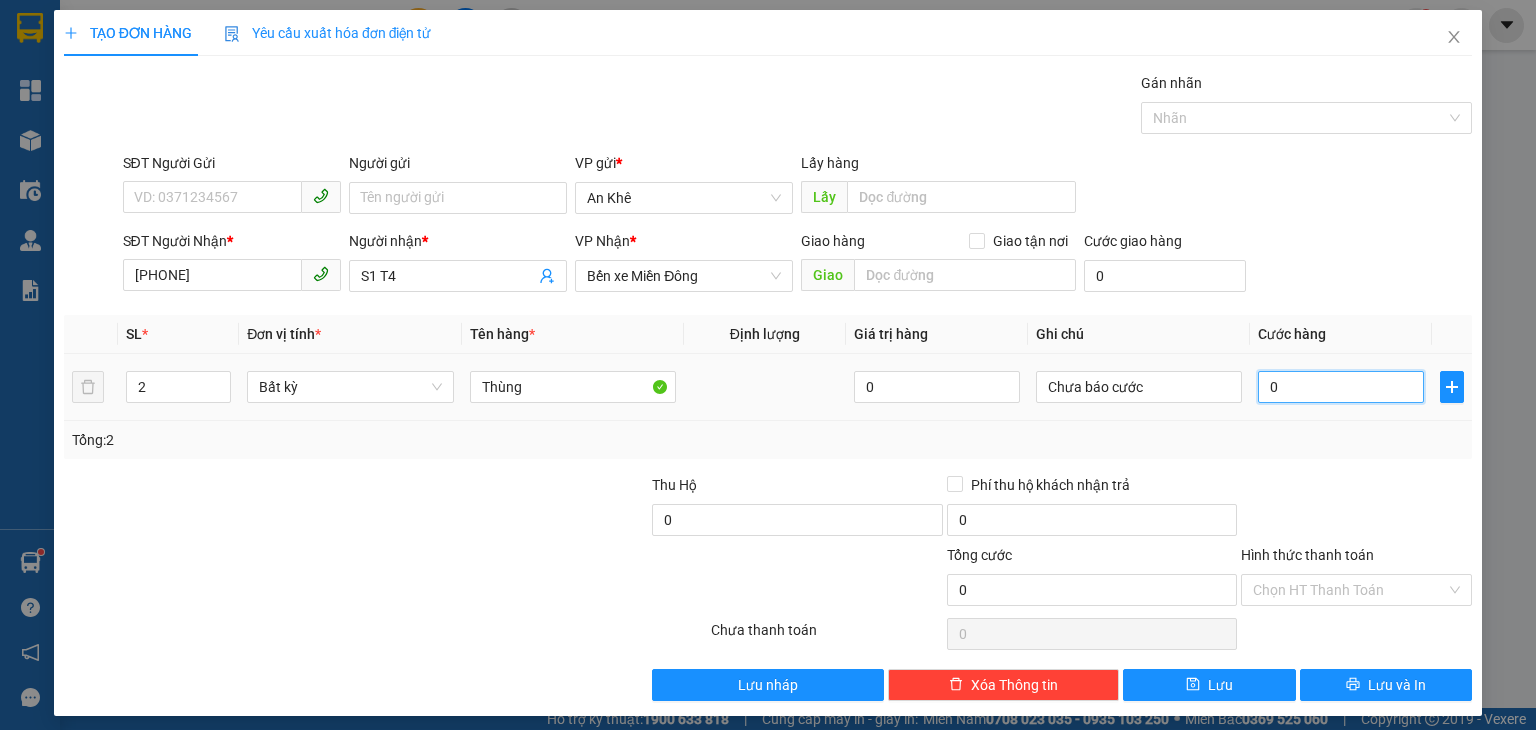 click on "0" at bounding box center [1341, 387] 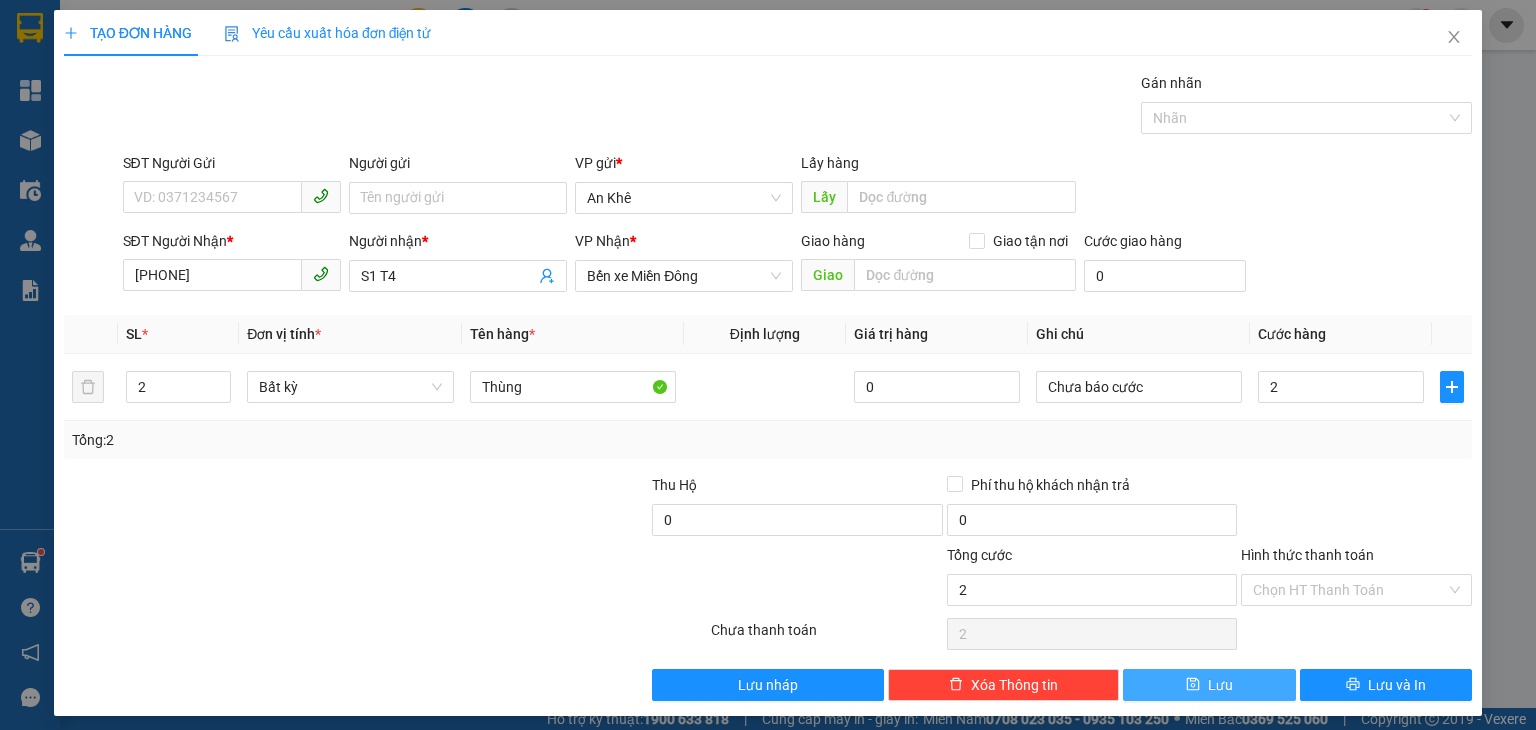type on "2.000" 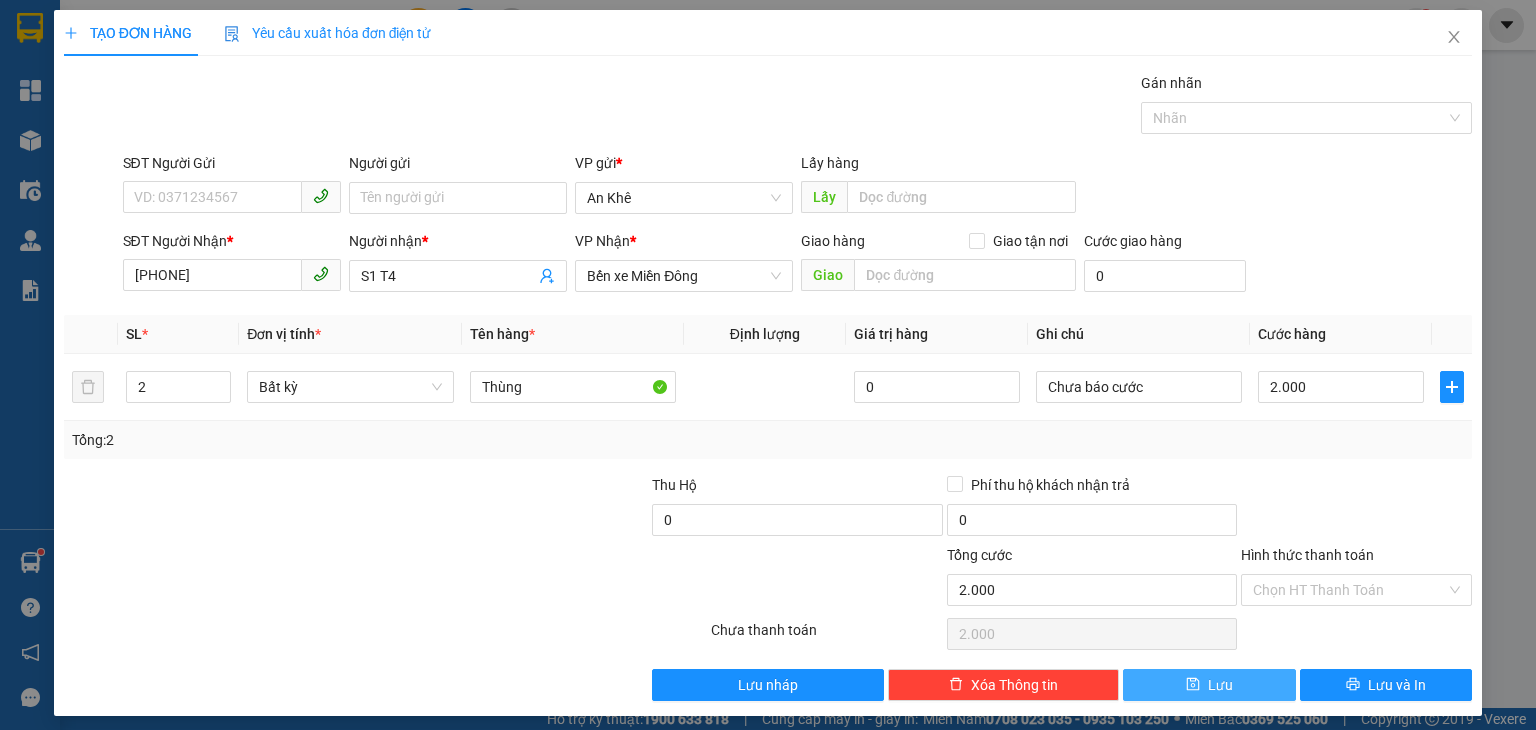 click on "Lưu" at bounding box center [1209, 685] 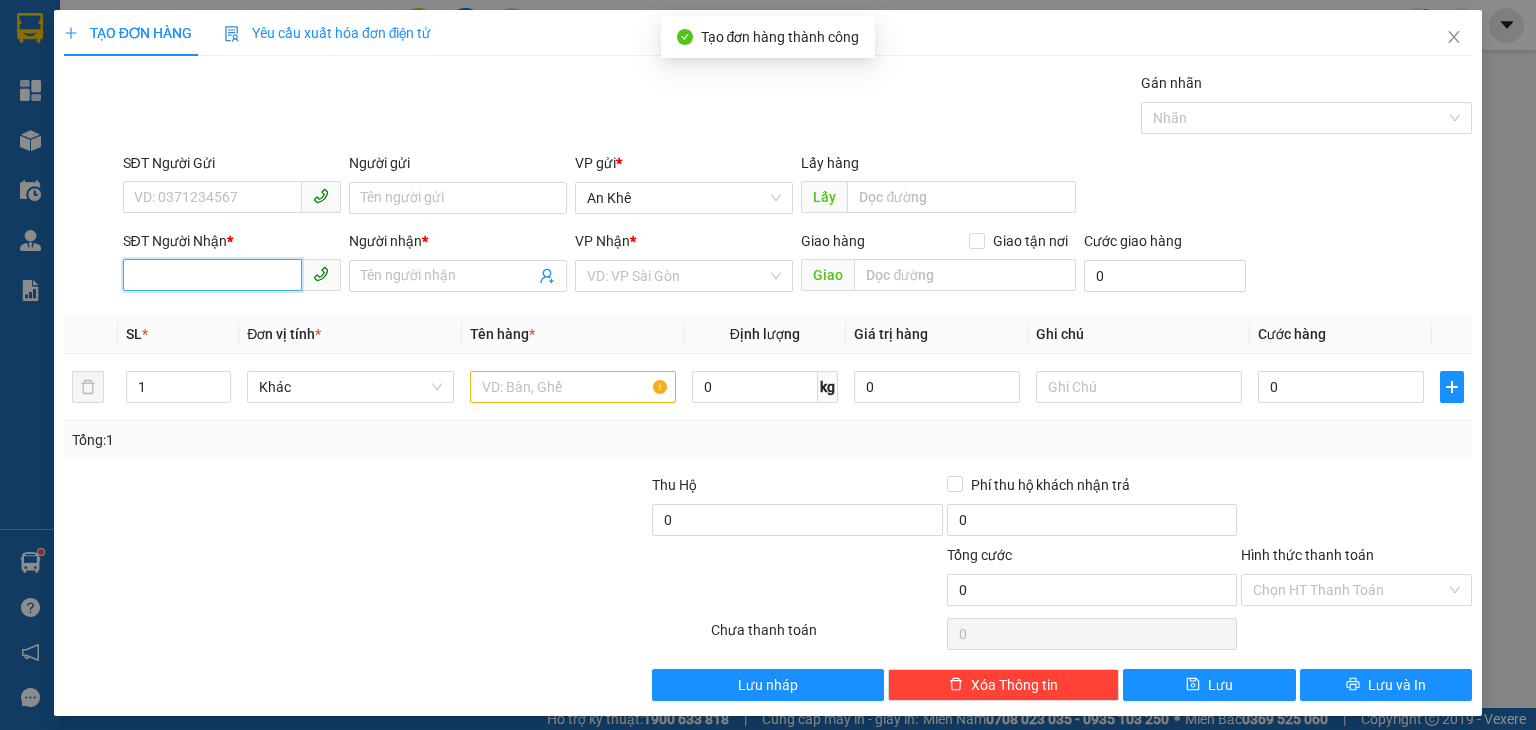 click on "SĐT Người Nhận  *" at bounding box center (212, 275) 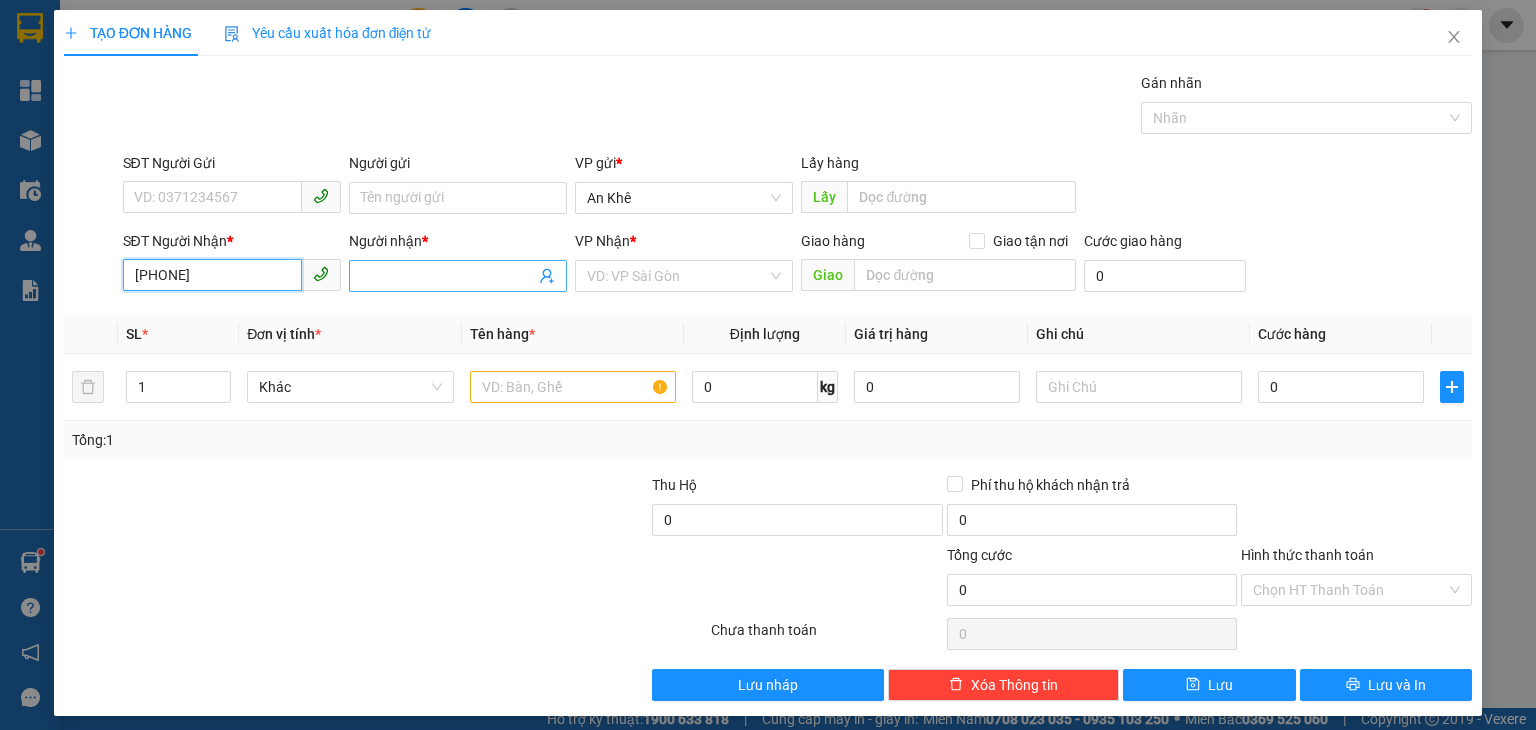 type on "[PHONE]" 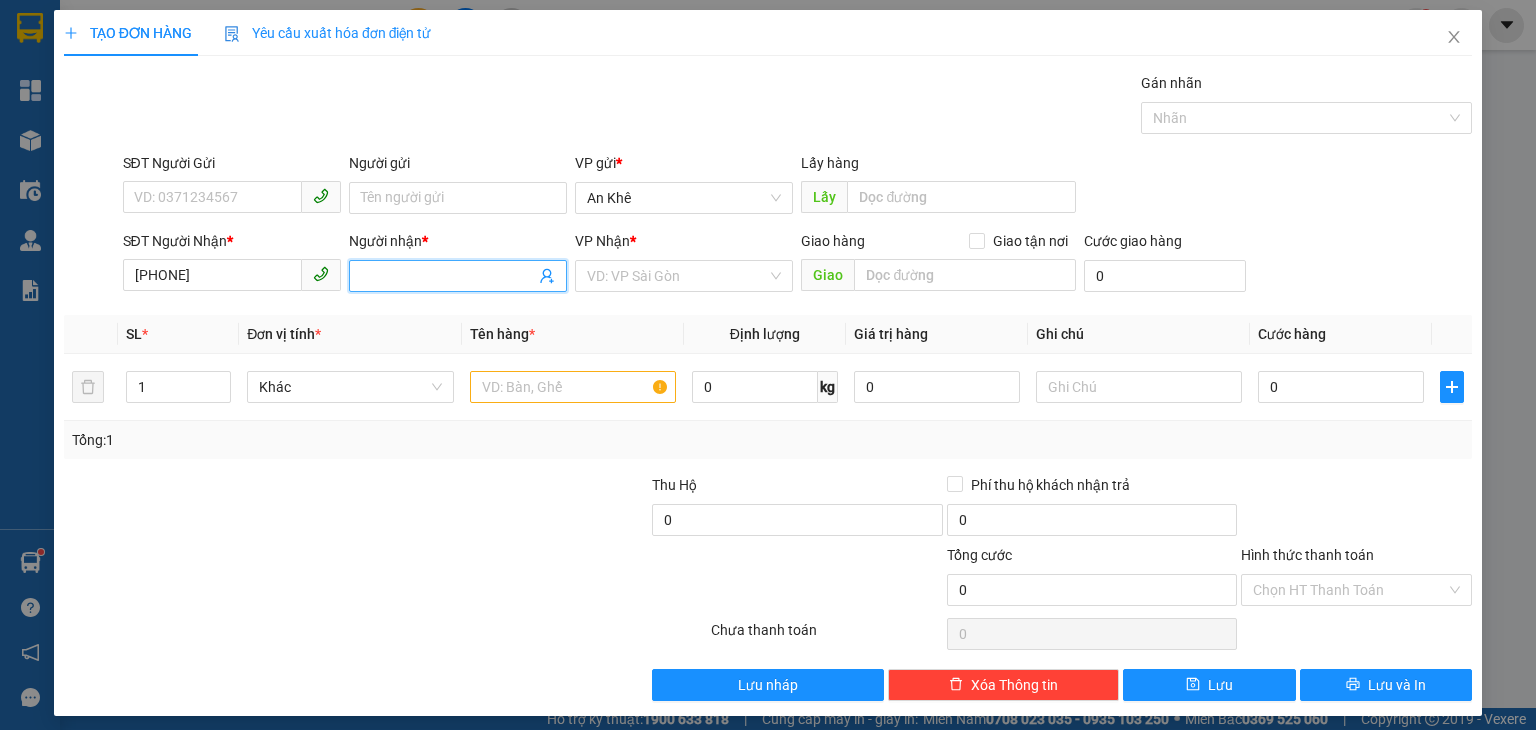 click on "Người nhận  *" at bounding box center (448, 276) 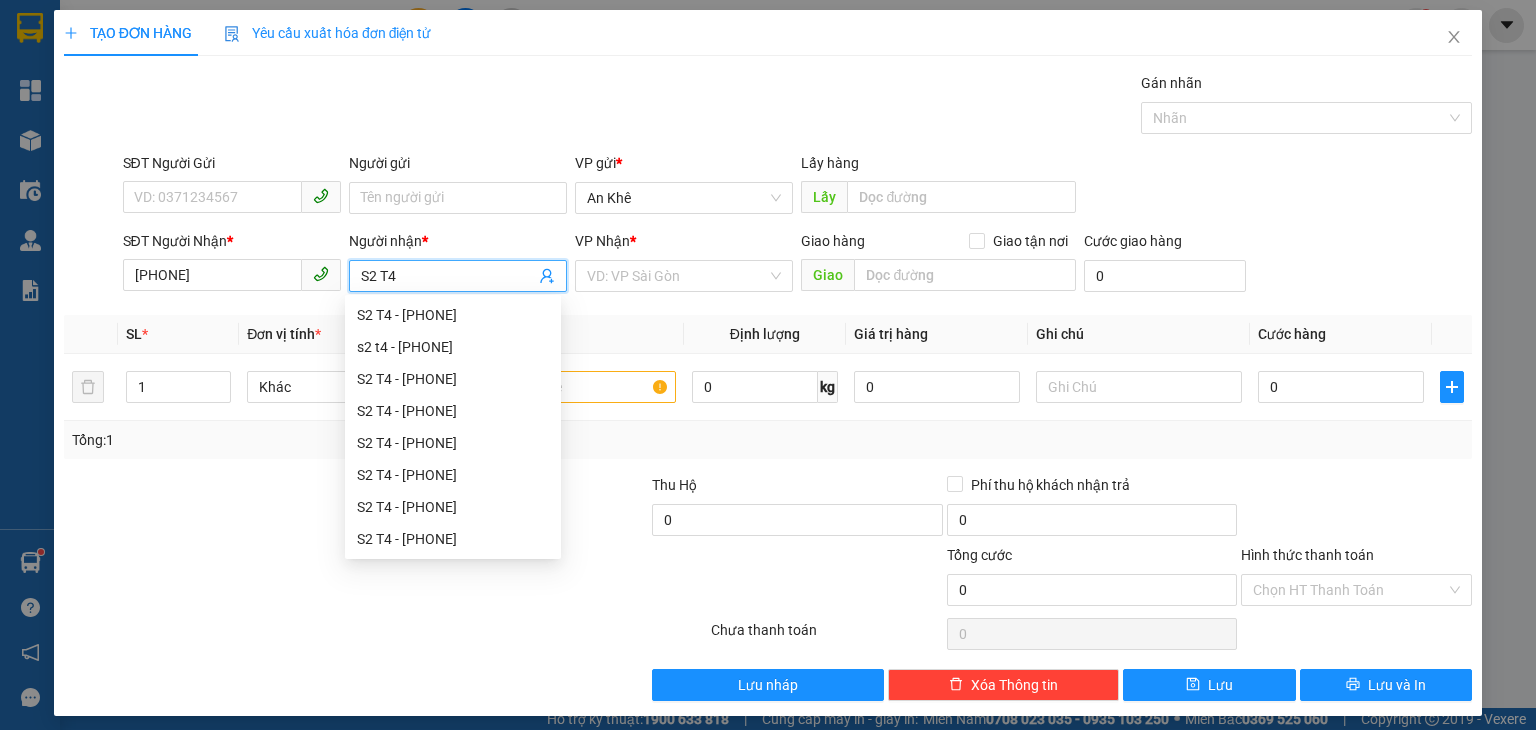 type on "S2 T4" 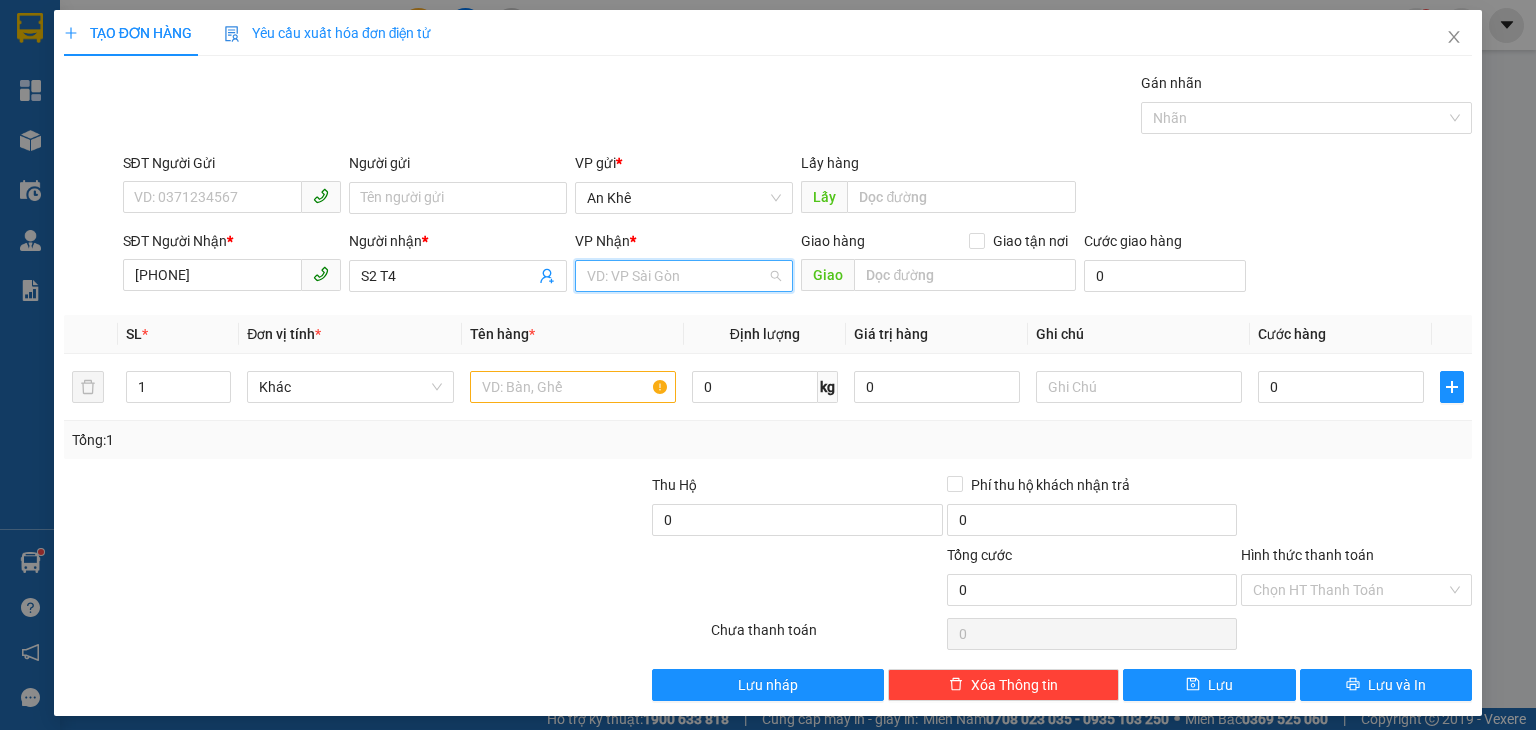 click at bounding box center (677, 276) 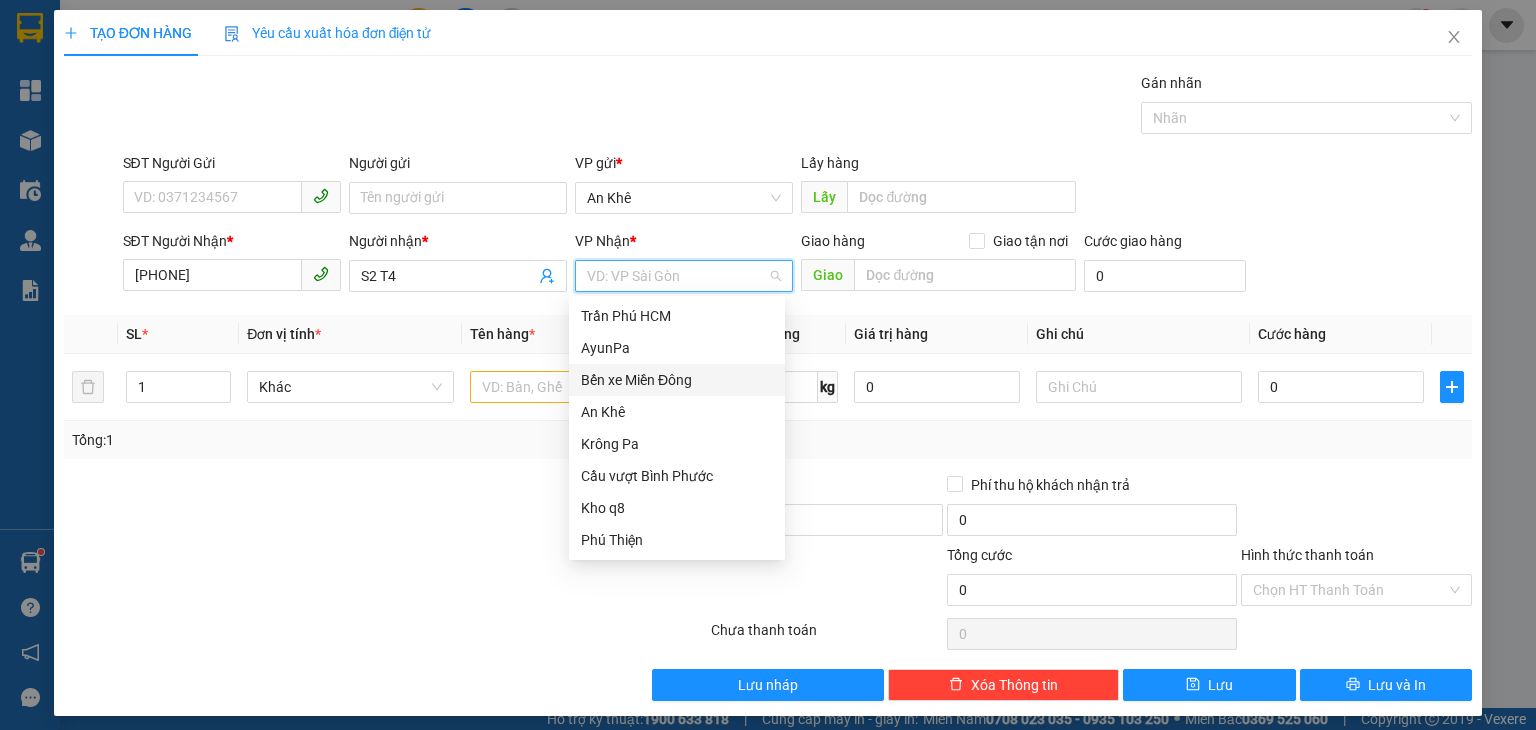 click on "Bến xe Miền Đông" at bounding box center (677, 380) 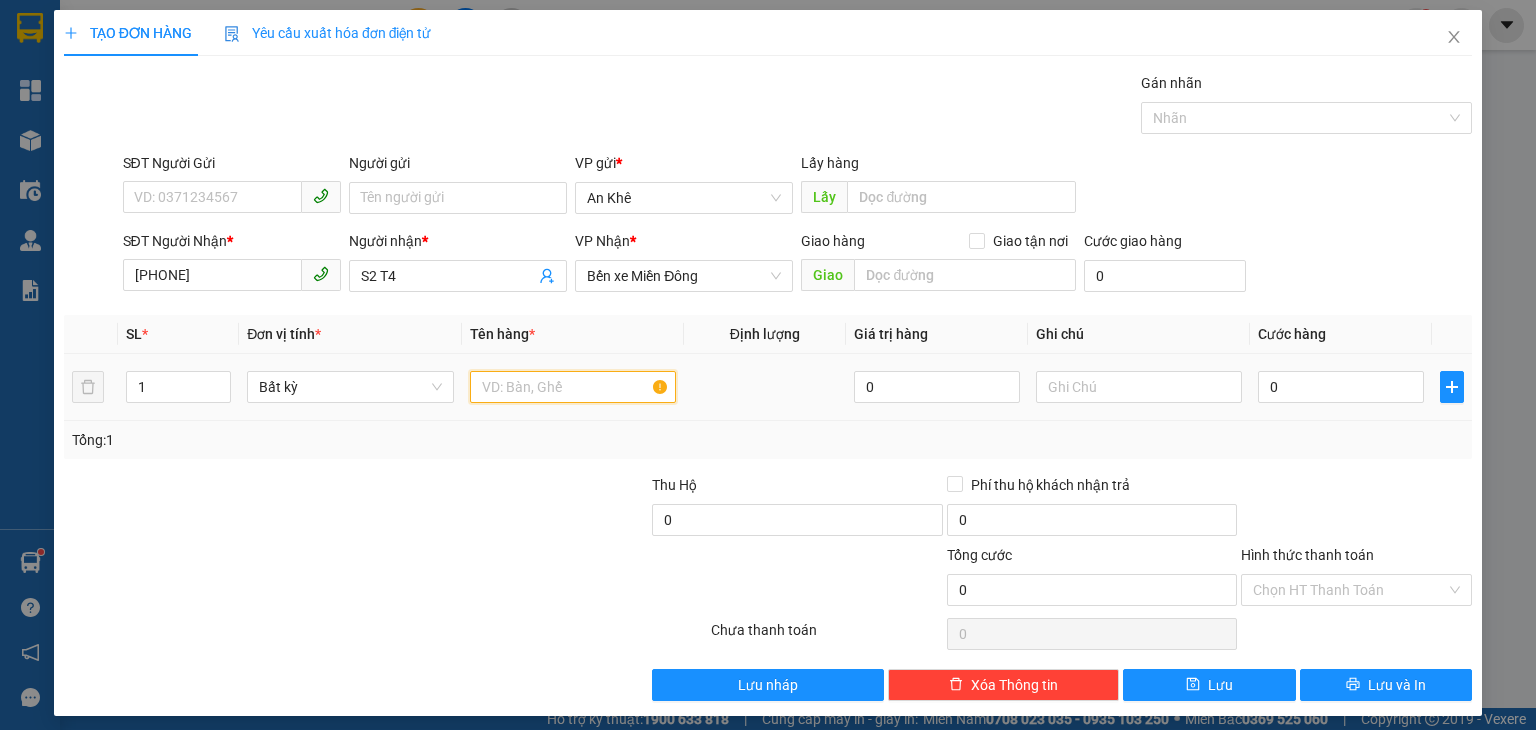 click at bounding box center (573, 387) 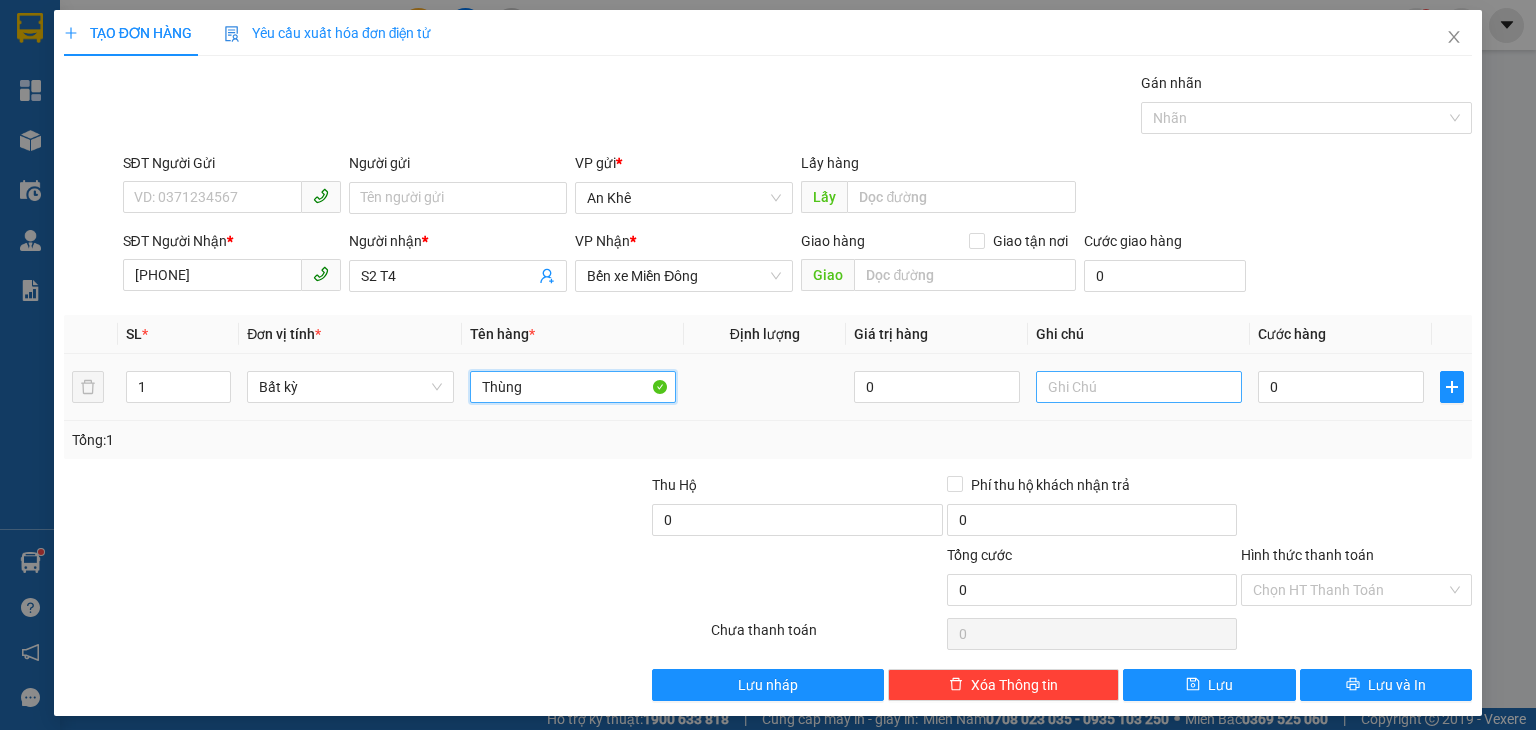 type on "Thùng" 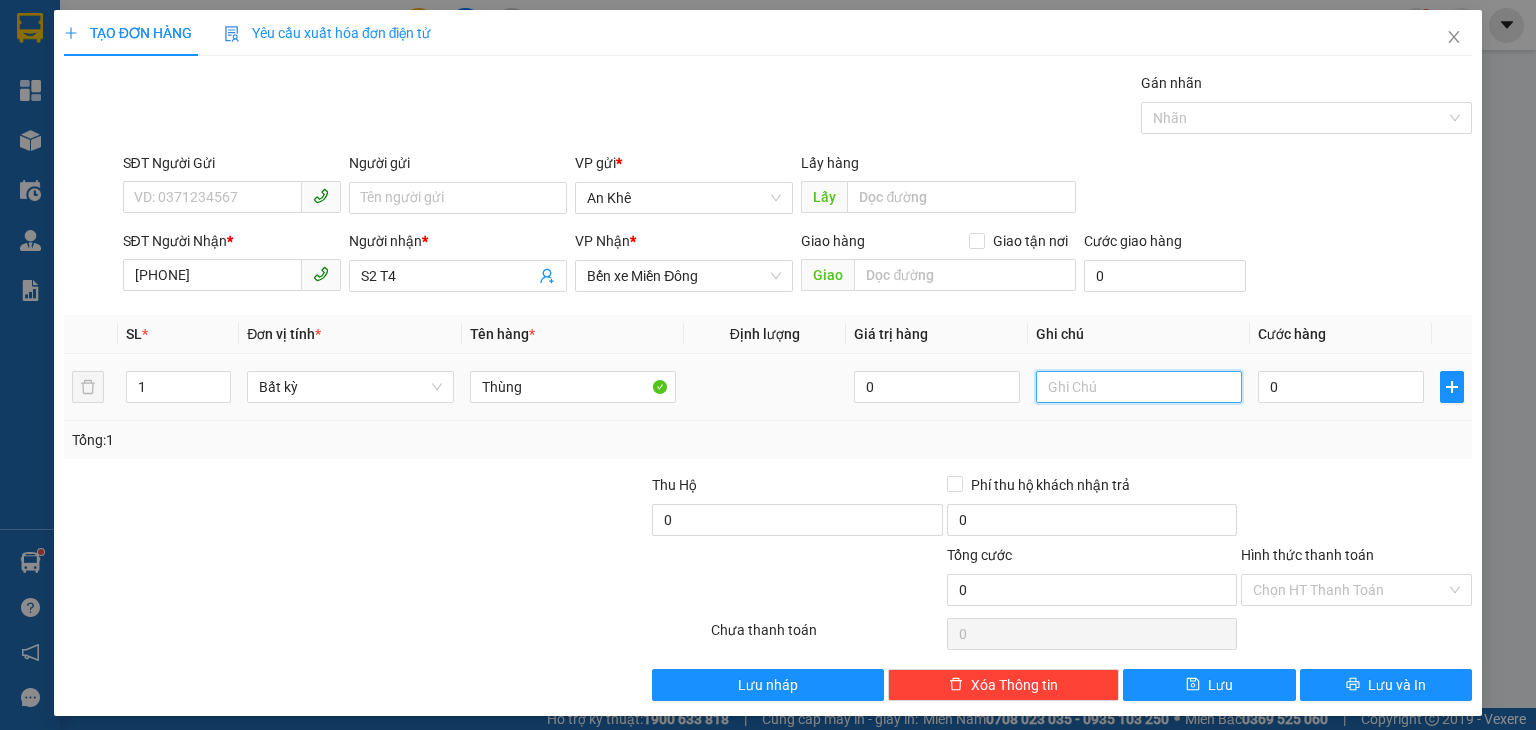 click at bounding box center (1139, 387) 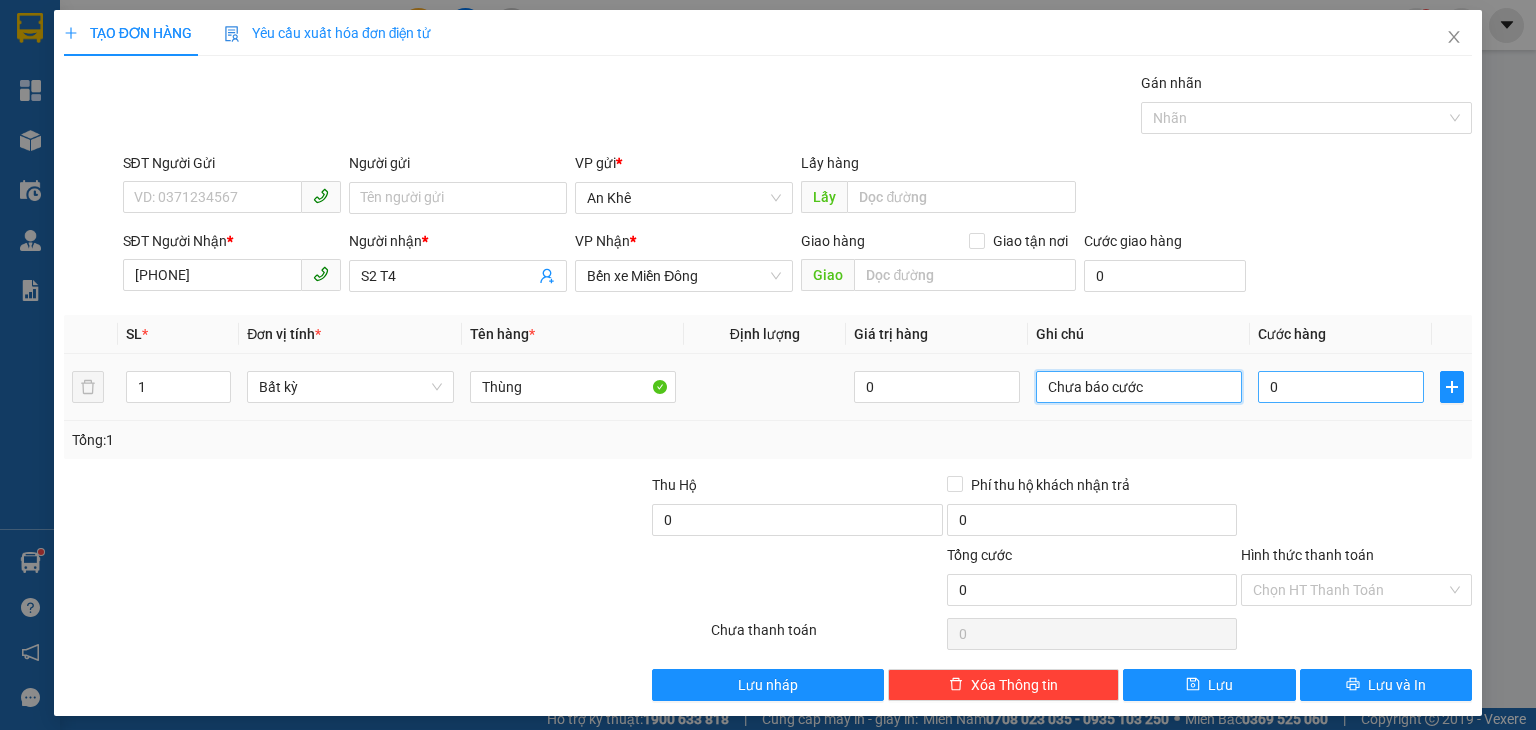type on "Chưa báo cước" 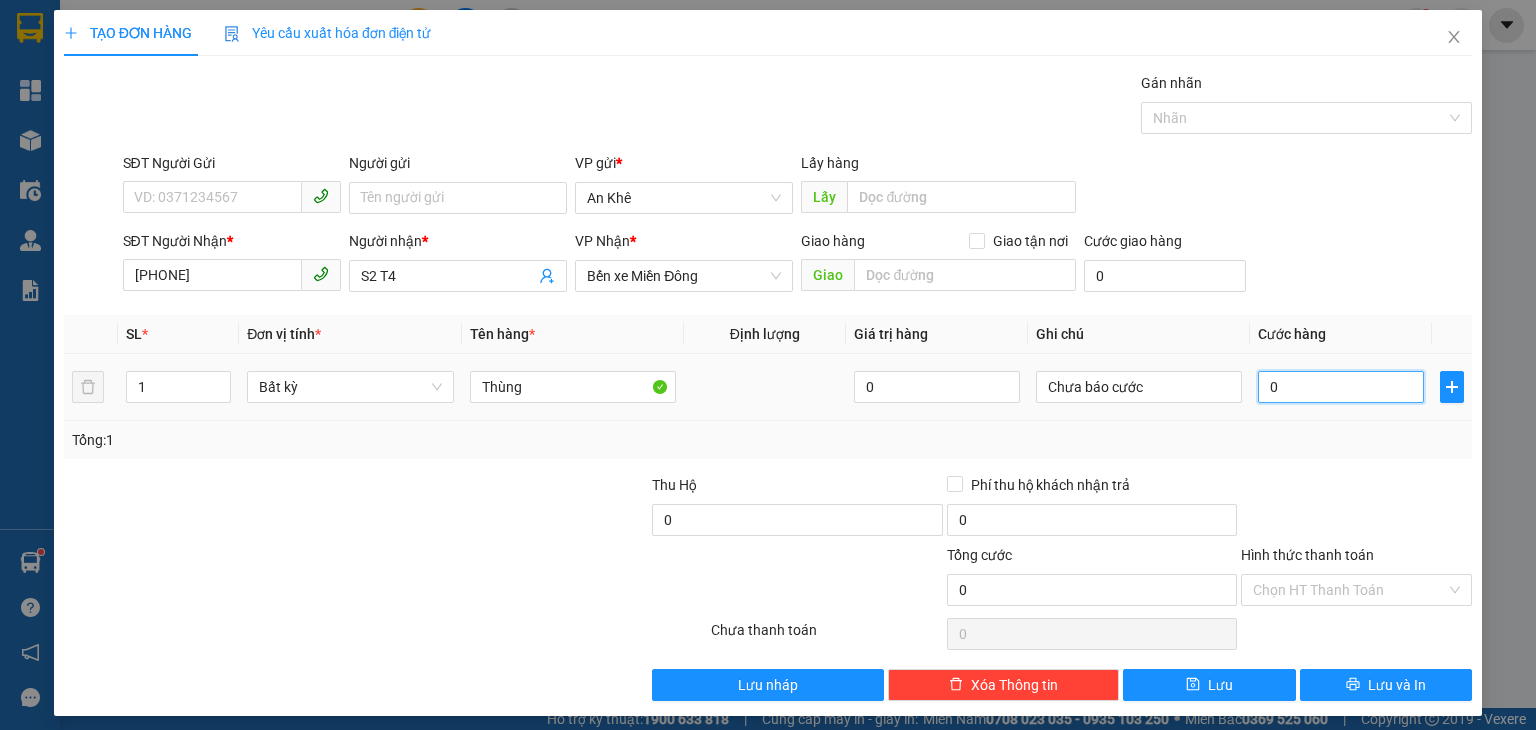 click on "0" at bounding box center [1341, 387] 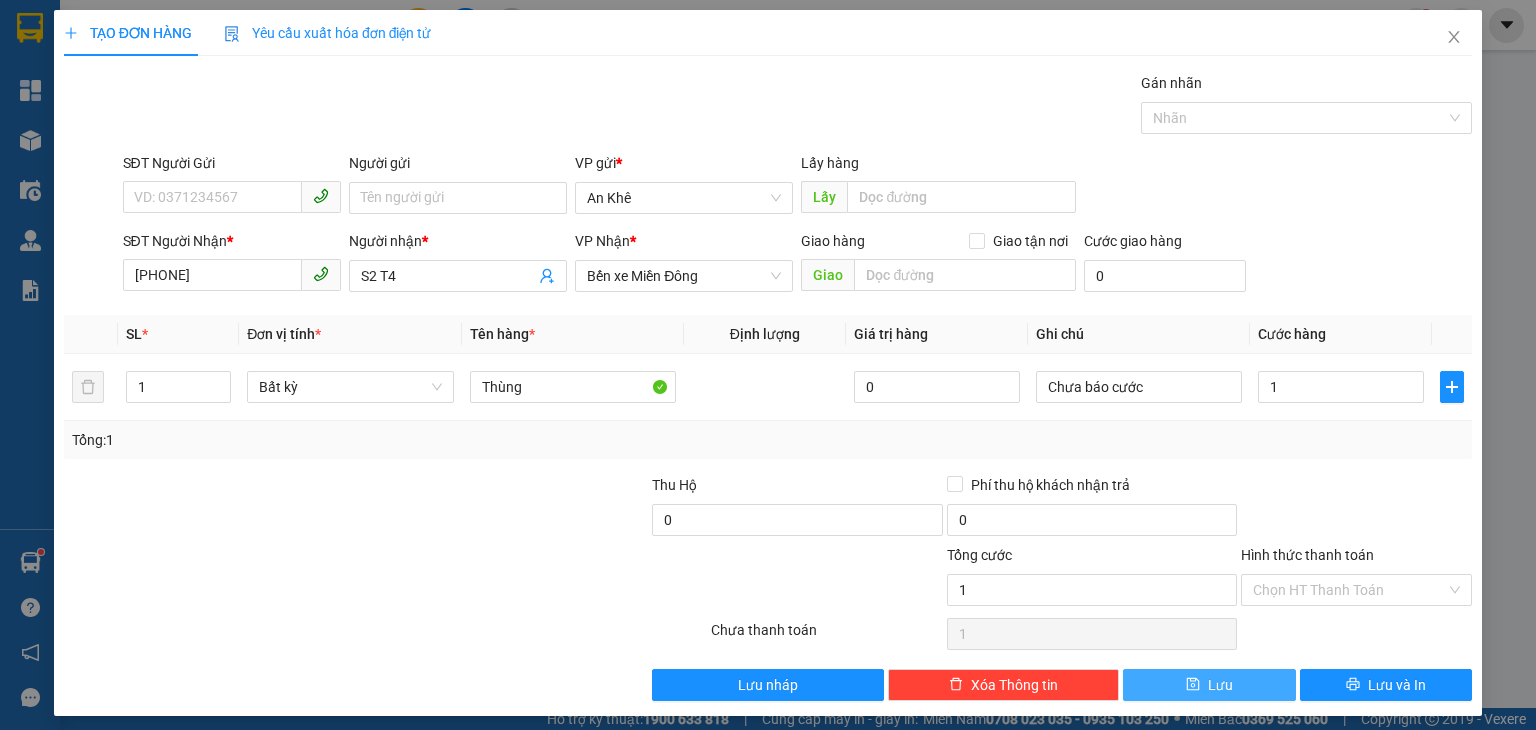 type on "1.000" 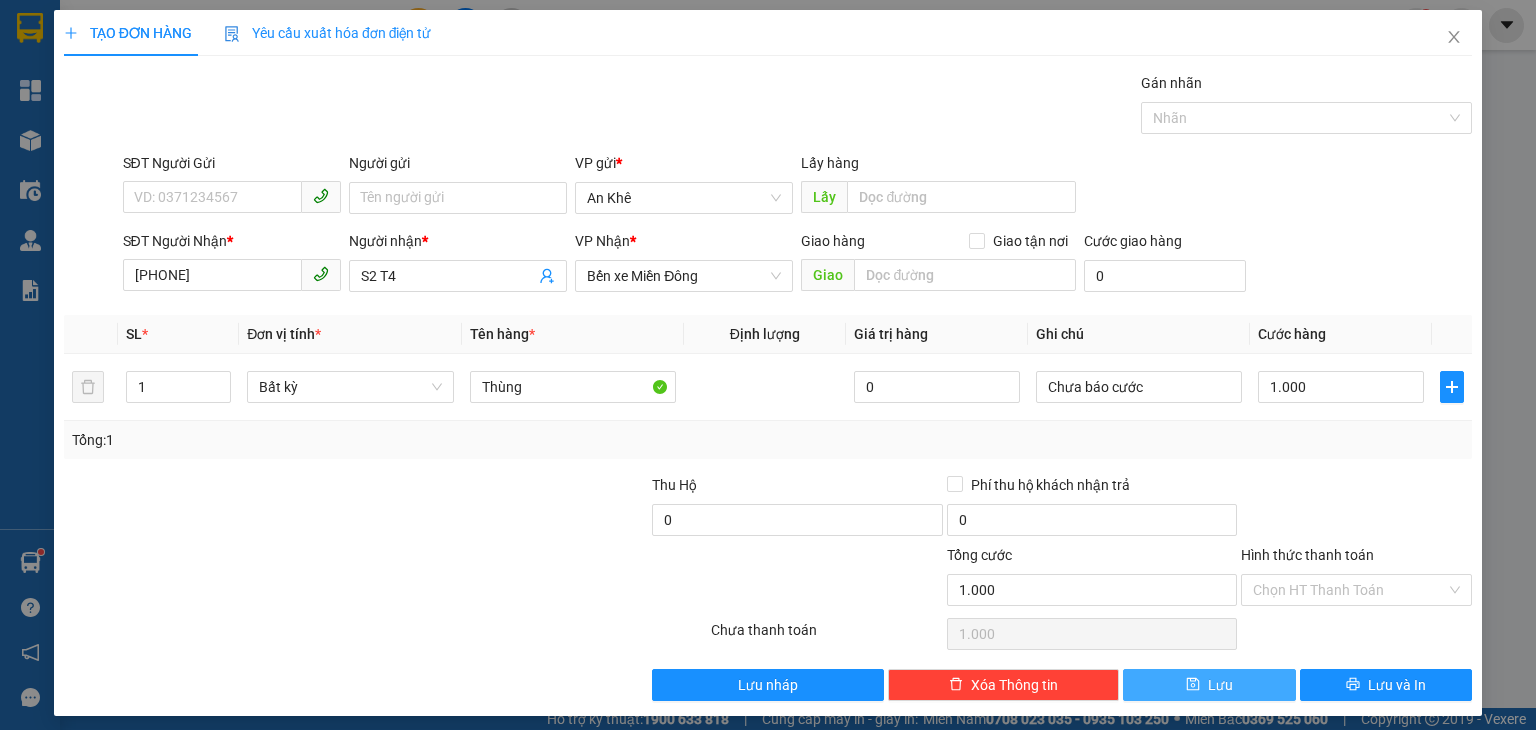 click on "Lưu" at bounding box center (1209, 685) 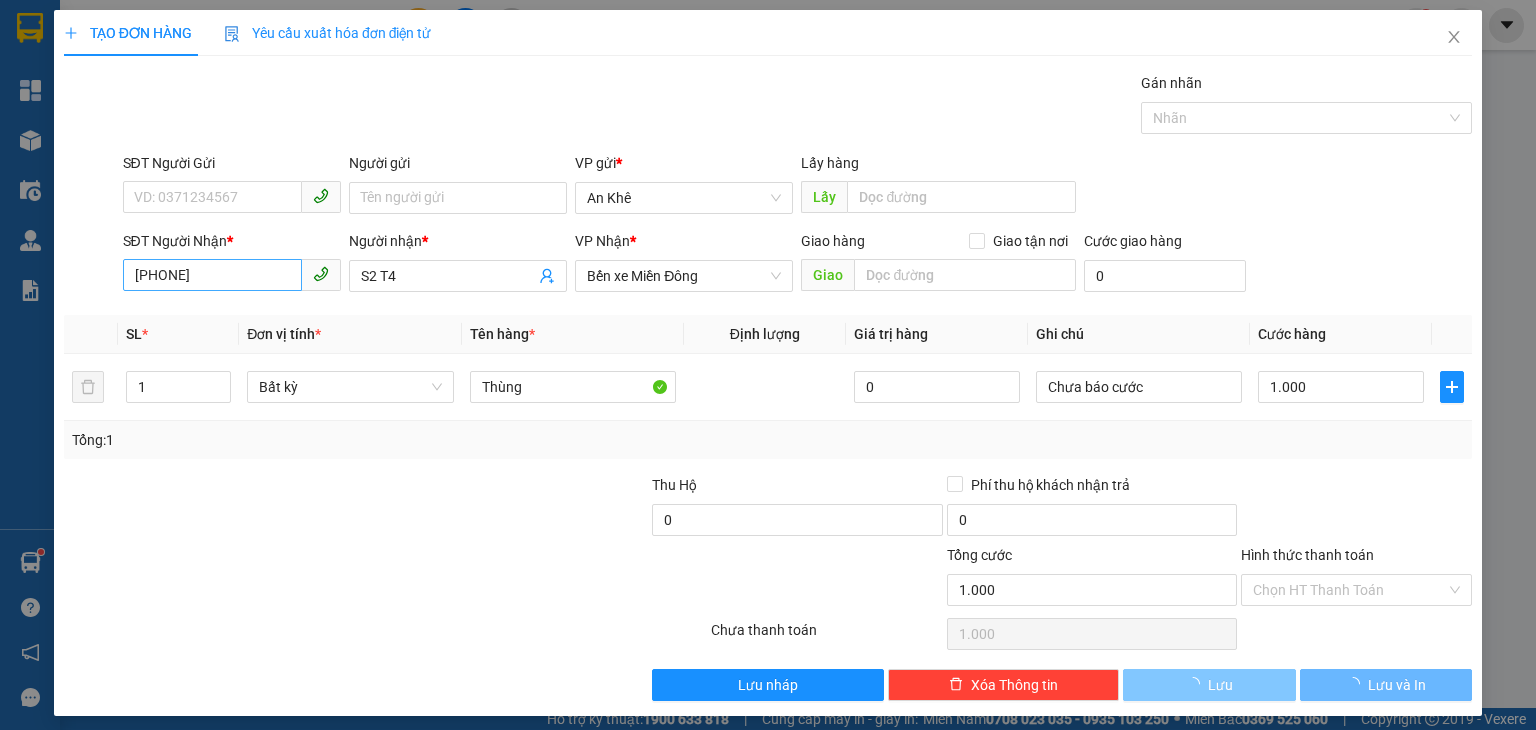 type 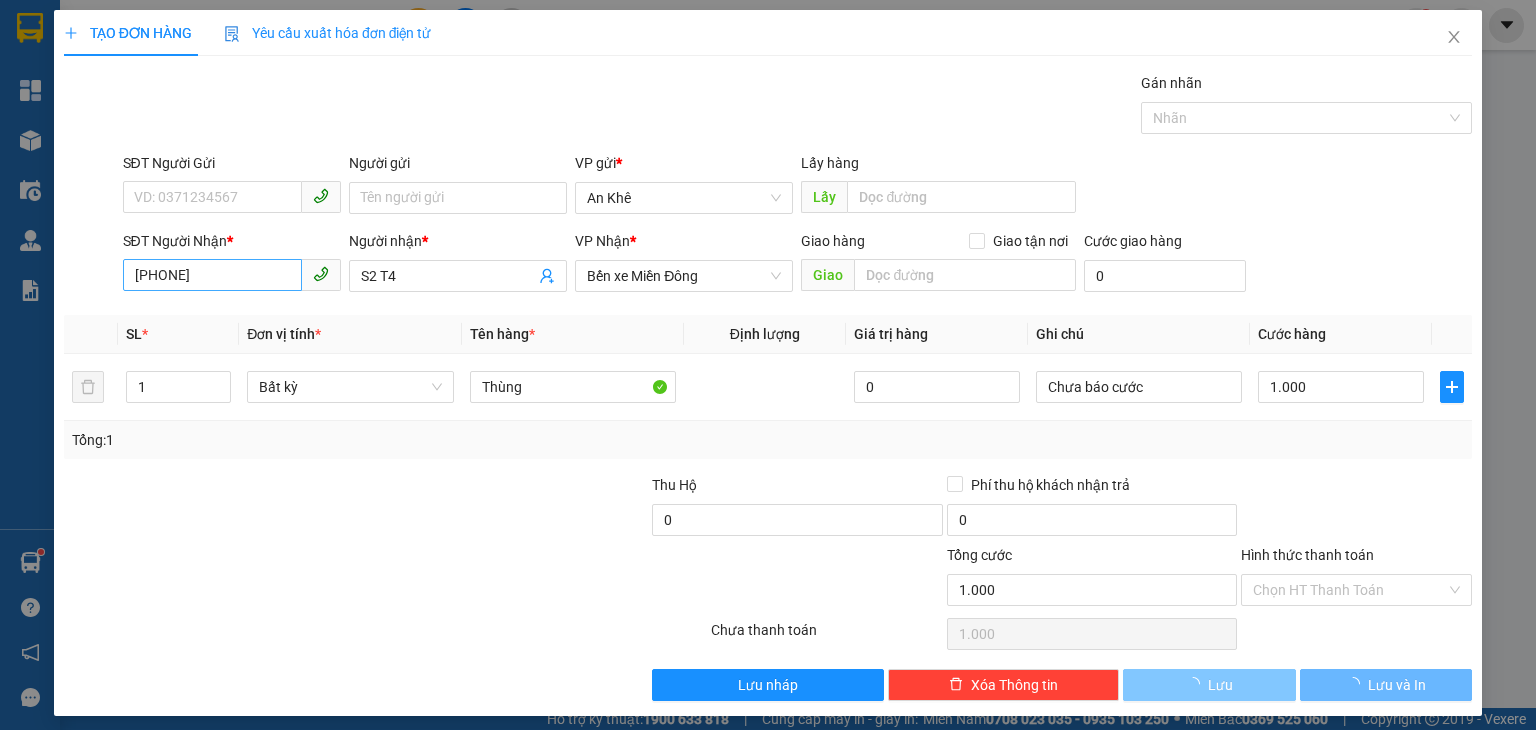 type 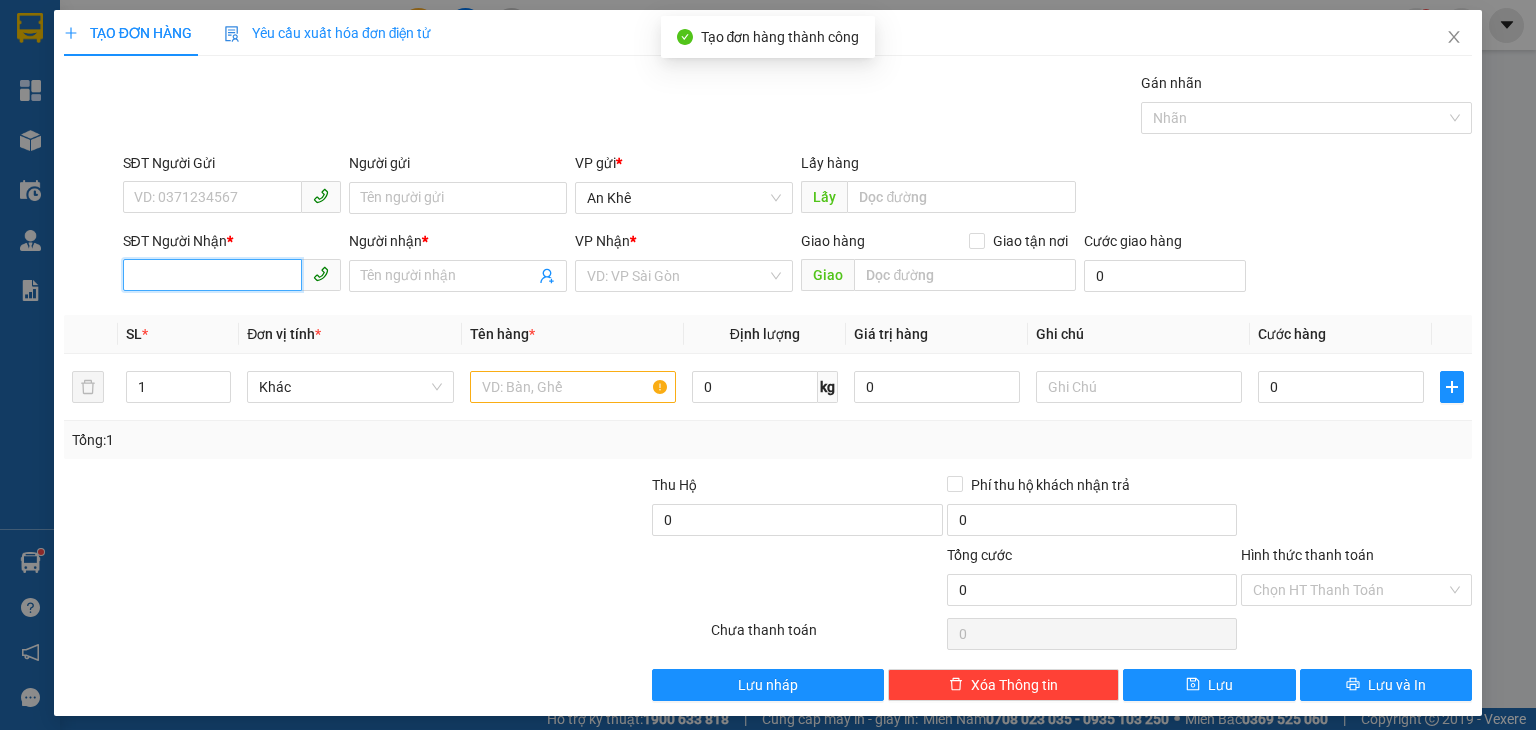click on "SĐT Người Nhận  *" at bounding box center [212, 275] 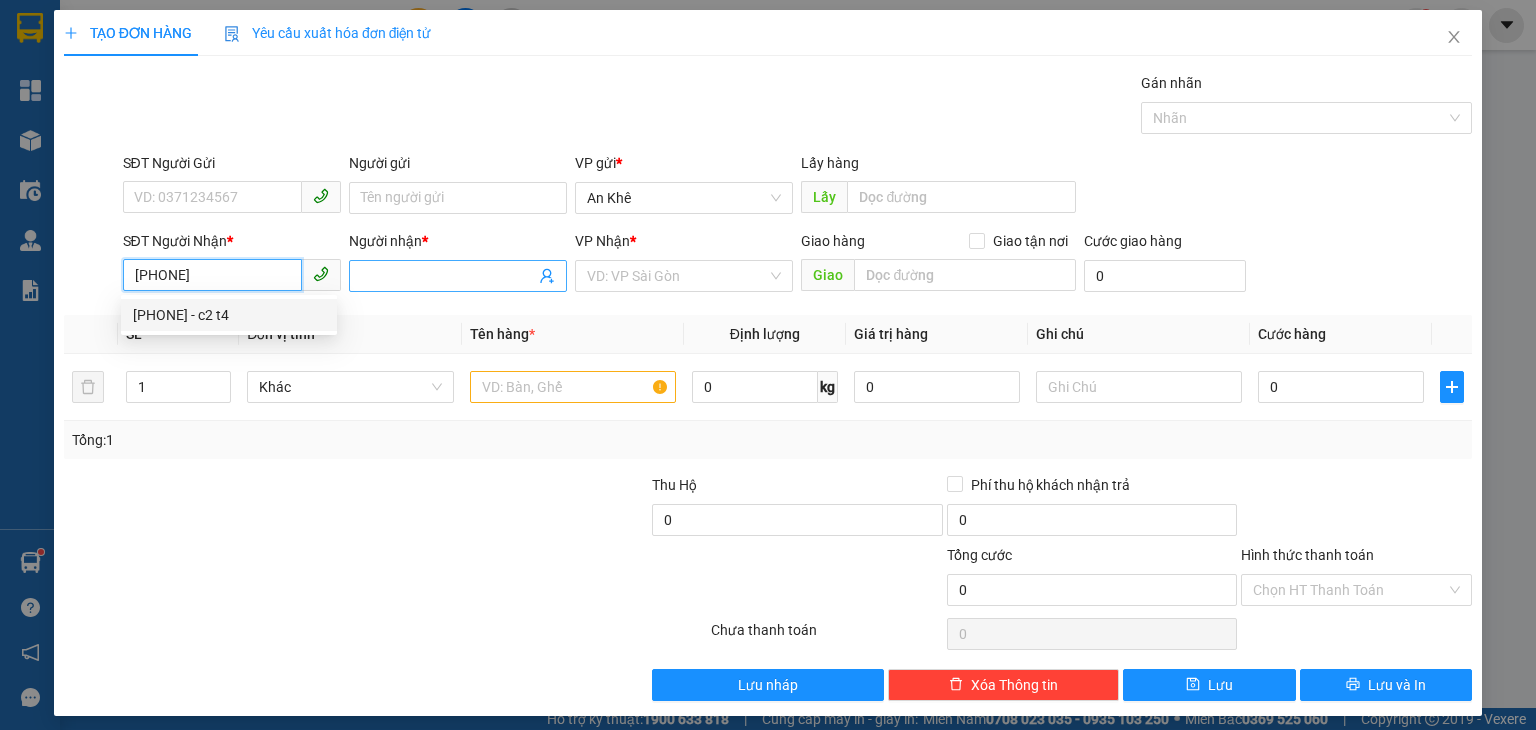 type on "[PHONE]" 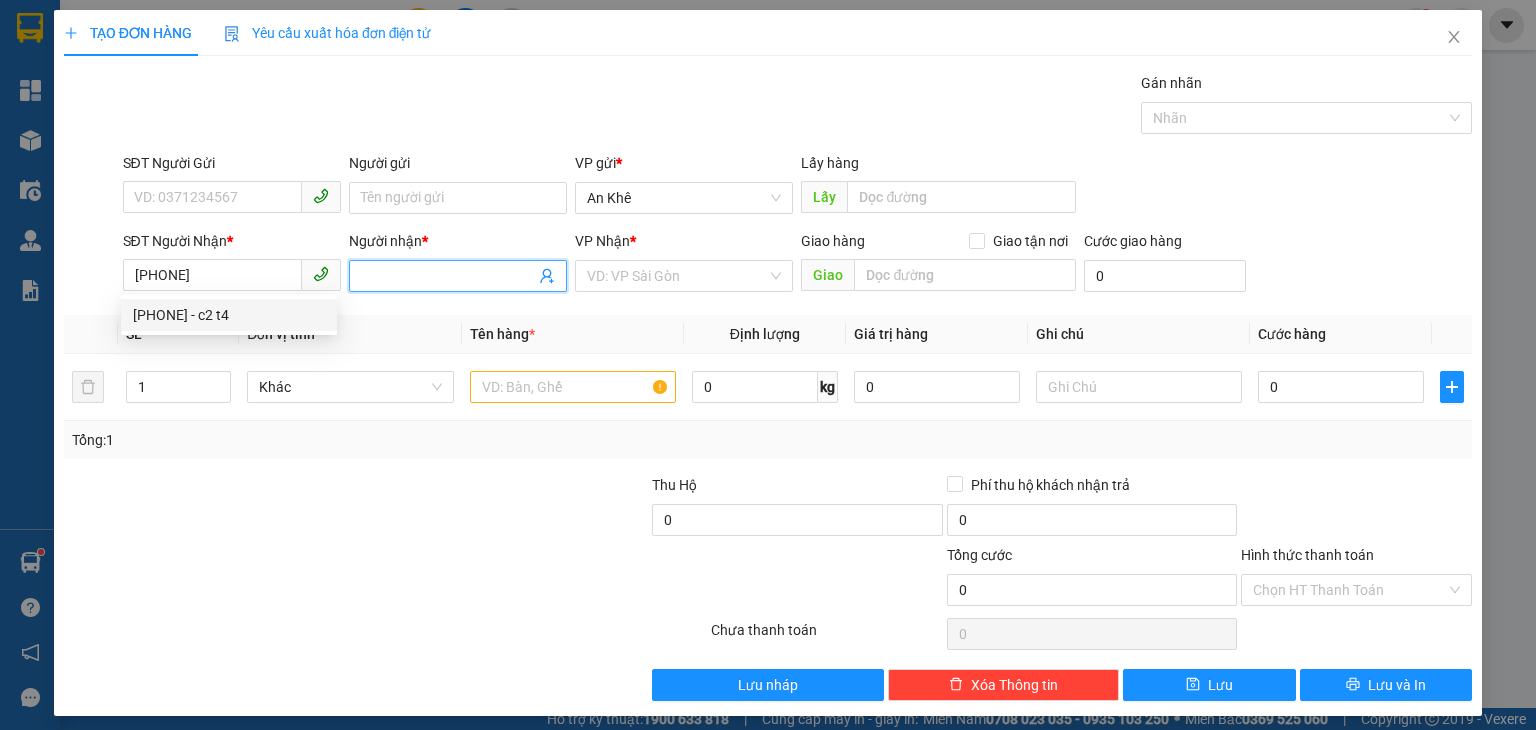 click on "Người nhận  *" at bounding box center [448, 276] 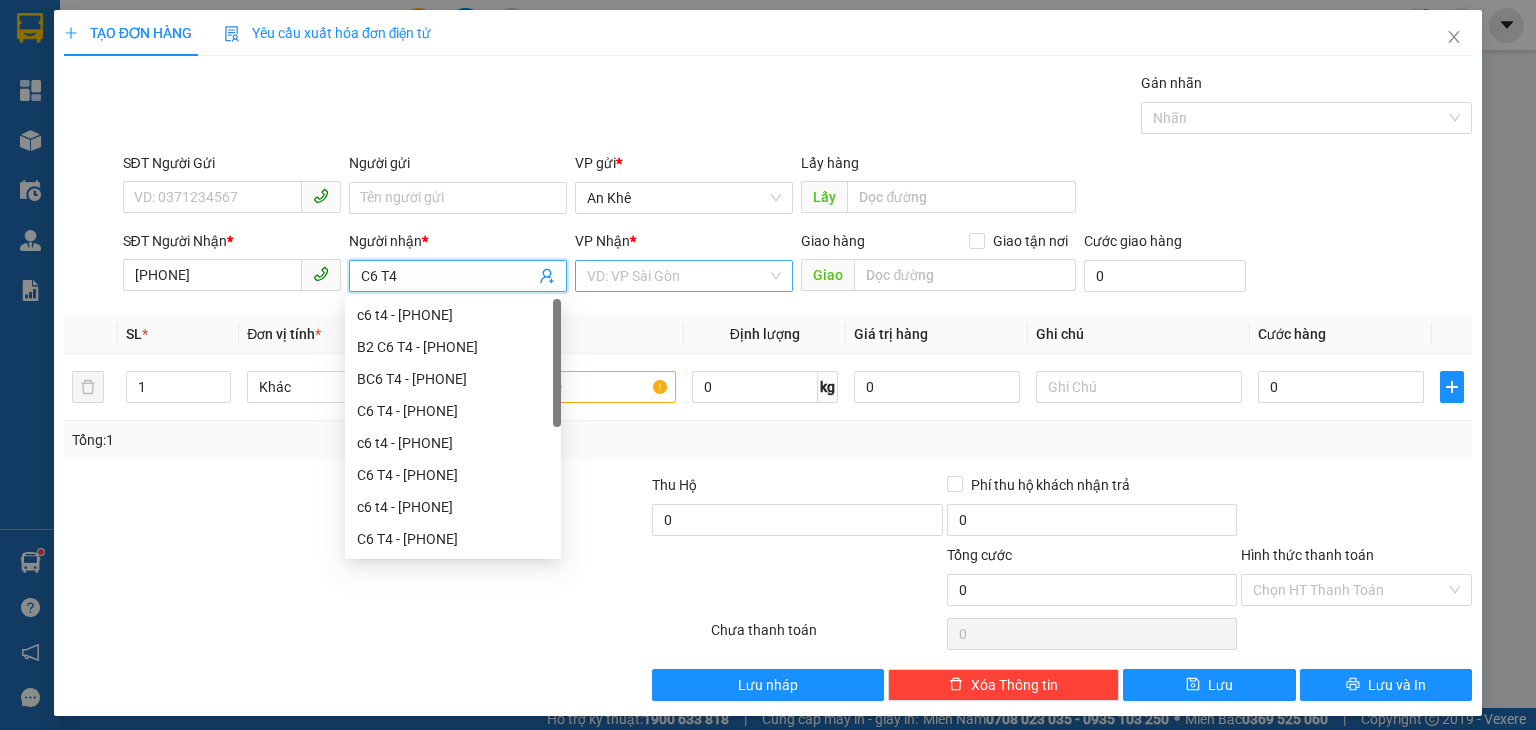 type on "C6 T4" 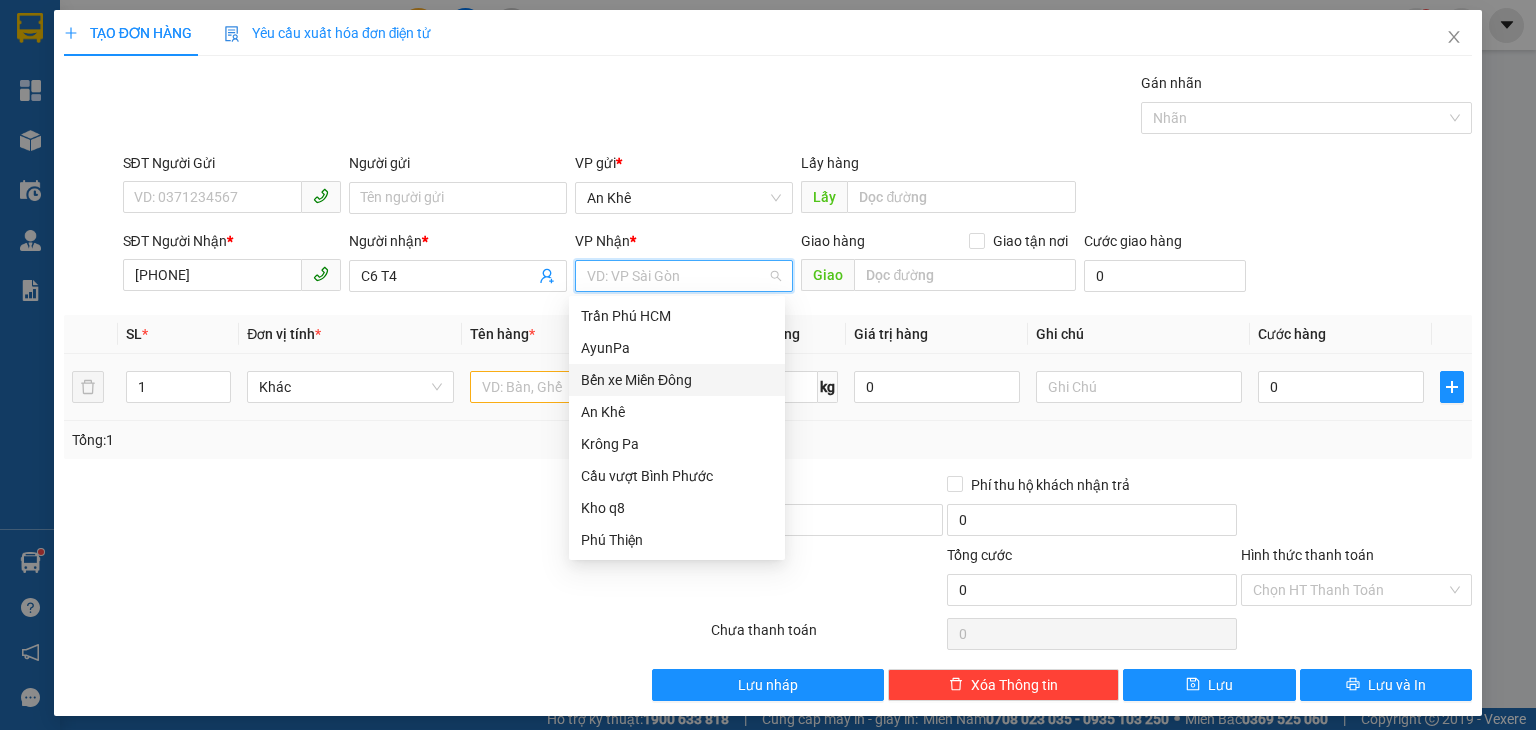 drag, startPoint x: 681, startPoint y: 381, endPoint x: 566, endPoint y: 389, distance: 115.27792 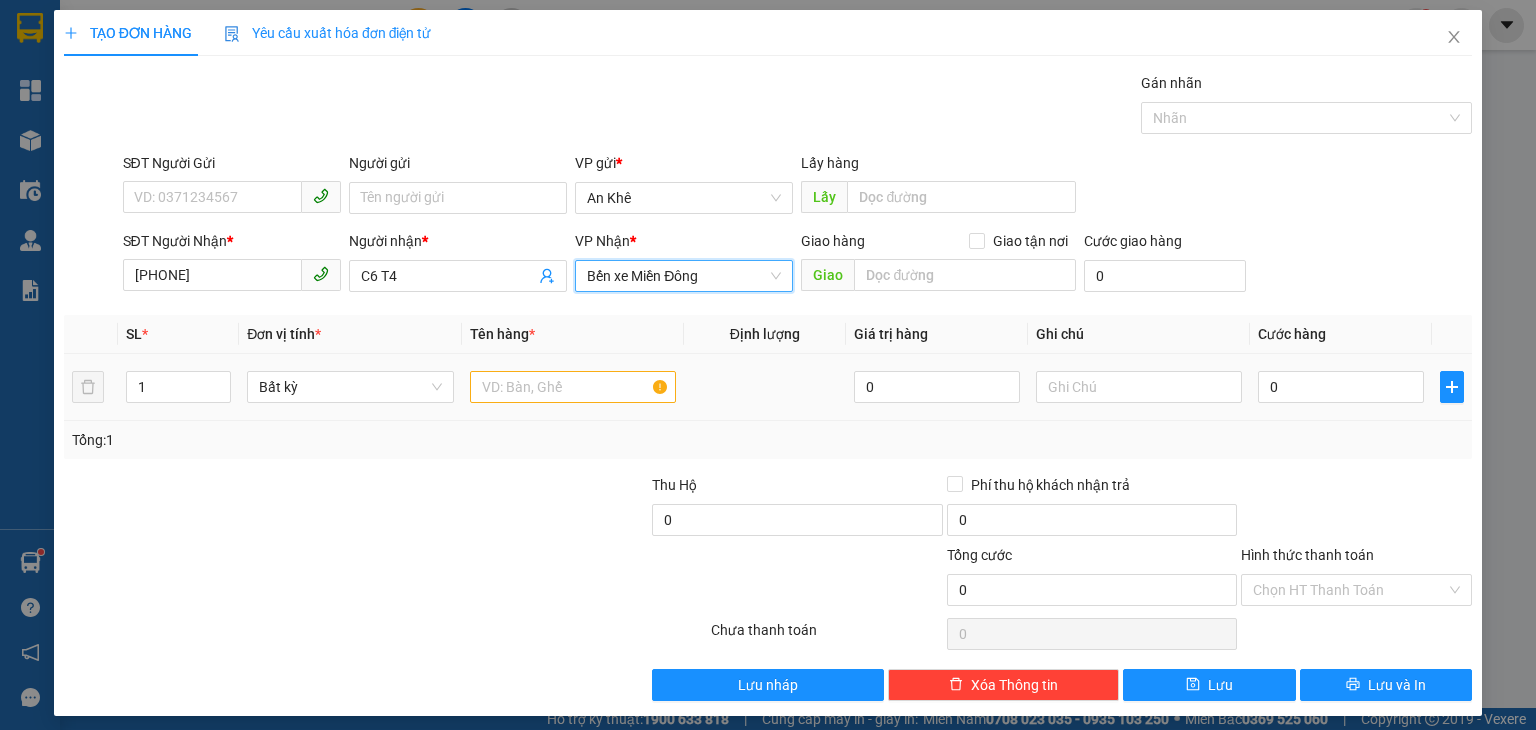 click at bounding box center (573, 387) 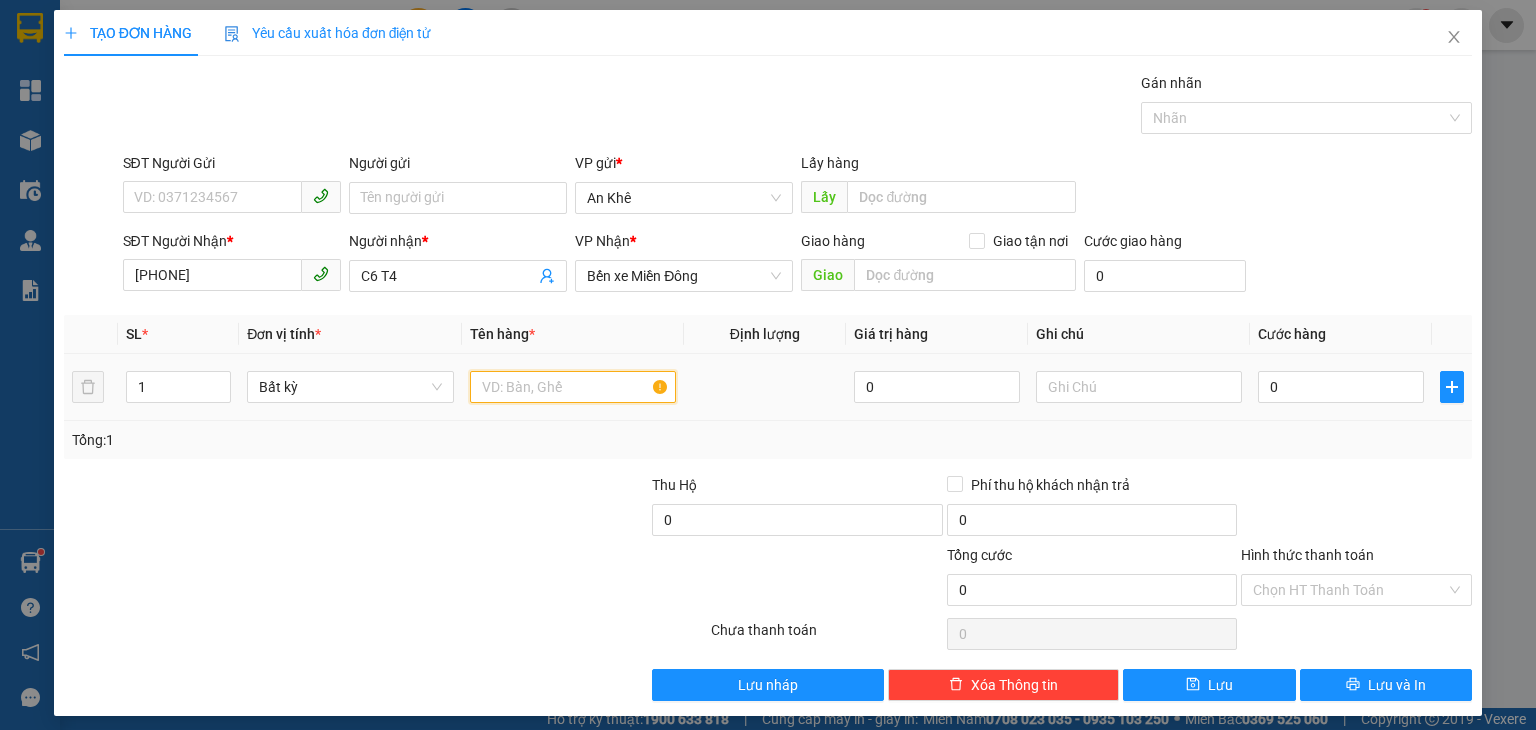 click at bounding box center [573, 387] 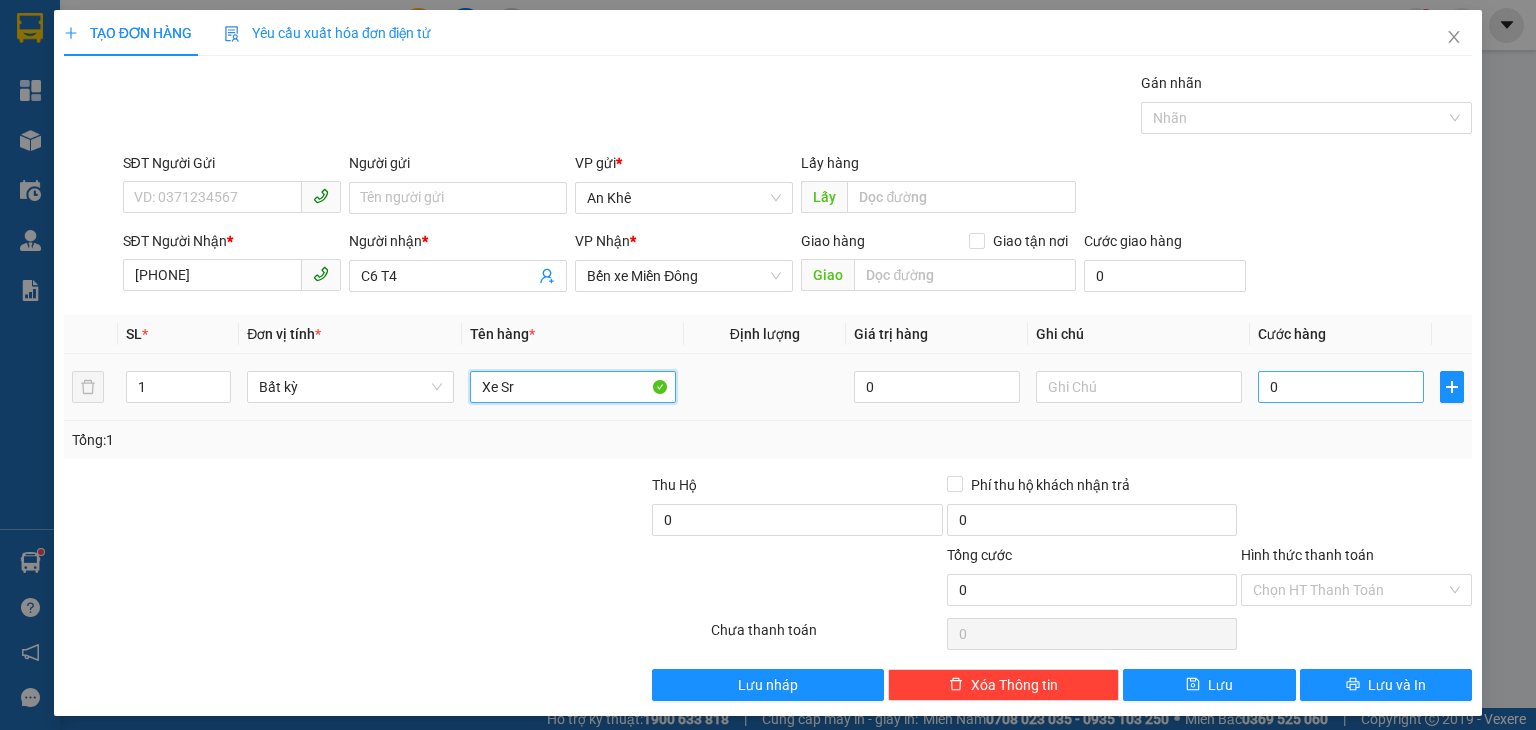 type on "Xe Sr" 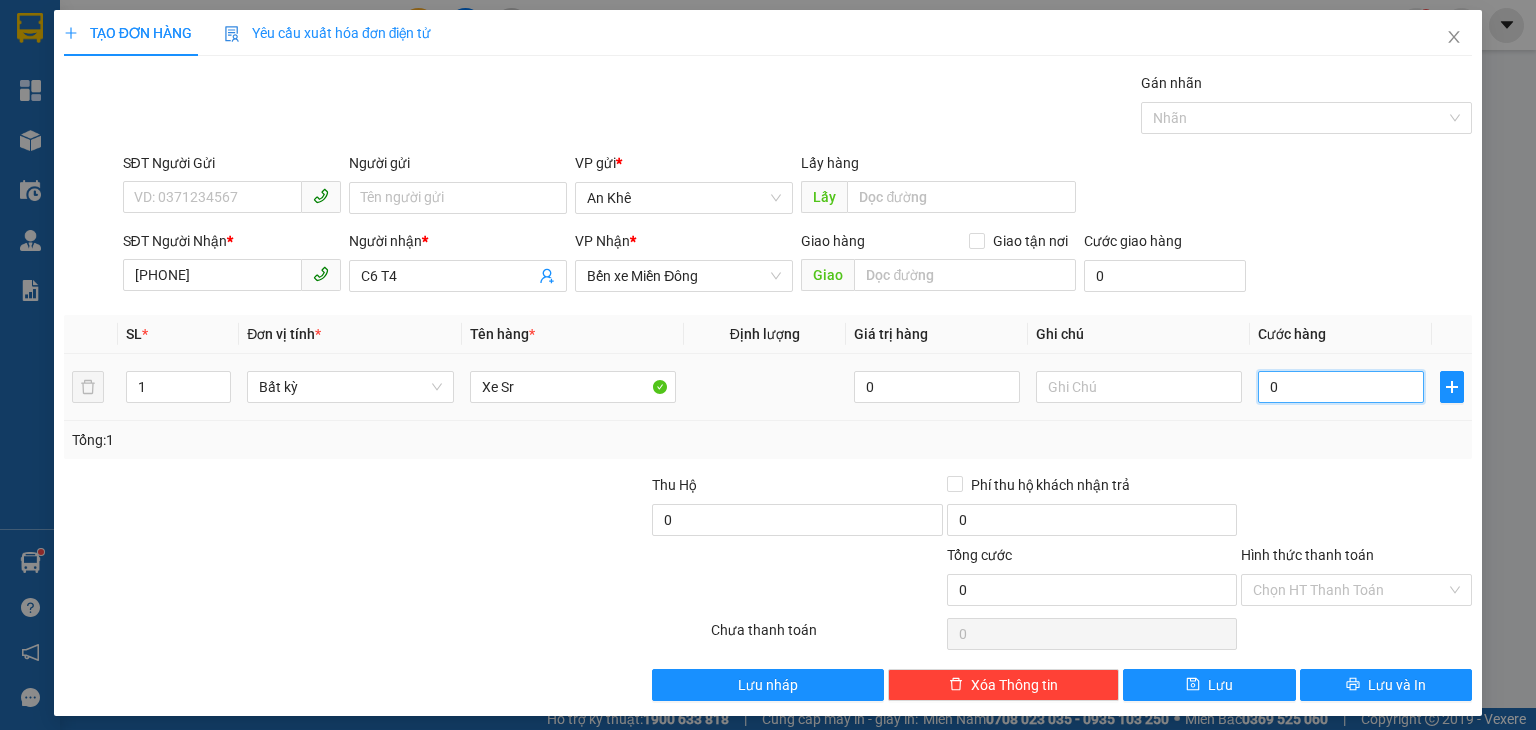 click on "0" at bounding box center (1341, 387) 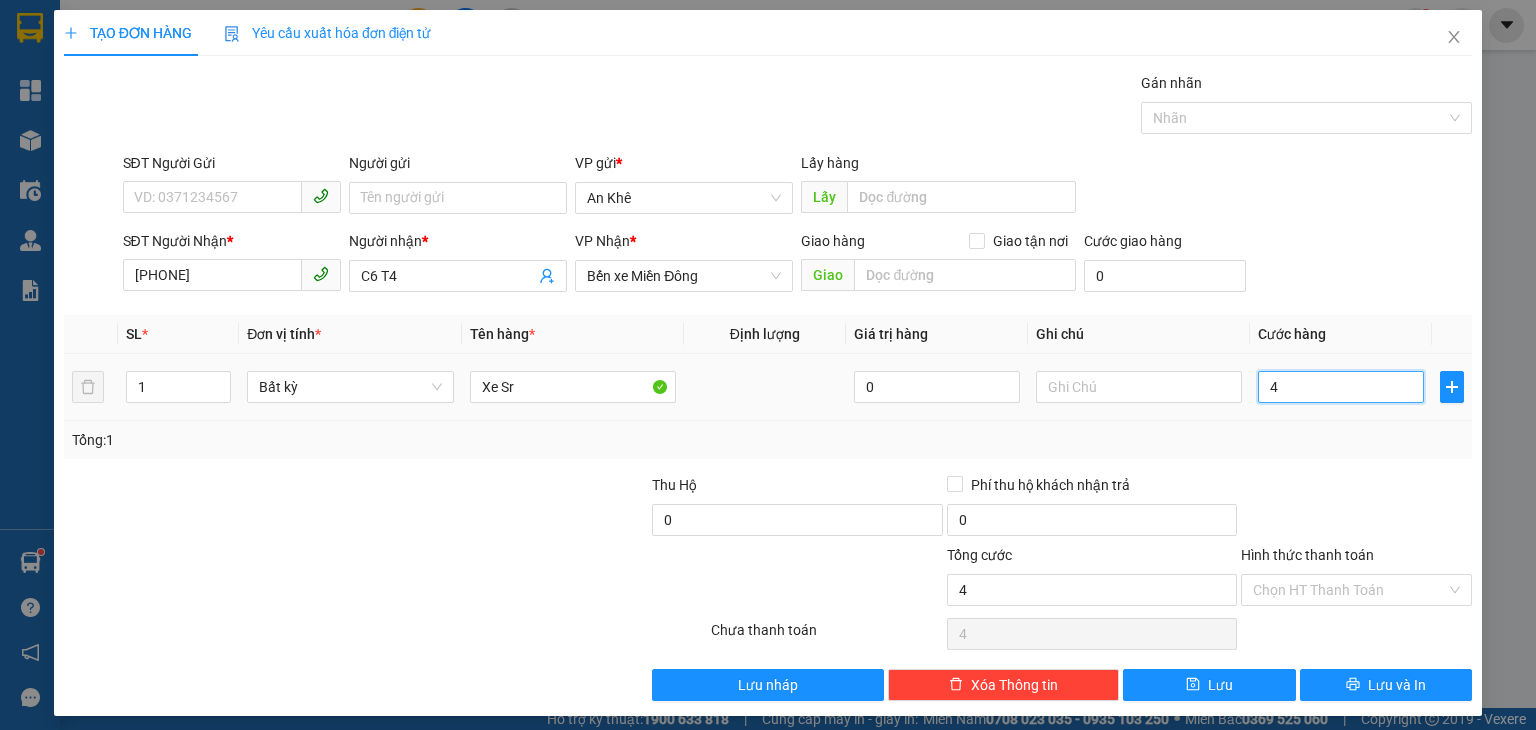 type on "40" 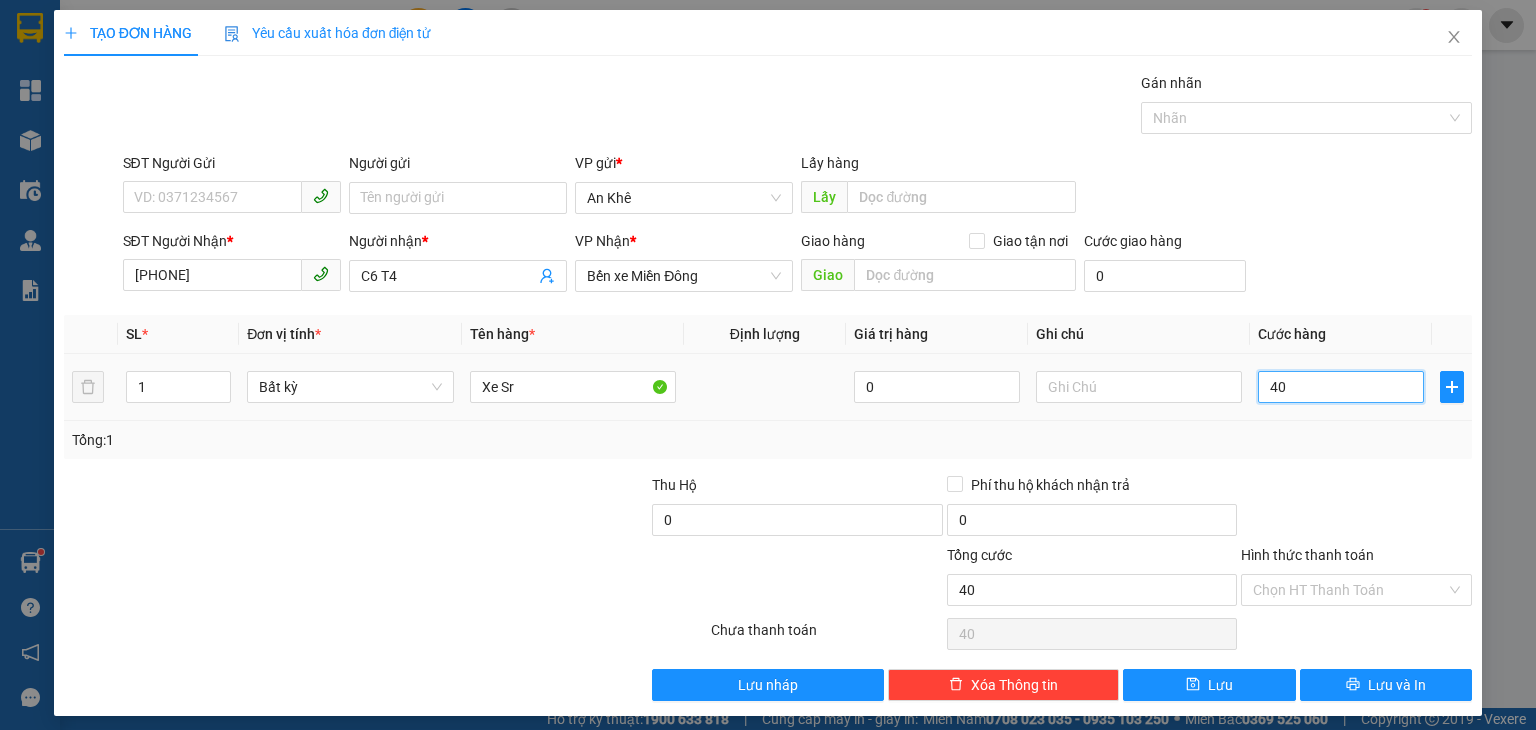 type on "400" 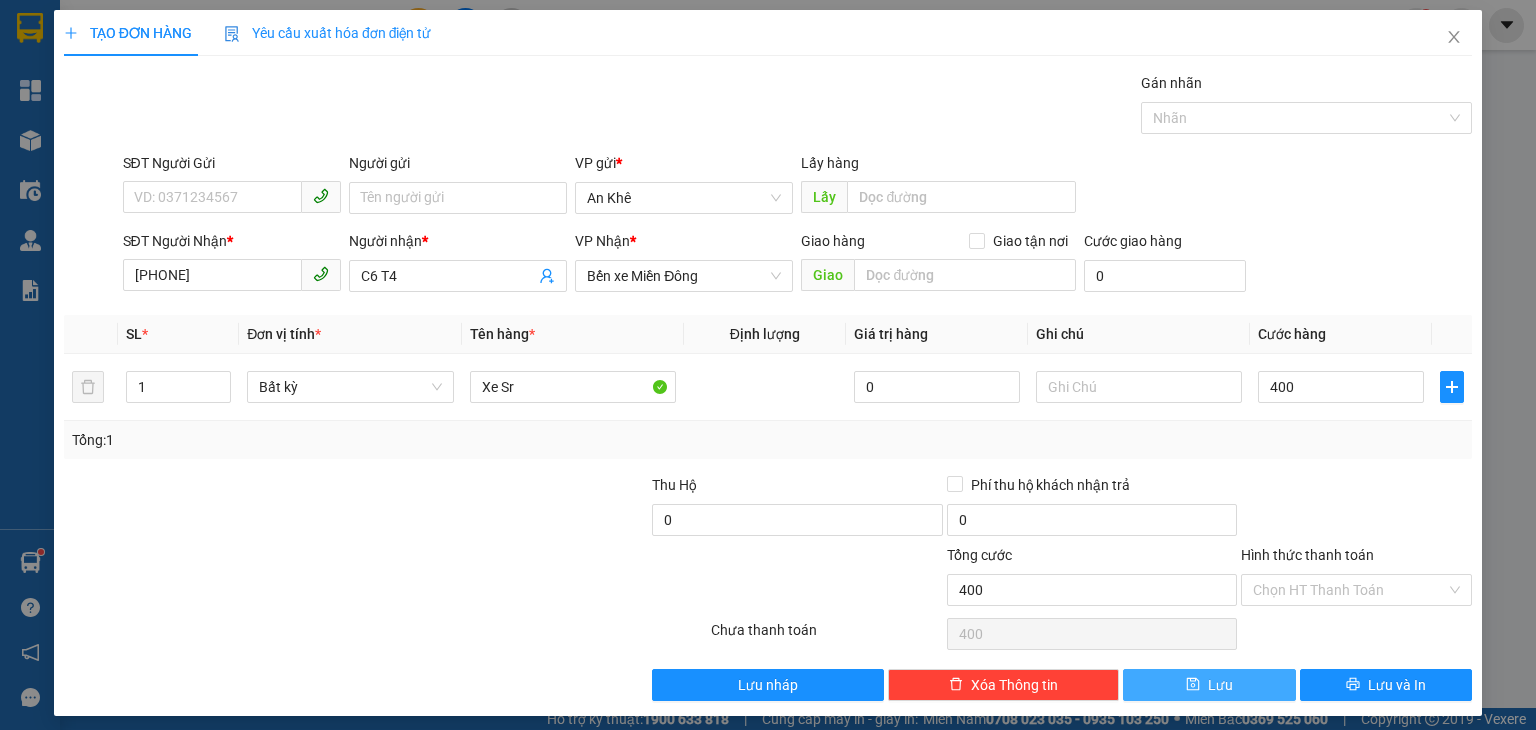type on "400.000" 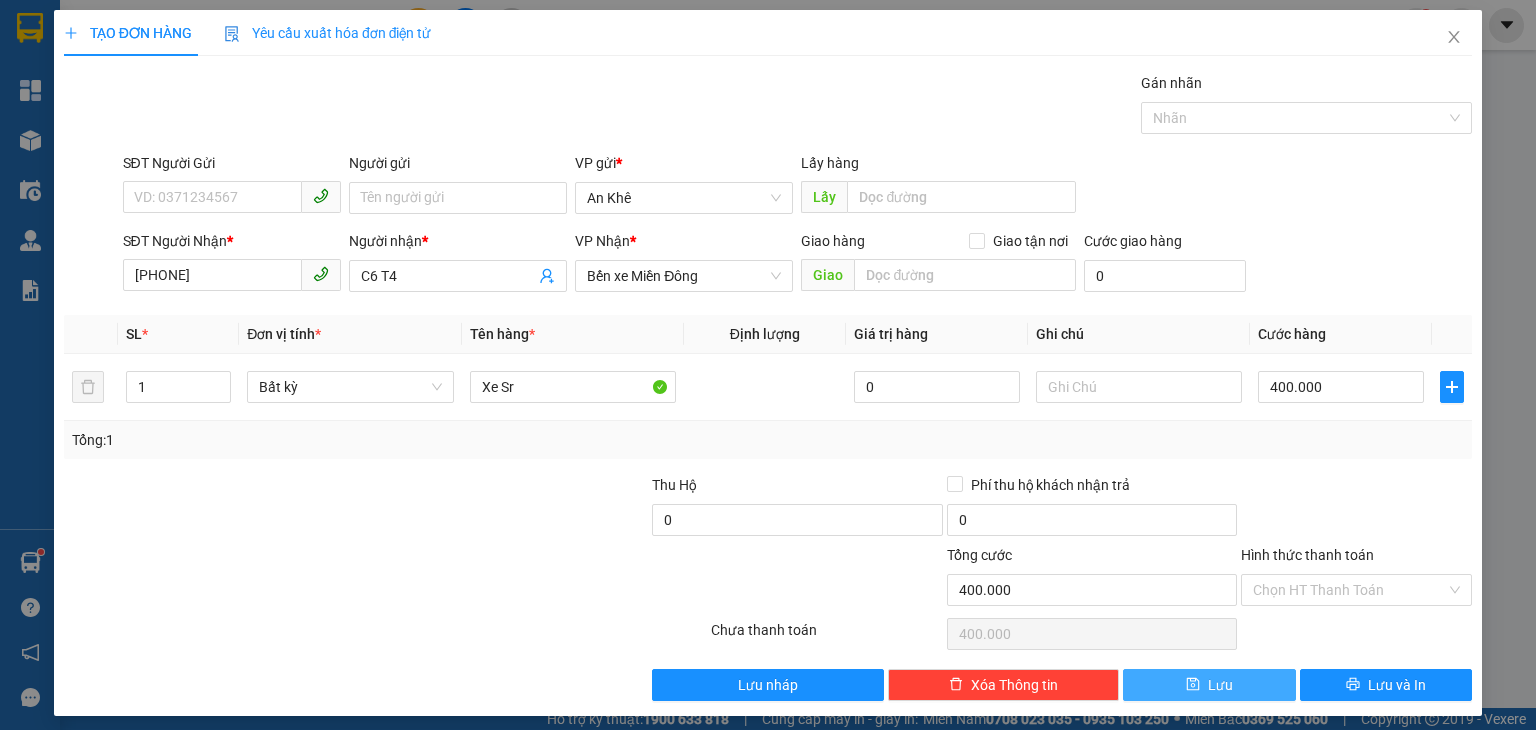 click on "Lưu" at bounding box center [1209, 685] 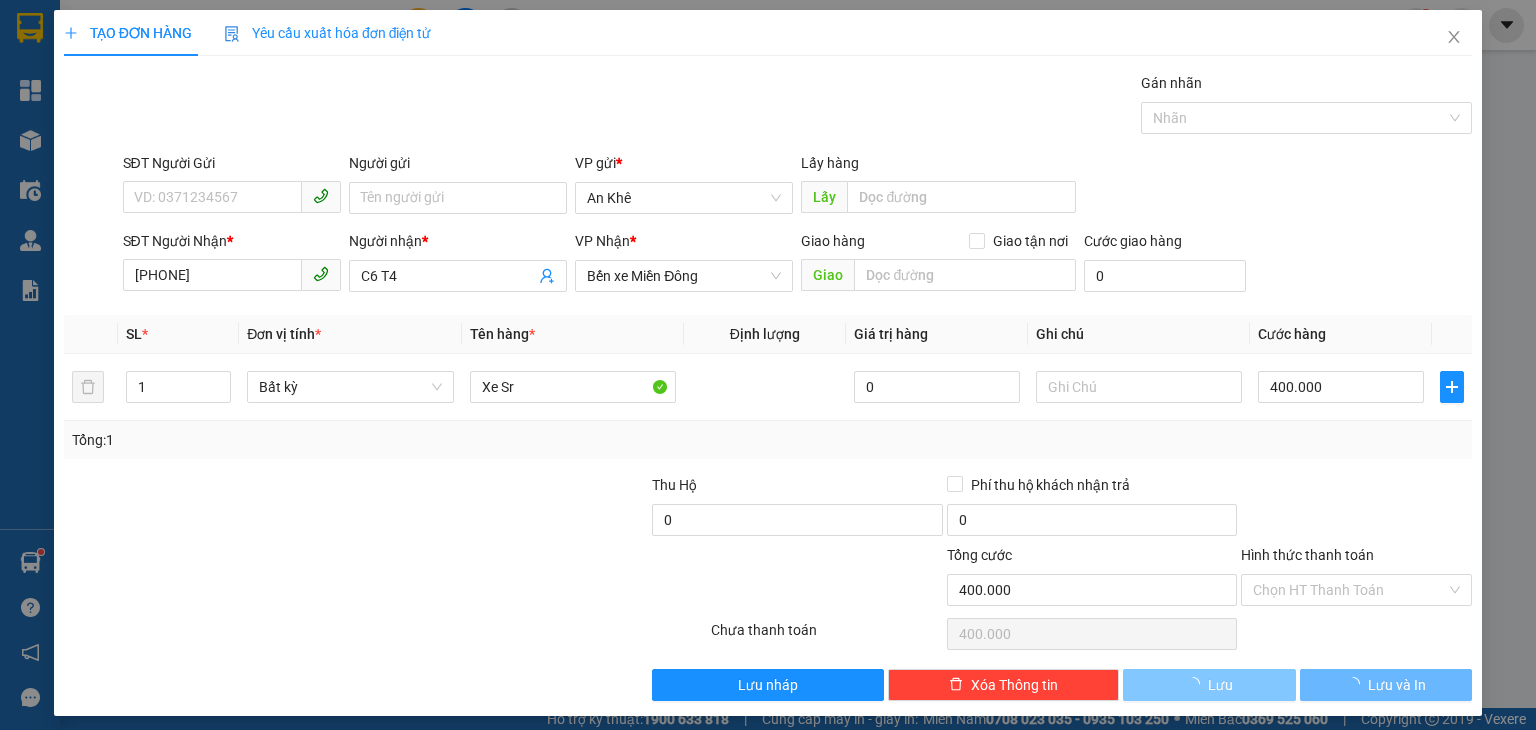 type 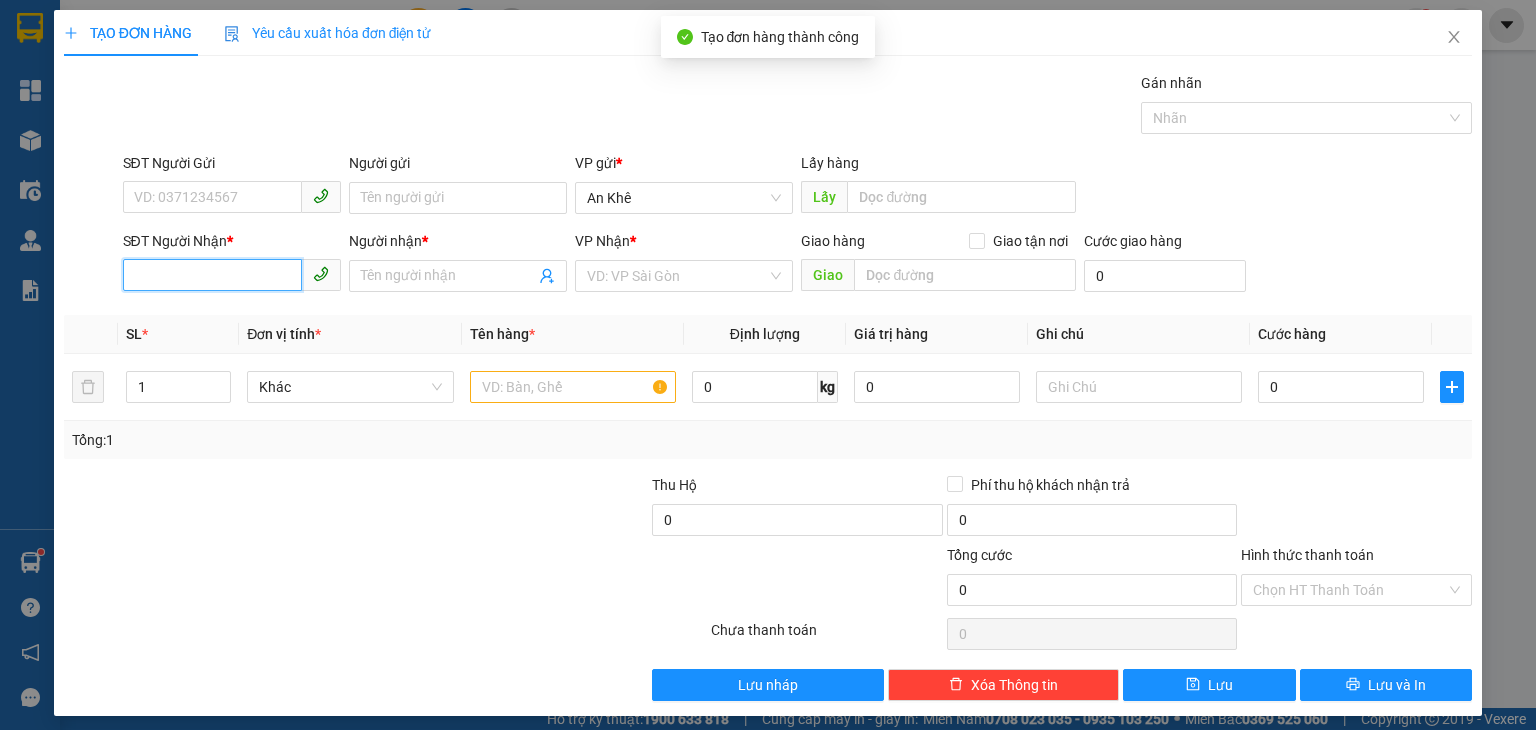 click on "SĐT Người Nhận  *" at bounding box center [212, 275] 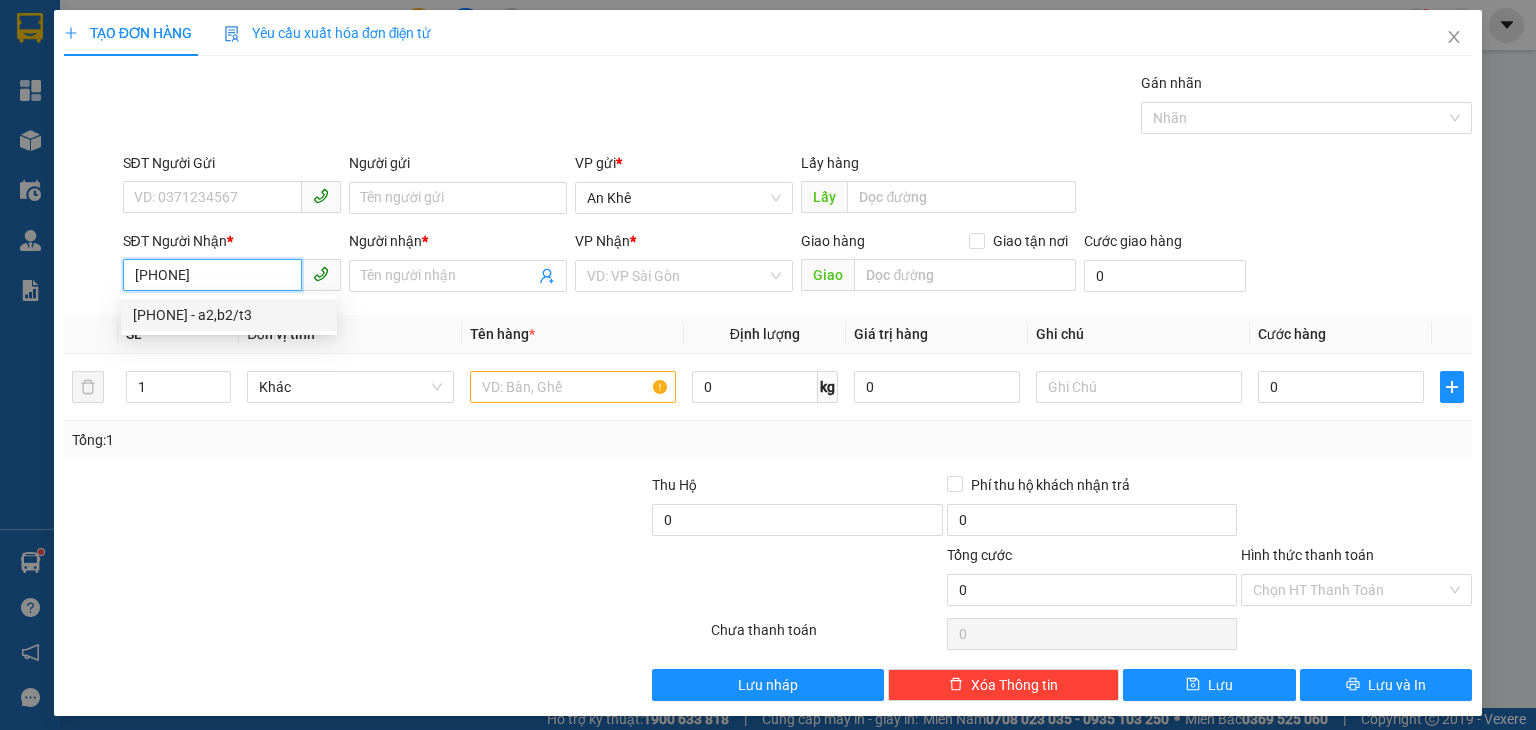 type on "[PHONE]" 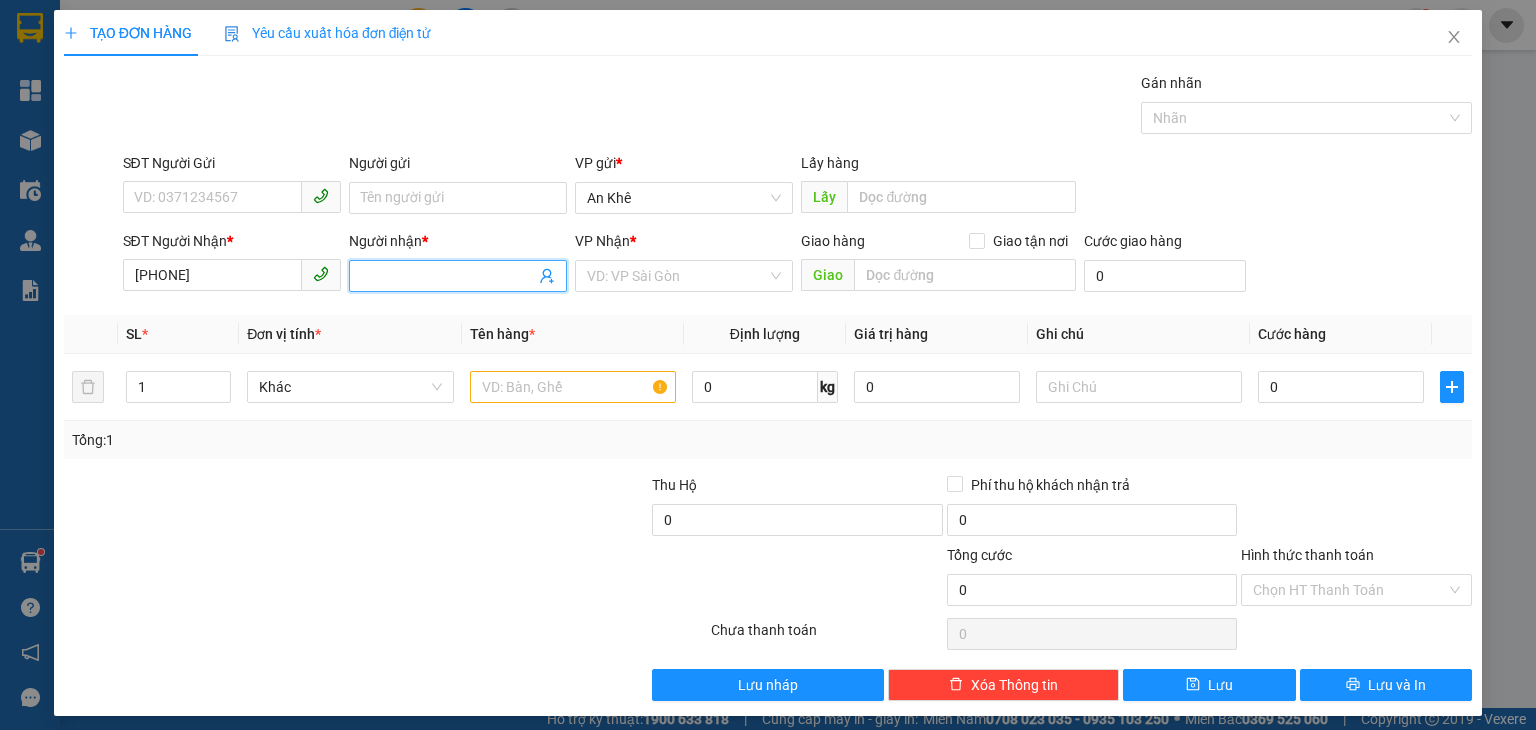 click on "Người nhận  *" at bounding box center [448, 276] 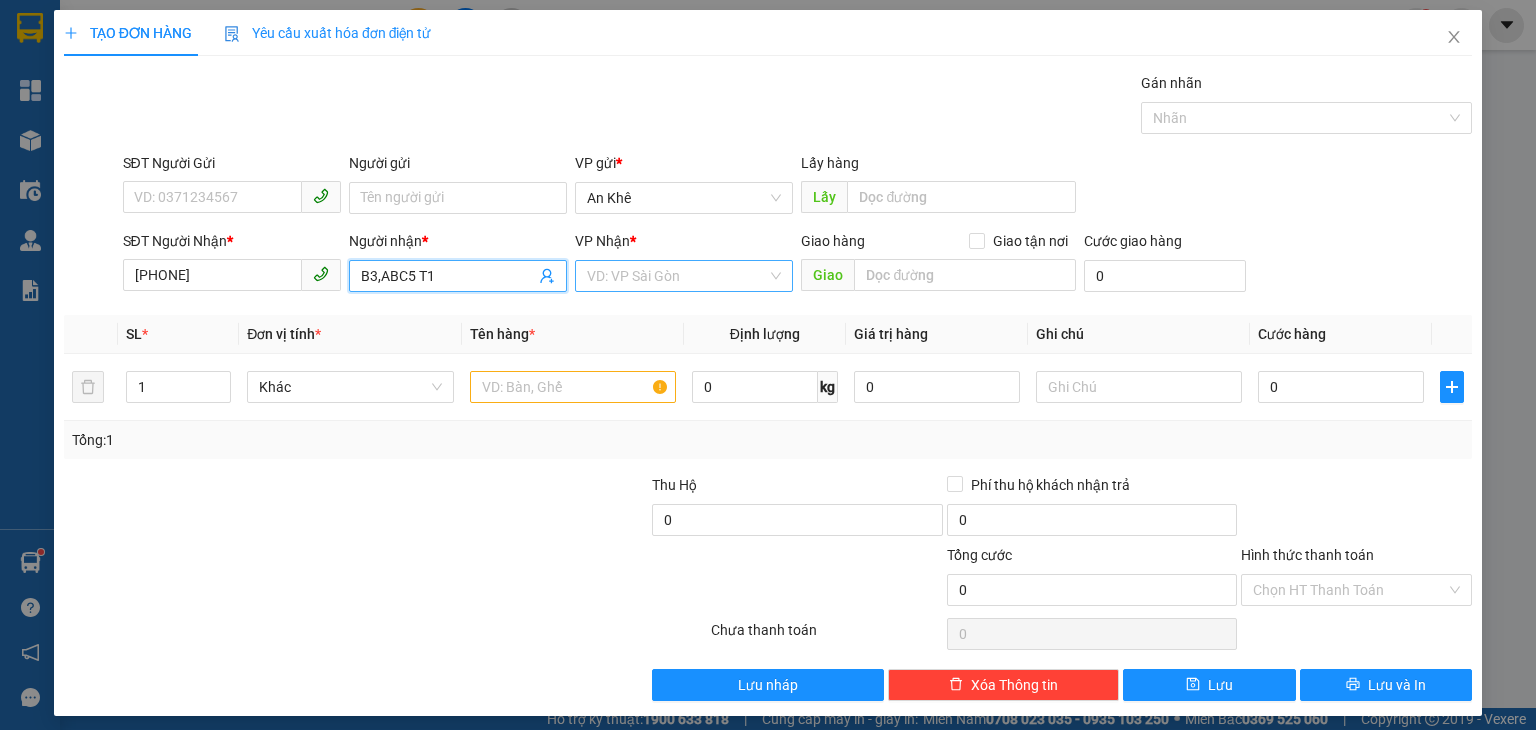 type on "B3,ABC5 T1" 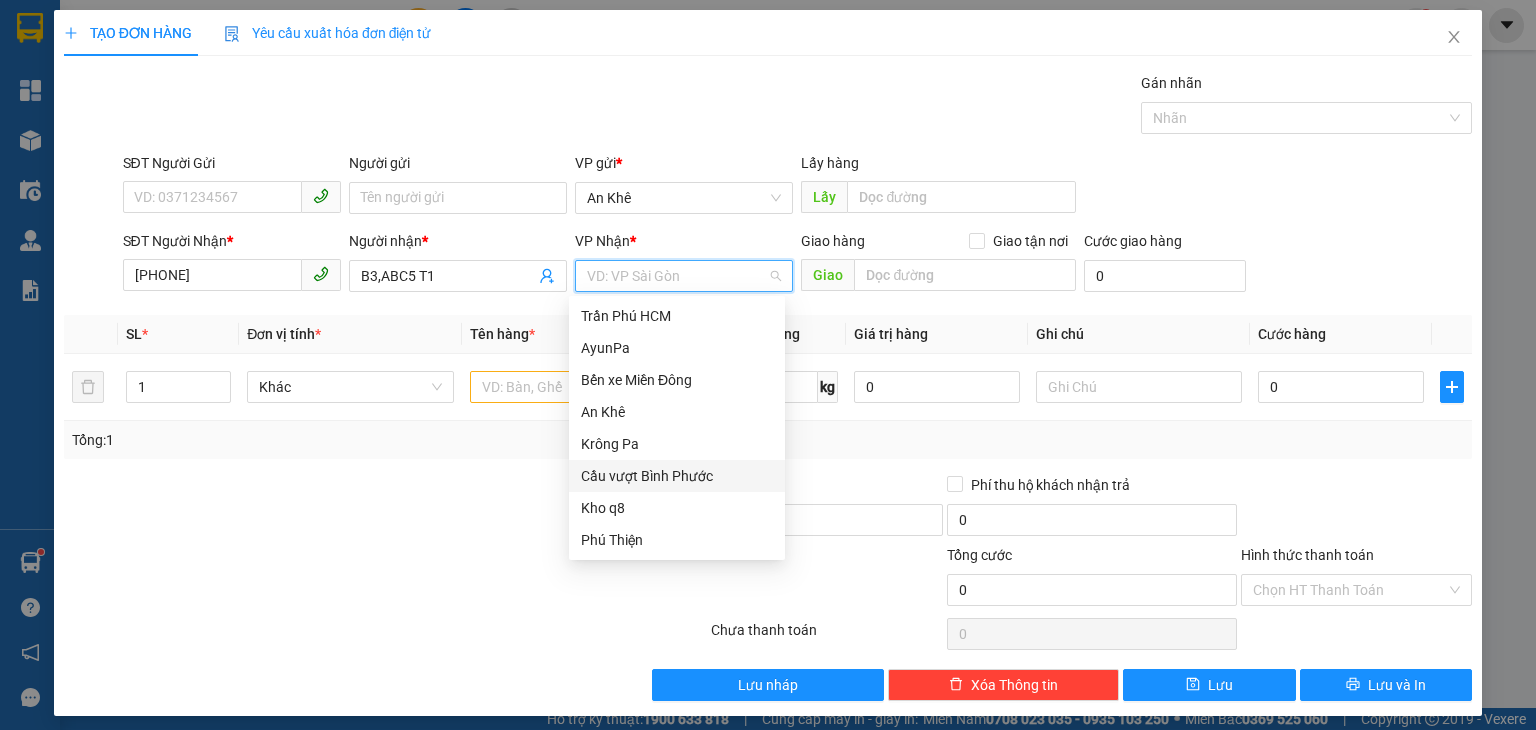 click on "Cầu vượt Bình Phước" at bounding box center (677, 476) 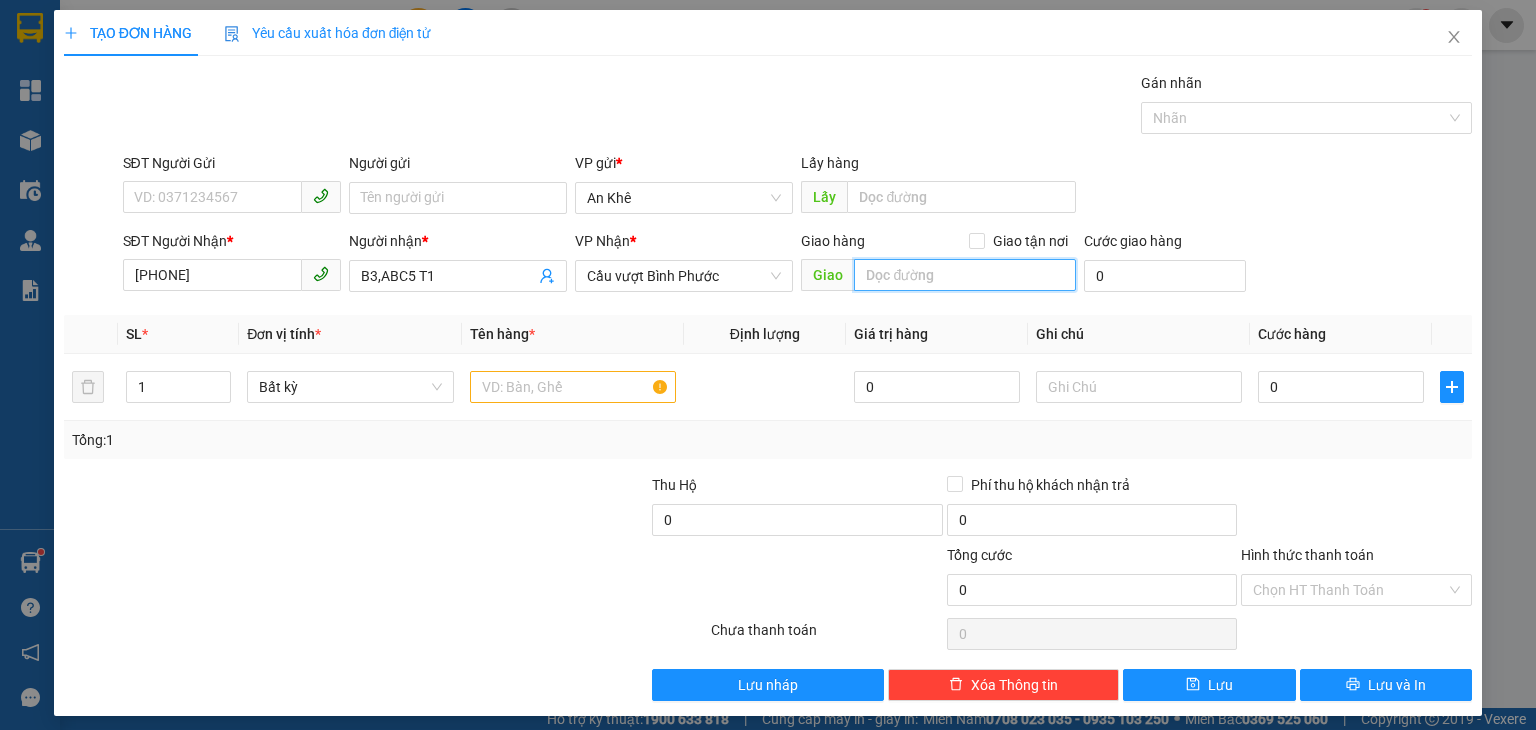 click at bounding box center [965, 275] 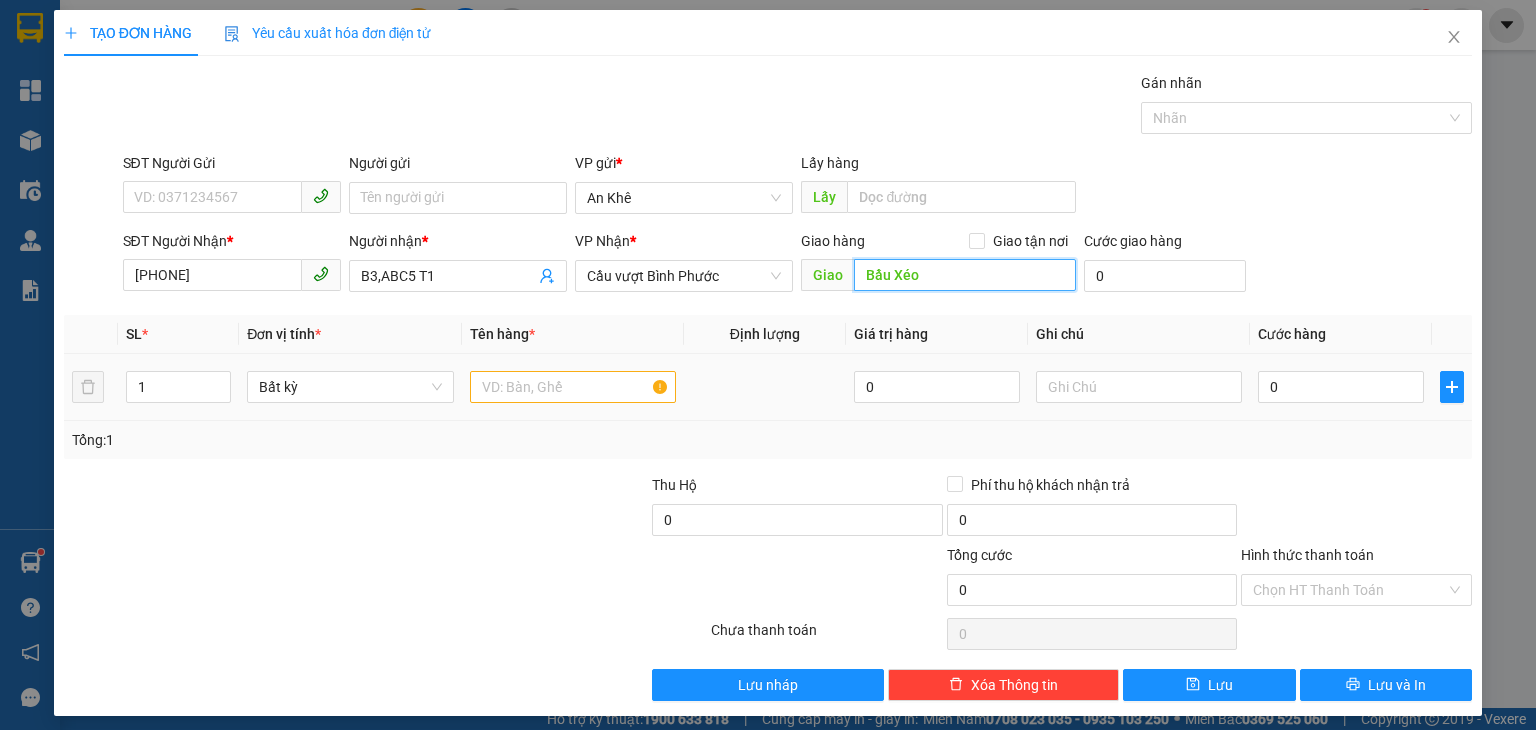 type on "Bầu Xéo" 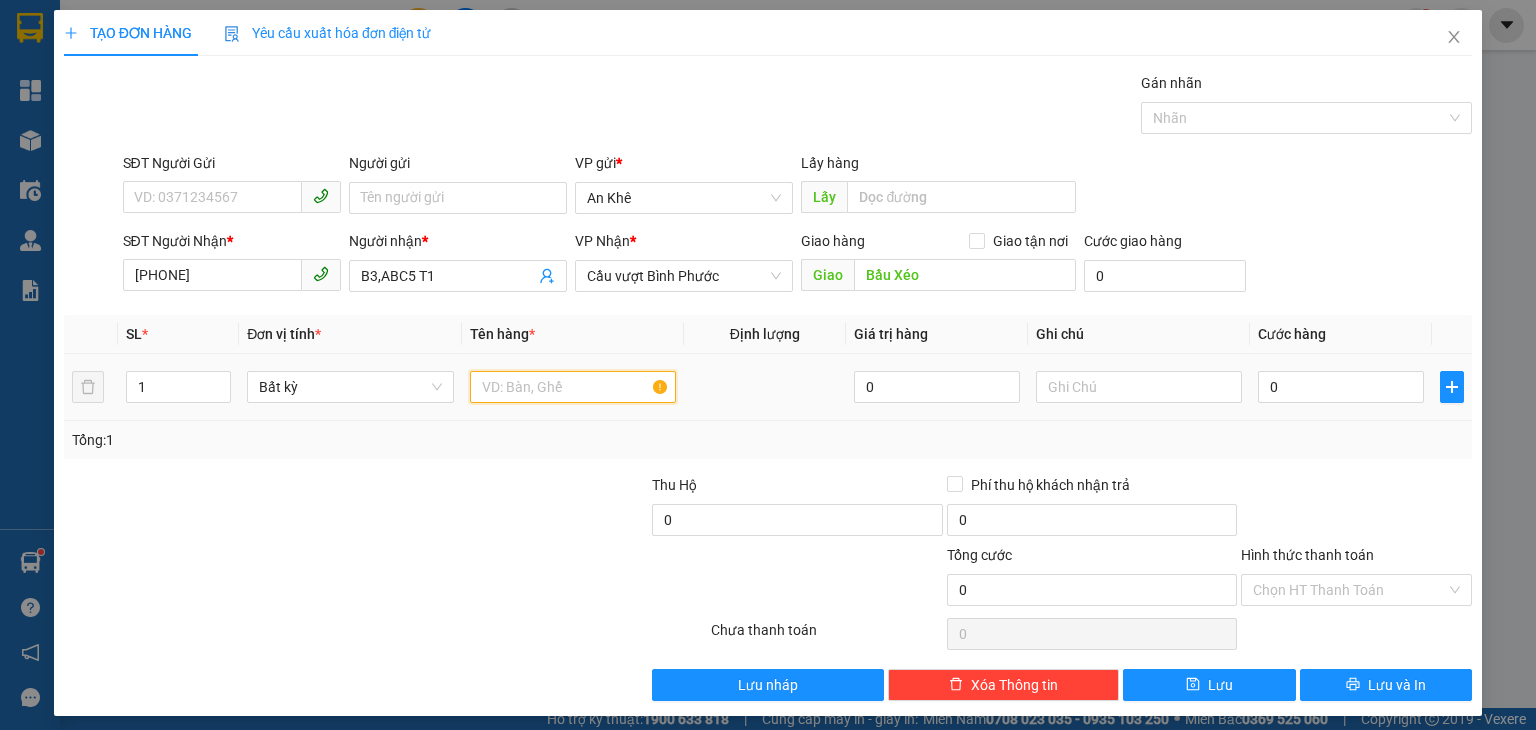 click at bounding box center [573, 387] 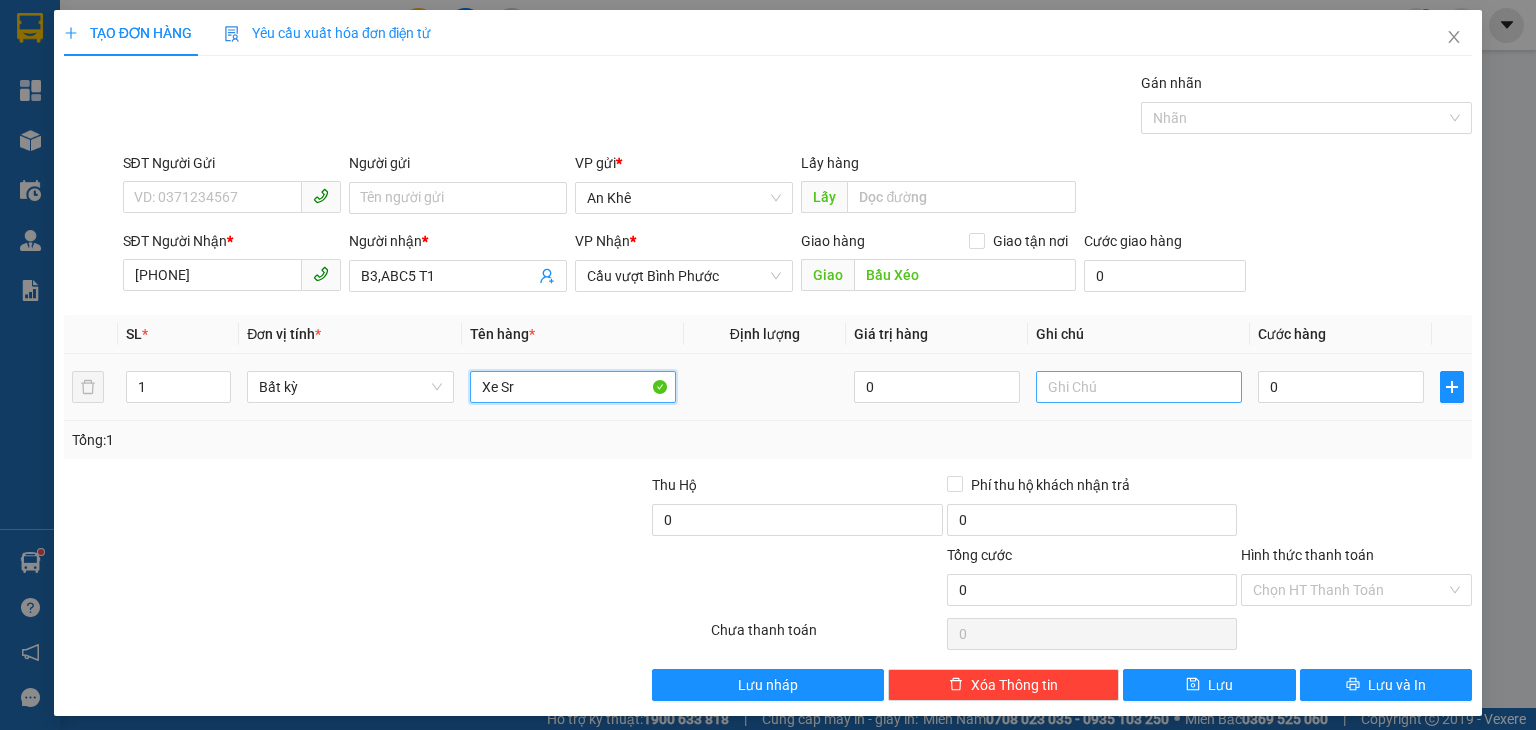 type on "Xe Sr" 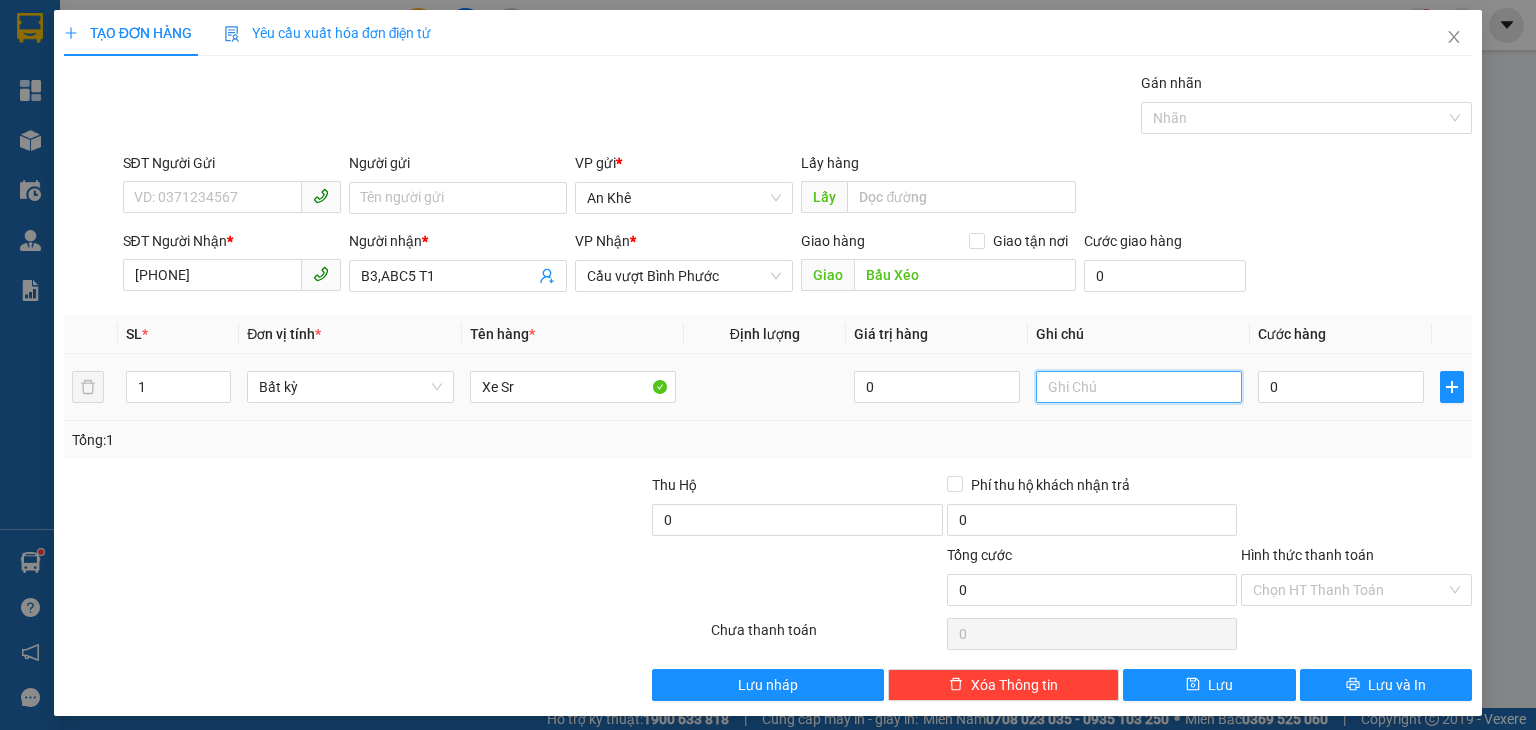 click at bounding box center [1139, 387] 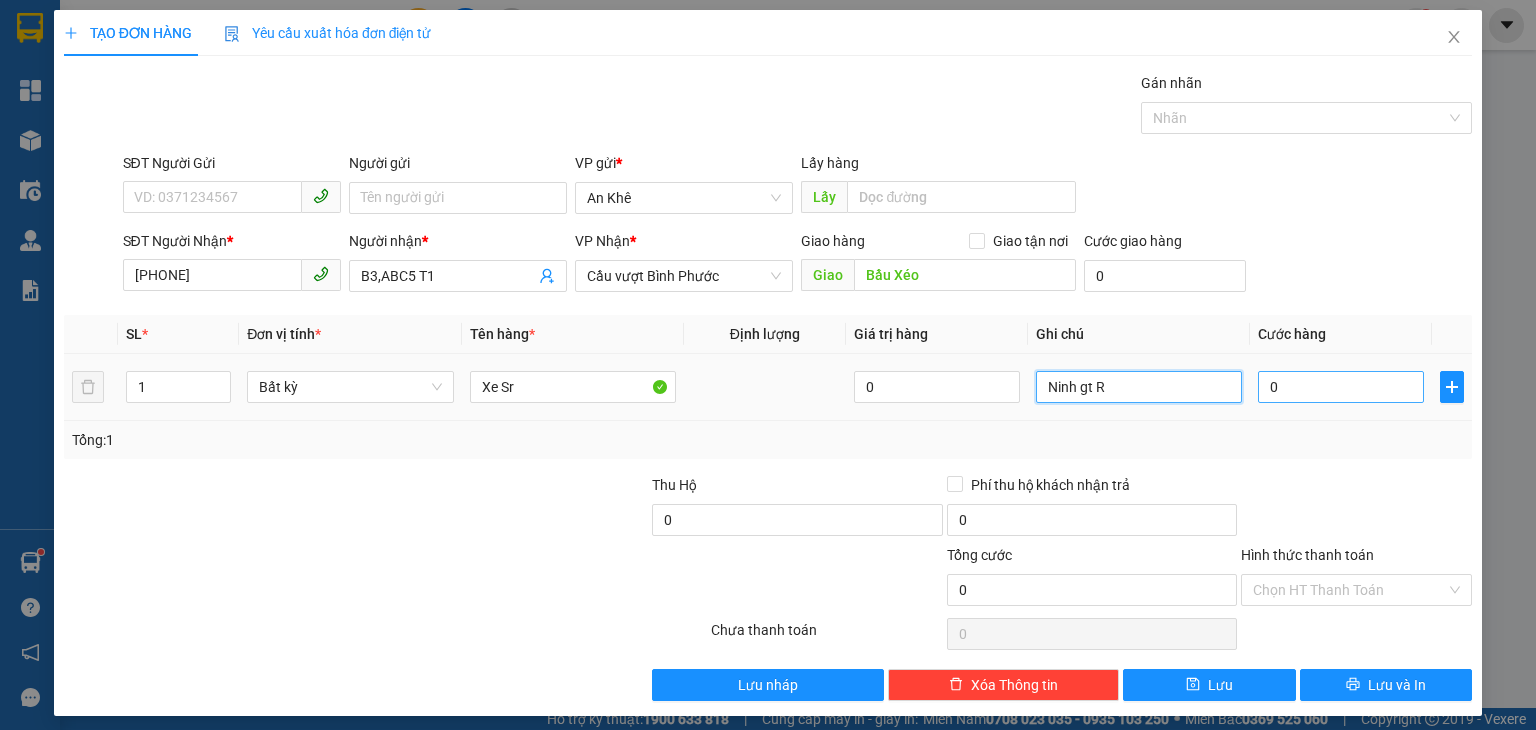 type on "Ninh gt R" 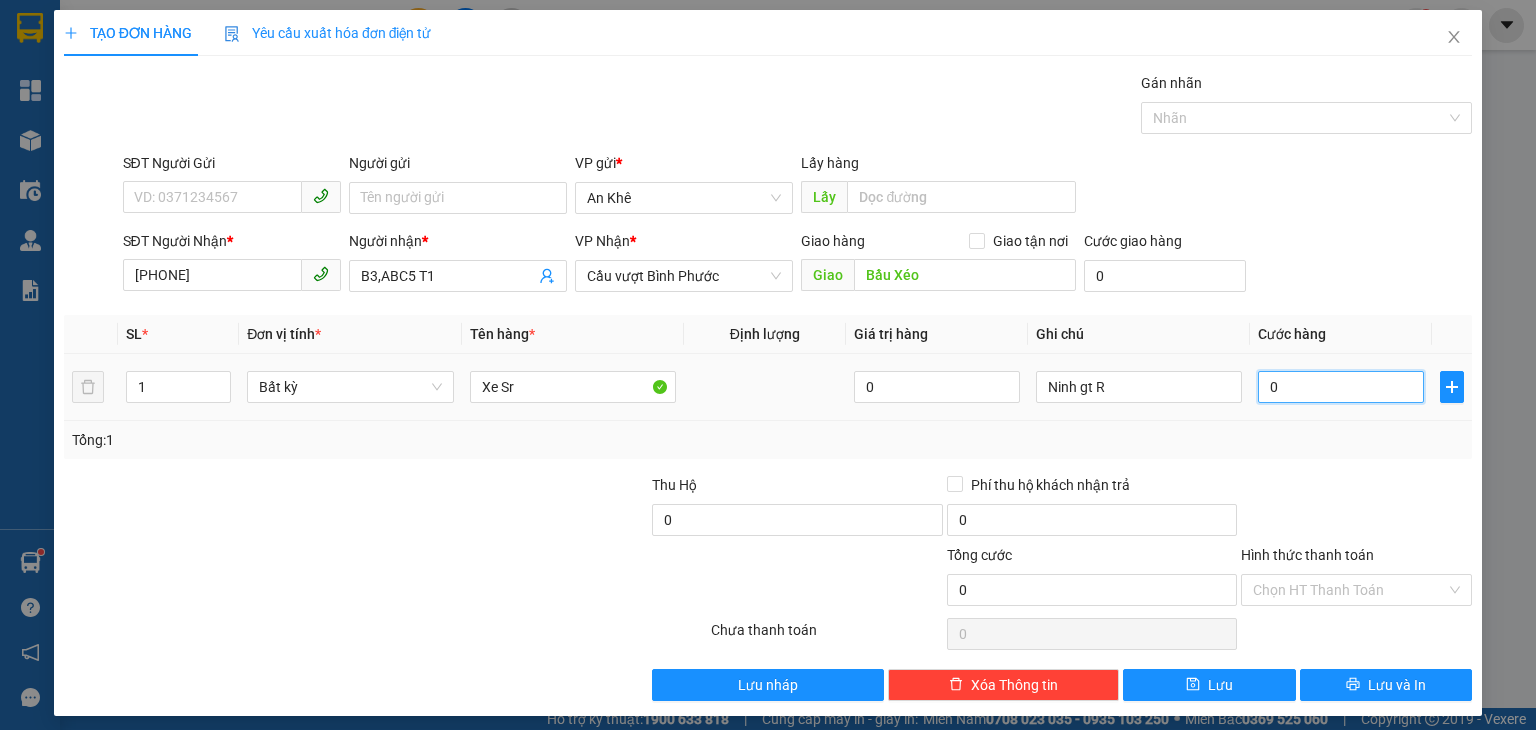 click on "0" at bounding box center (1341, 387) 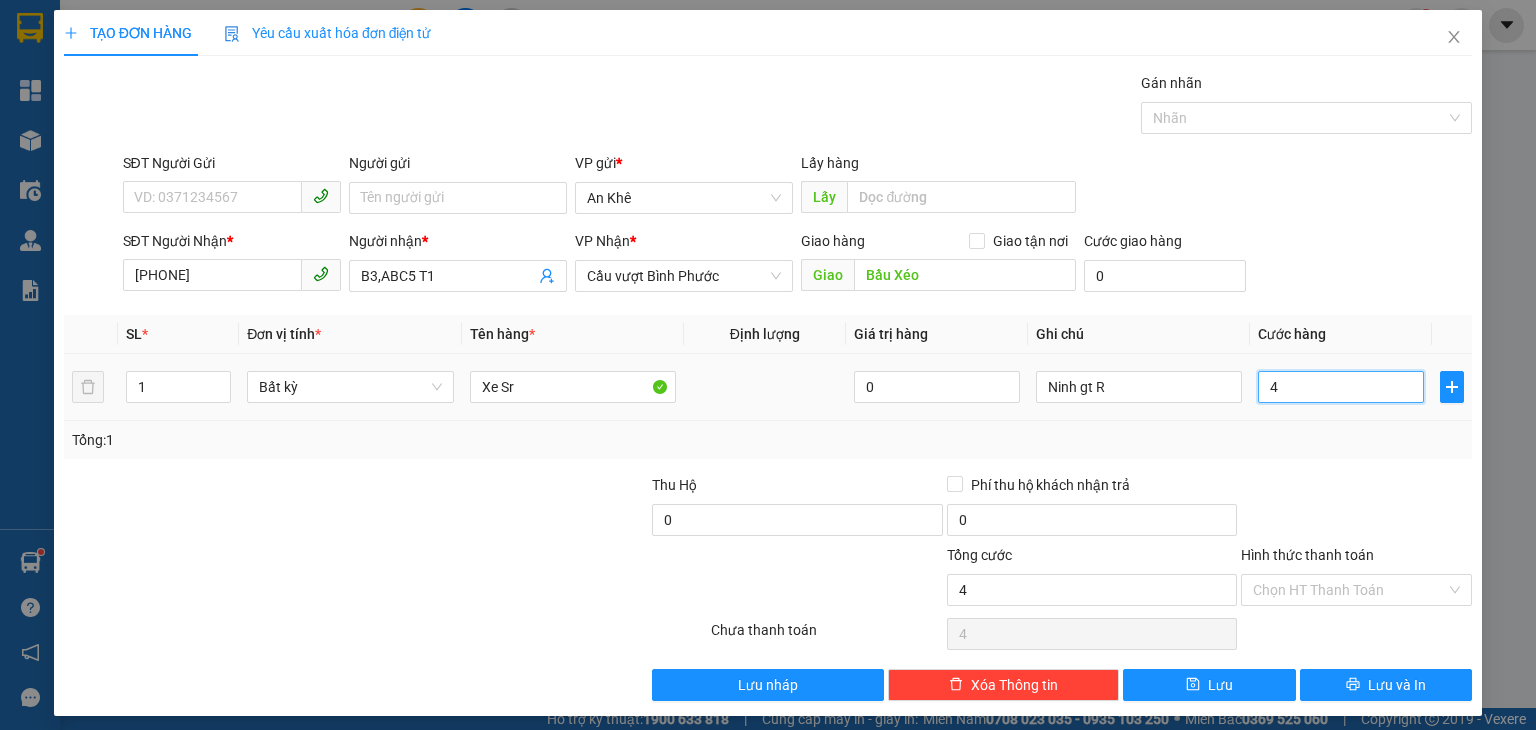 type on "40" 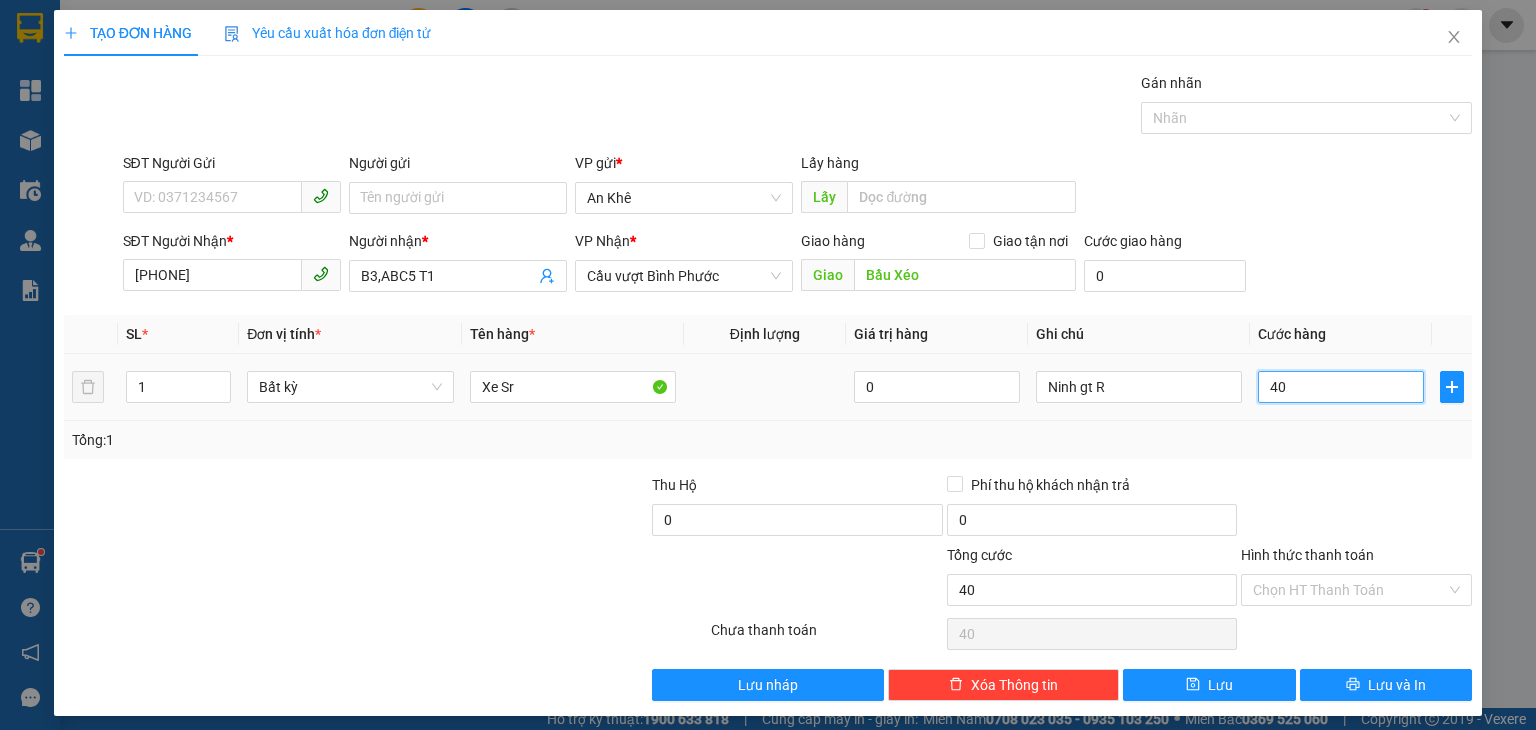 type on "400" 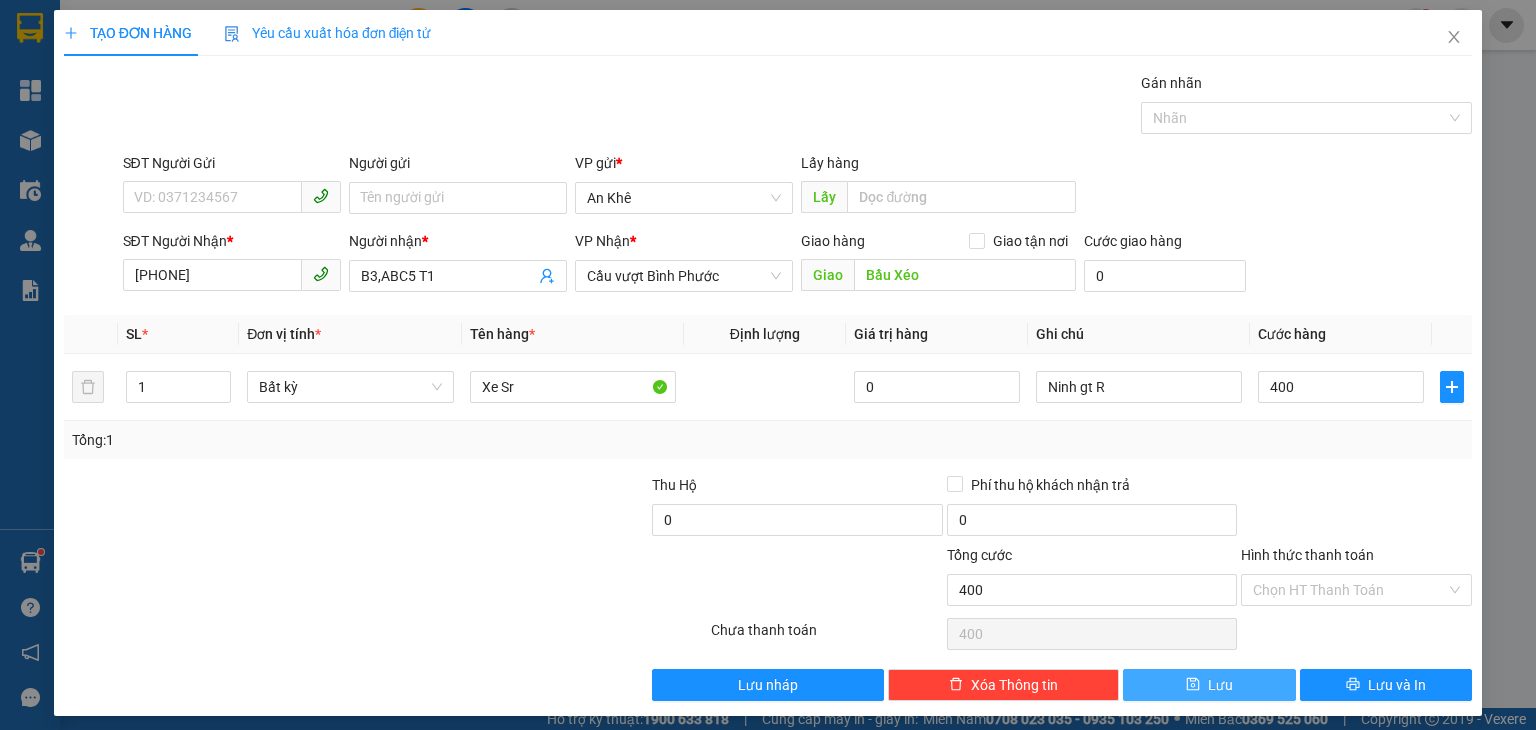 type on "400.000" 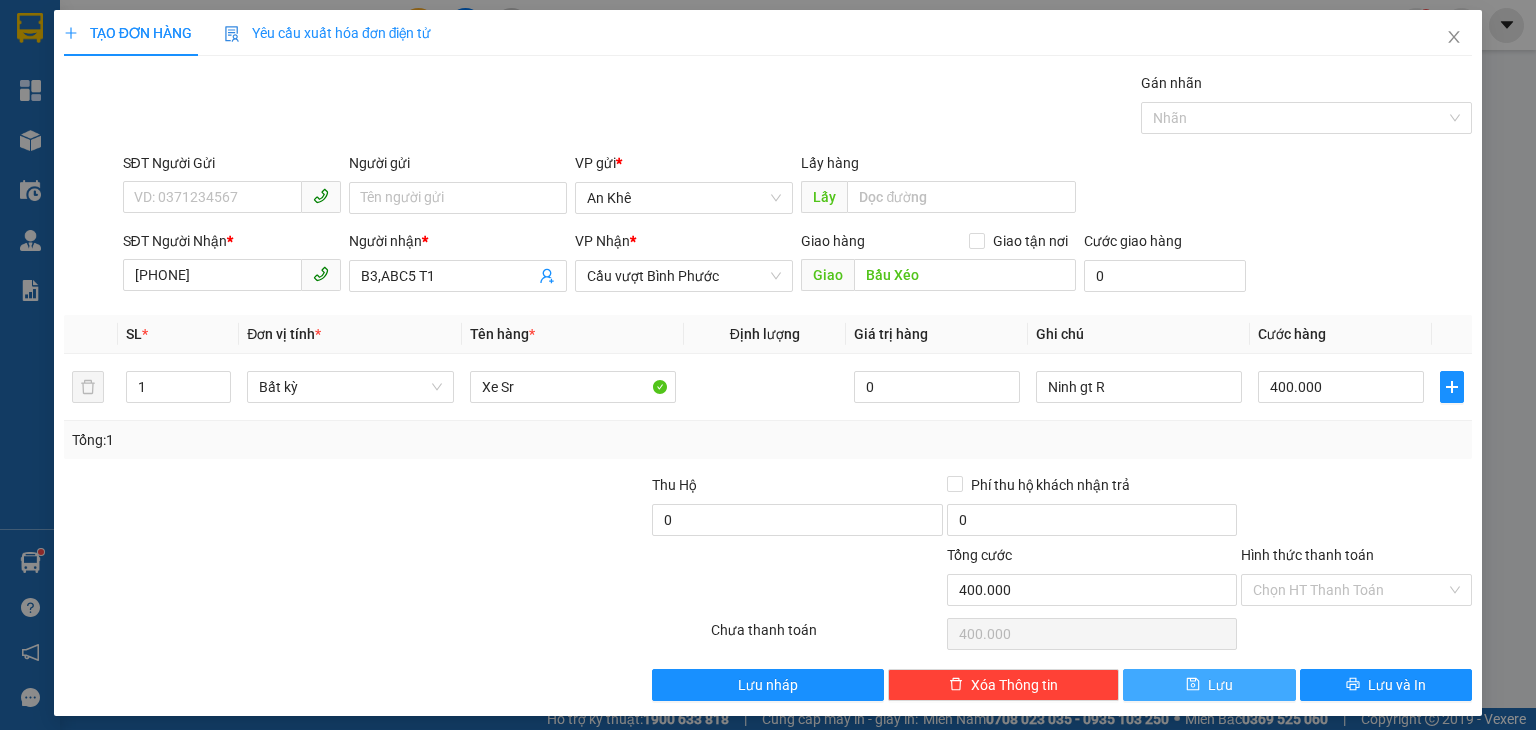 click on "Lưu" at bounding box center (1209, 685) 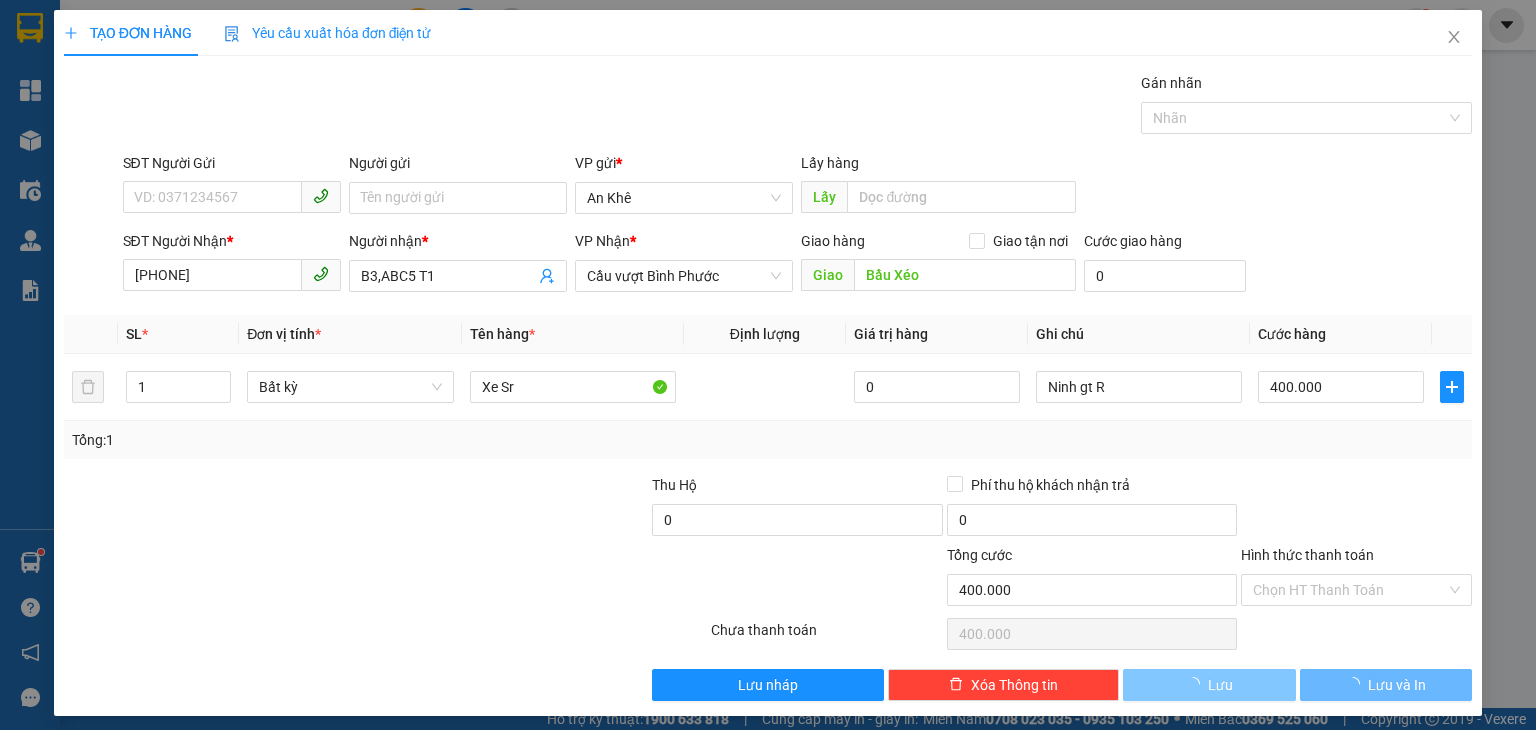 type 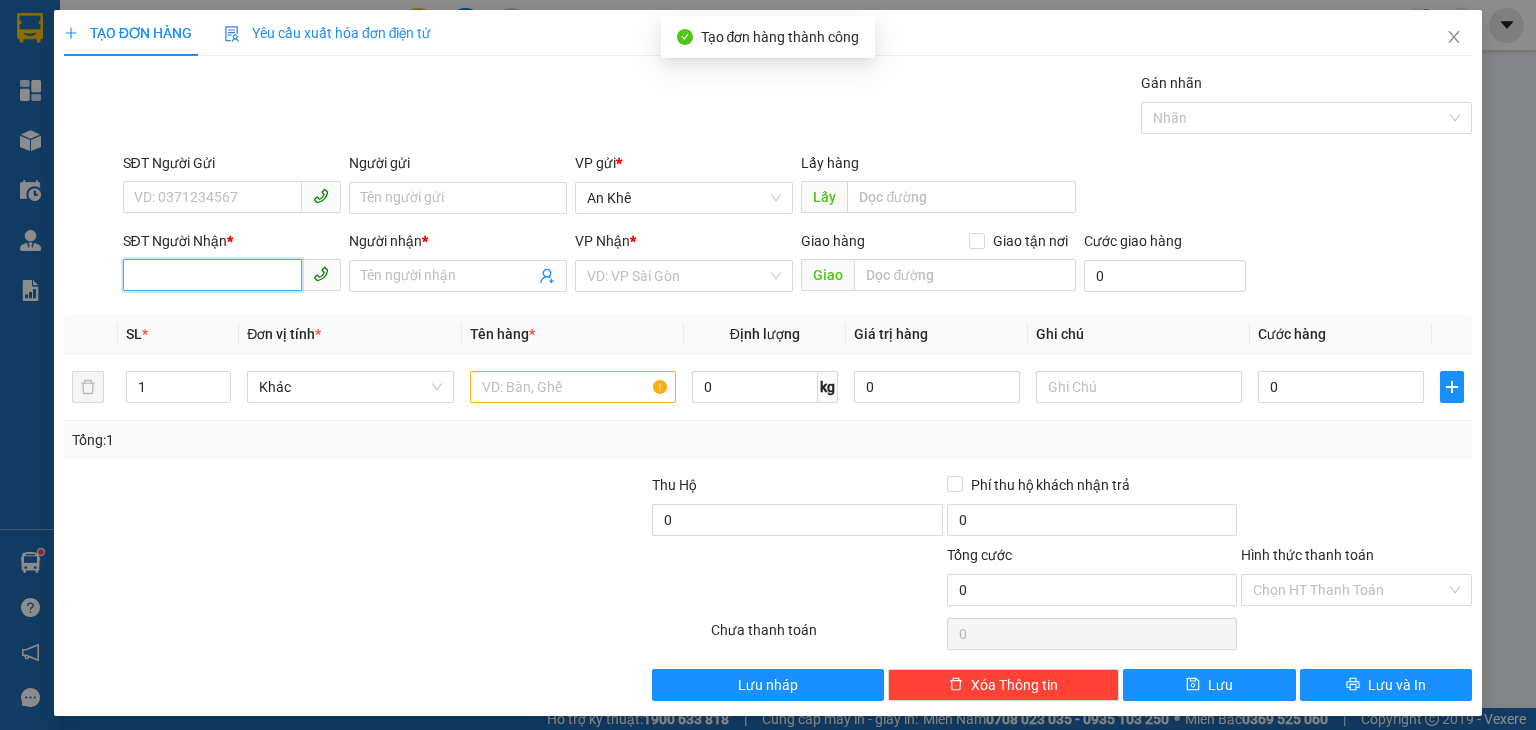 click on "SĐT Người Nhận  *" at bounding box center (212, 275) 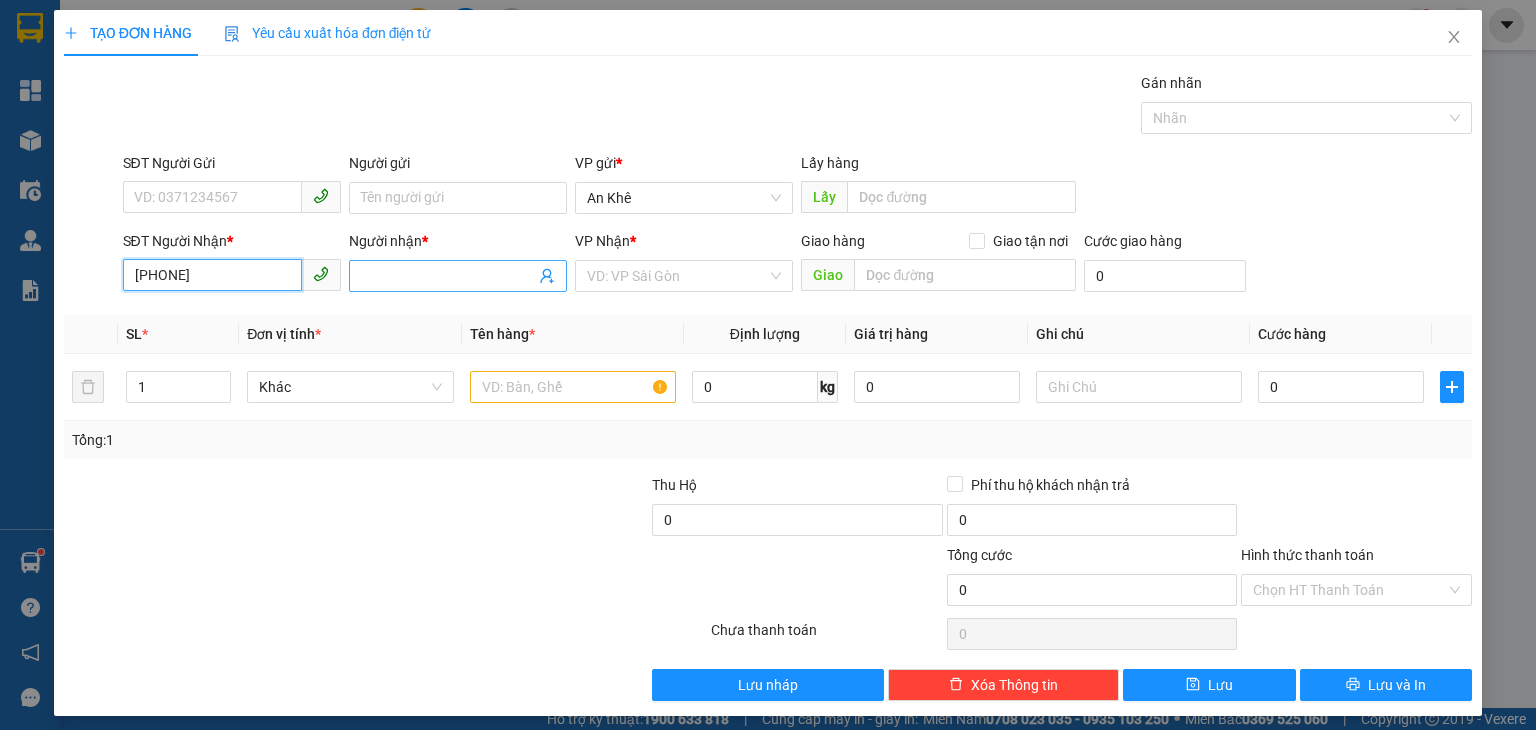 type on "[PHONE]" 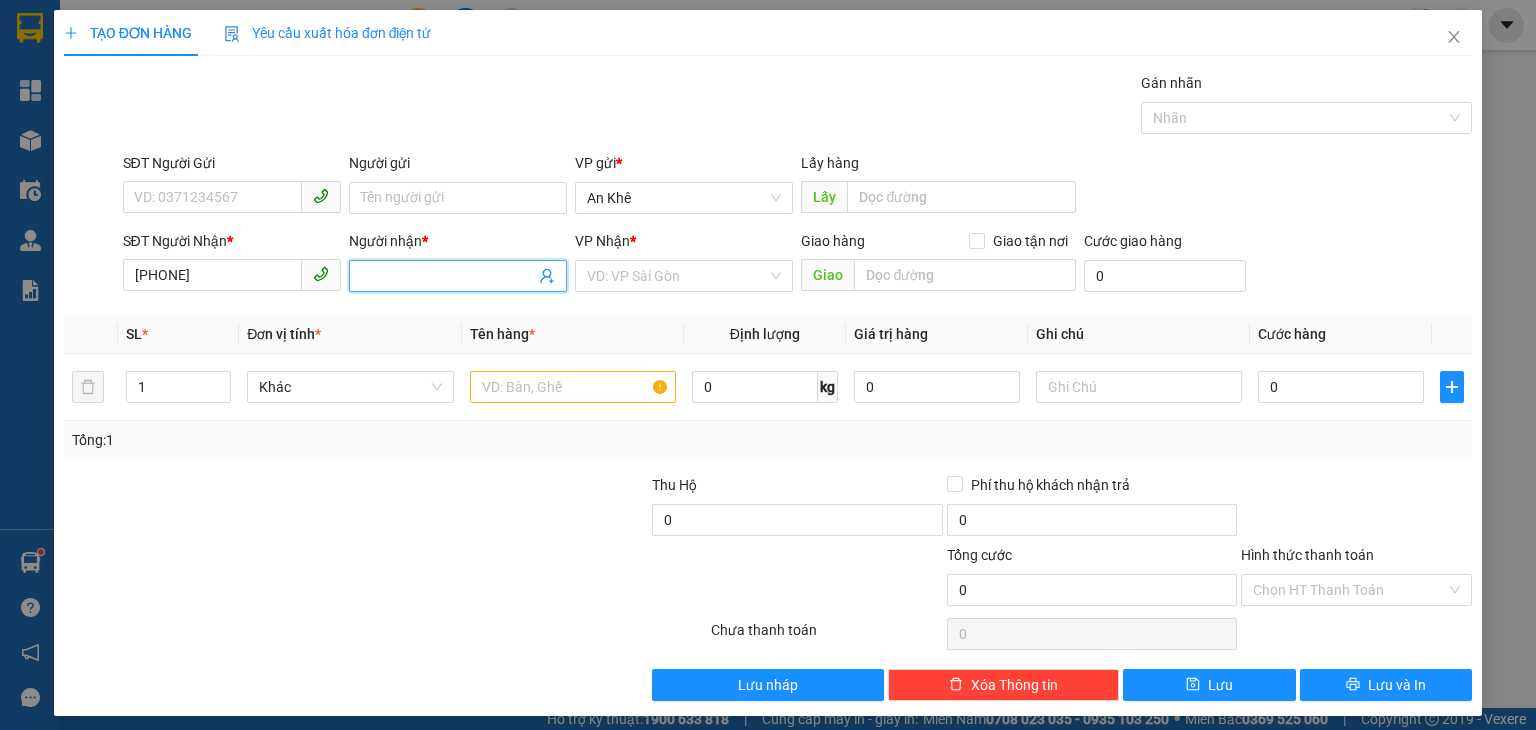 click on "Người nhận  *" at bounding box center [448, 276] 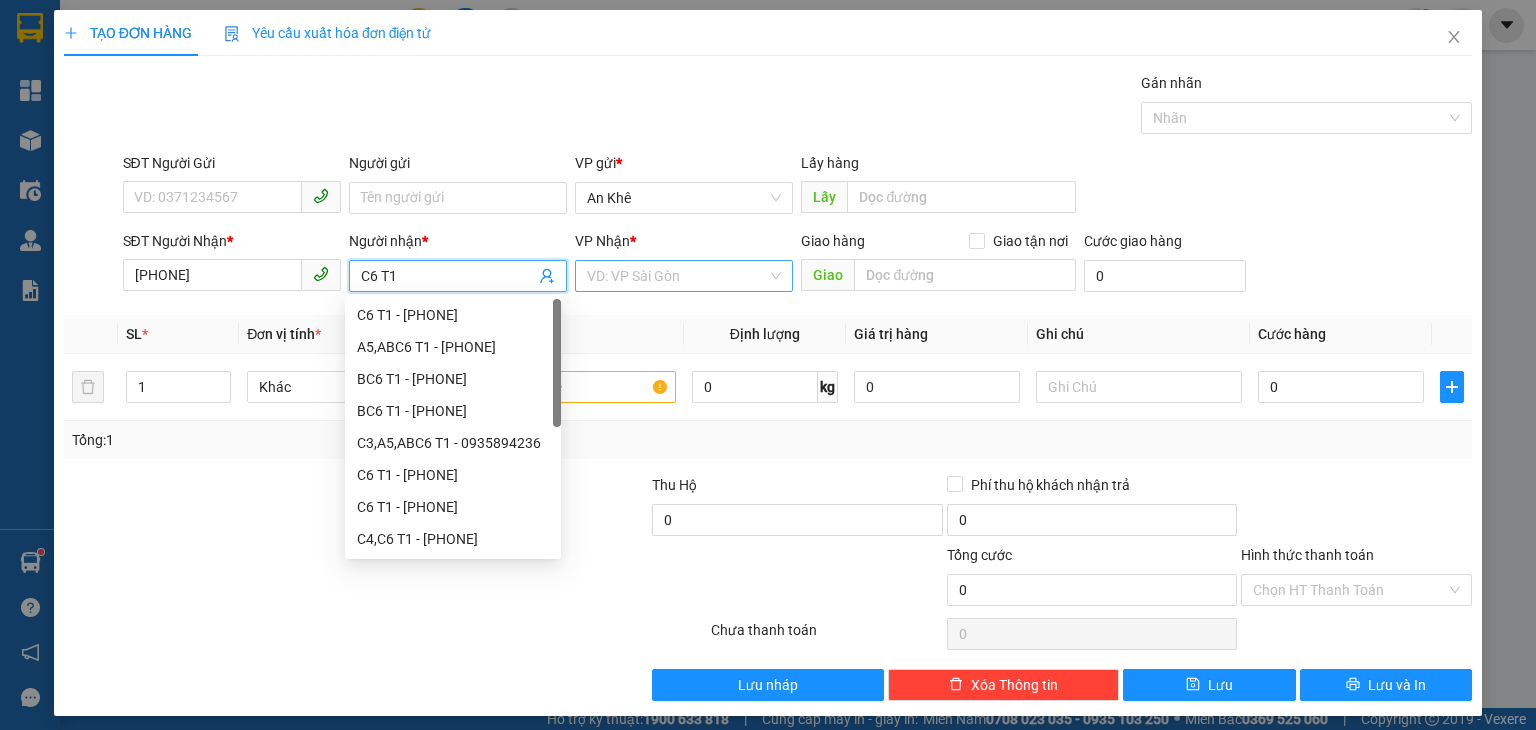 type on "C6 T1" 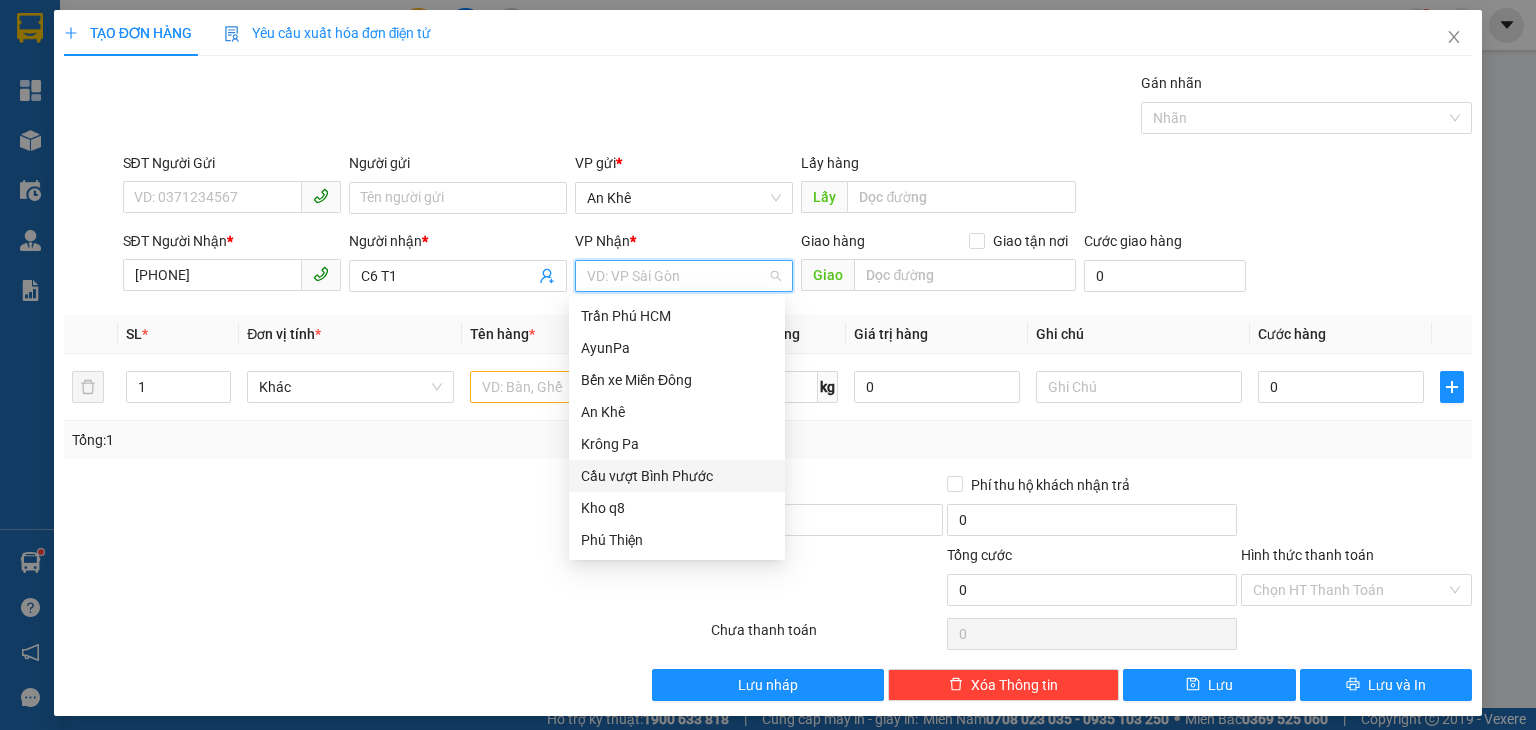 drag, startPoint x: 668, startPoint y: 469, endPoint x: 840, endPoint y: 322, distance: 226.2587 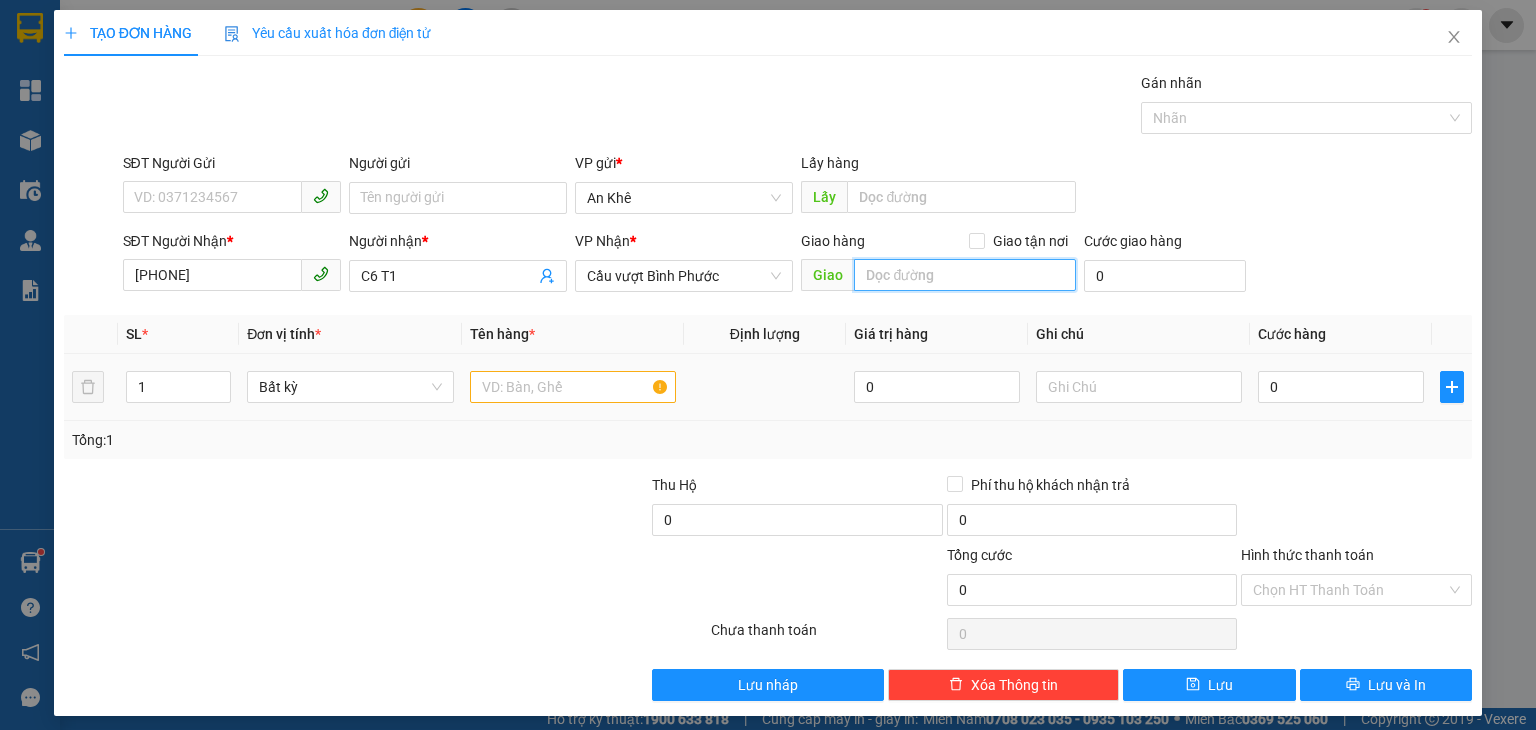 click at bounding box center (965, 275) 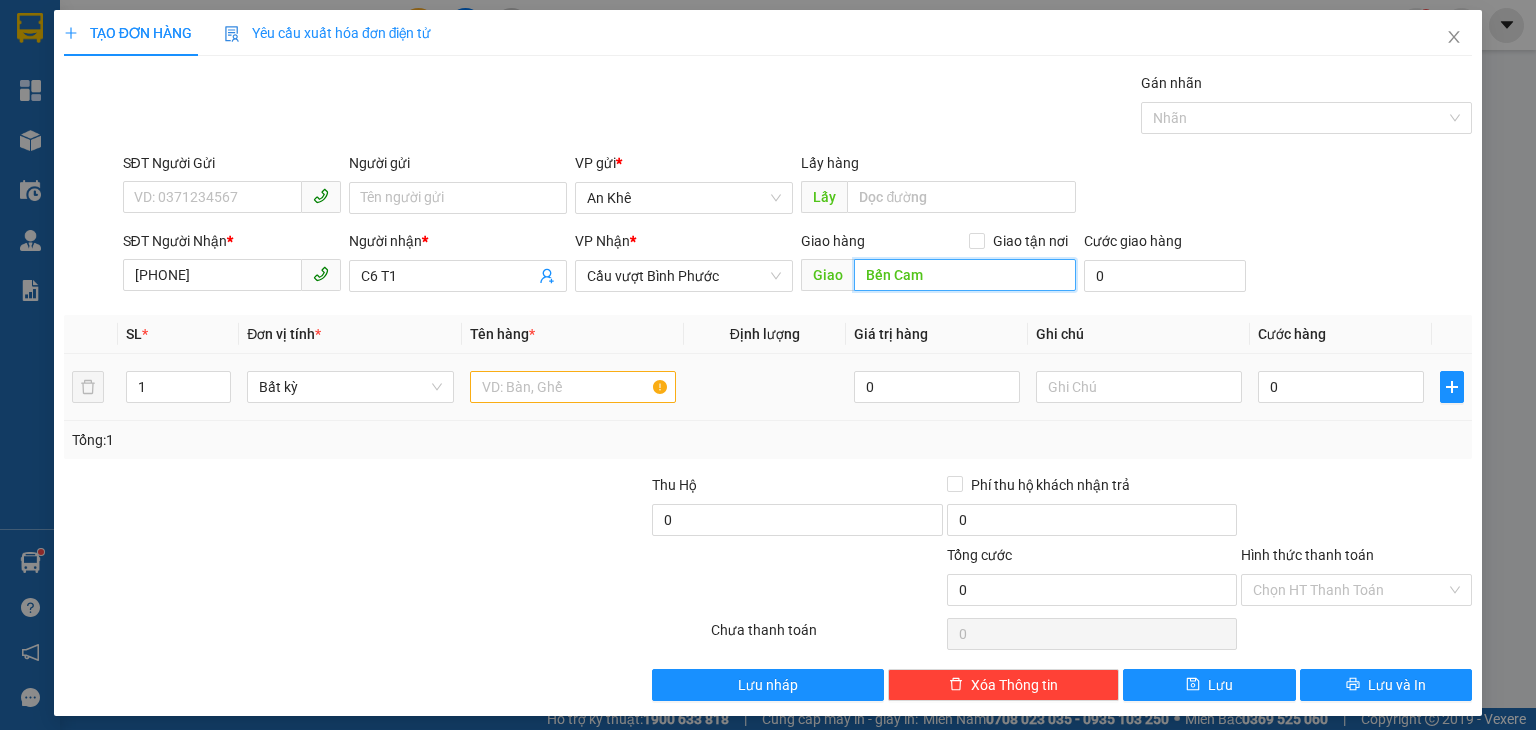 type on "Bến Cam" 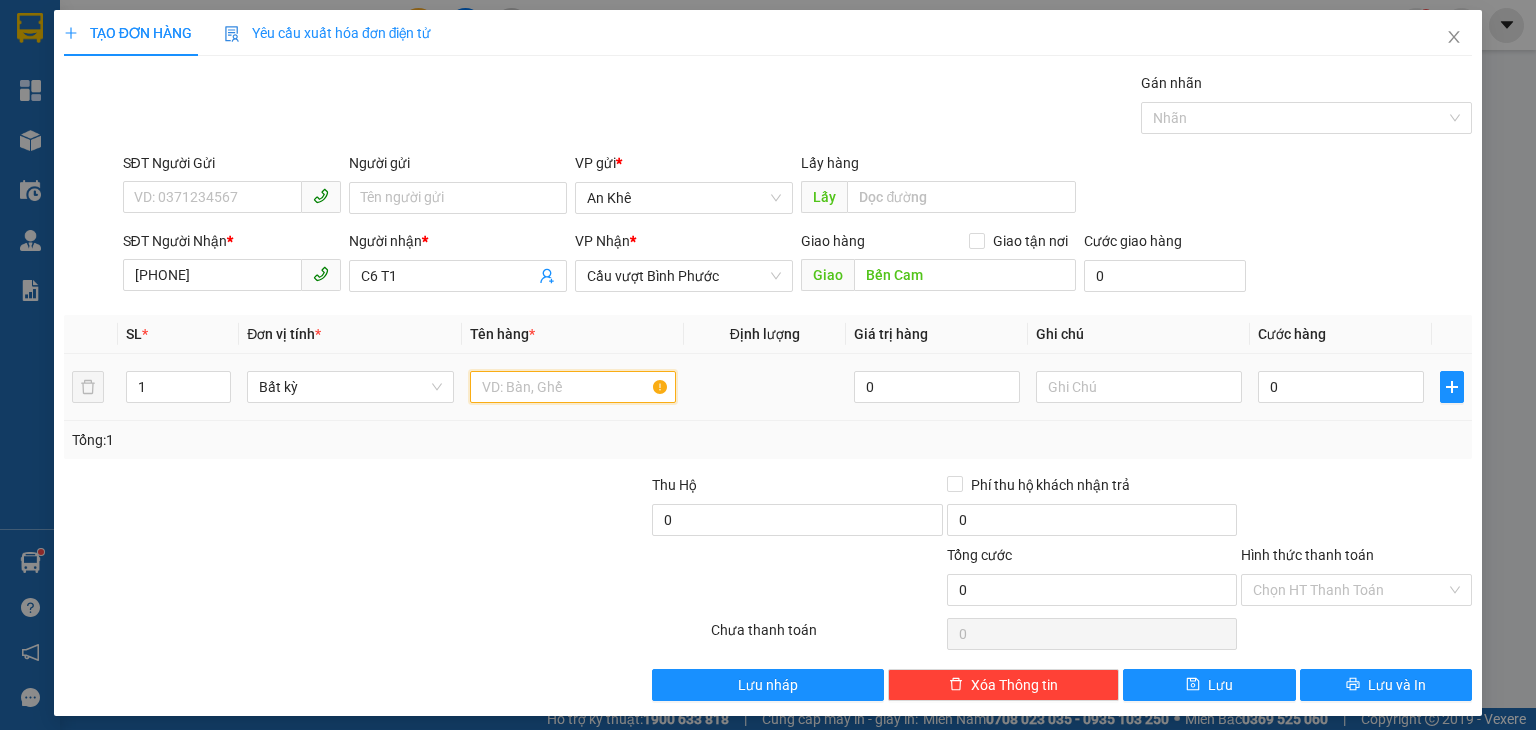 click at bounding box center [573, 387] 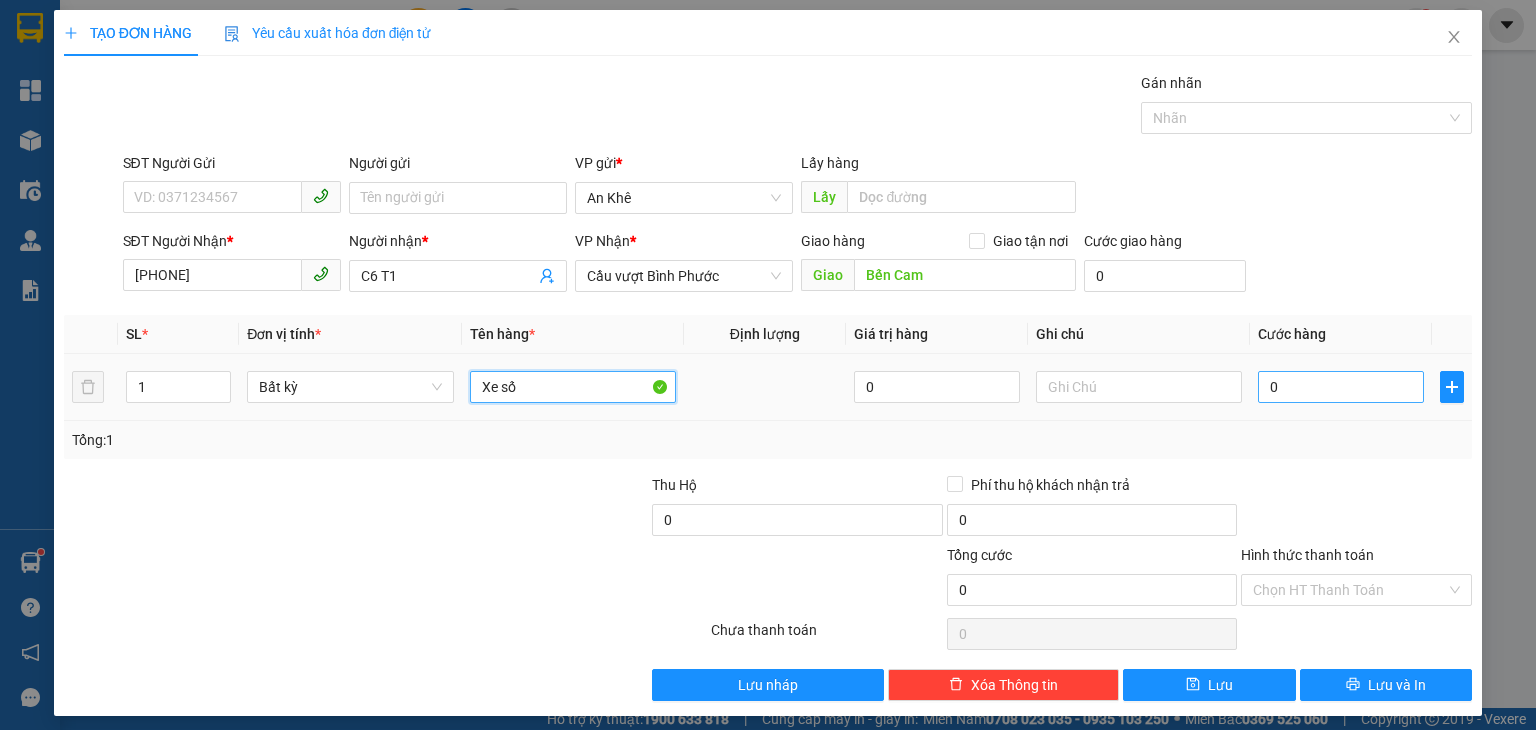 type on "Xe số" 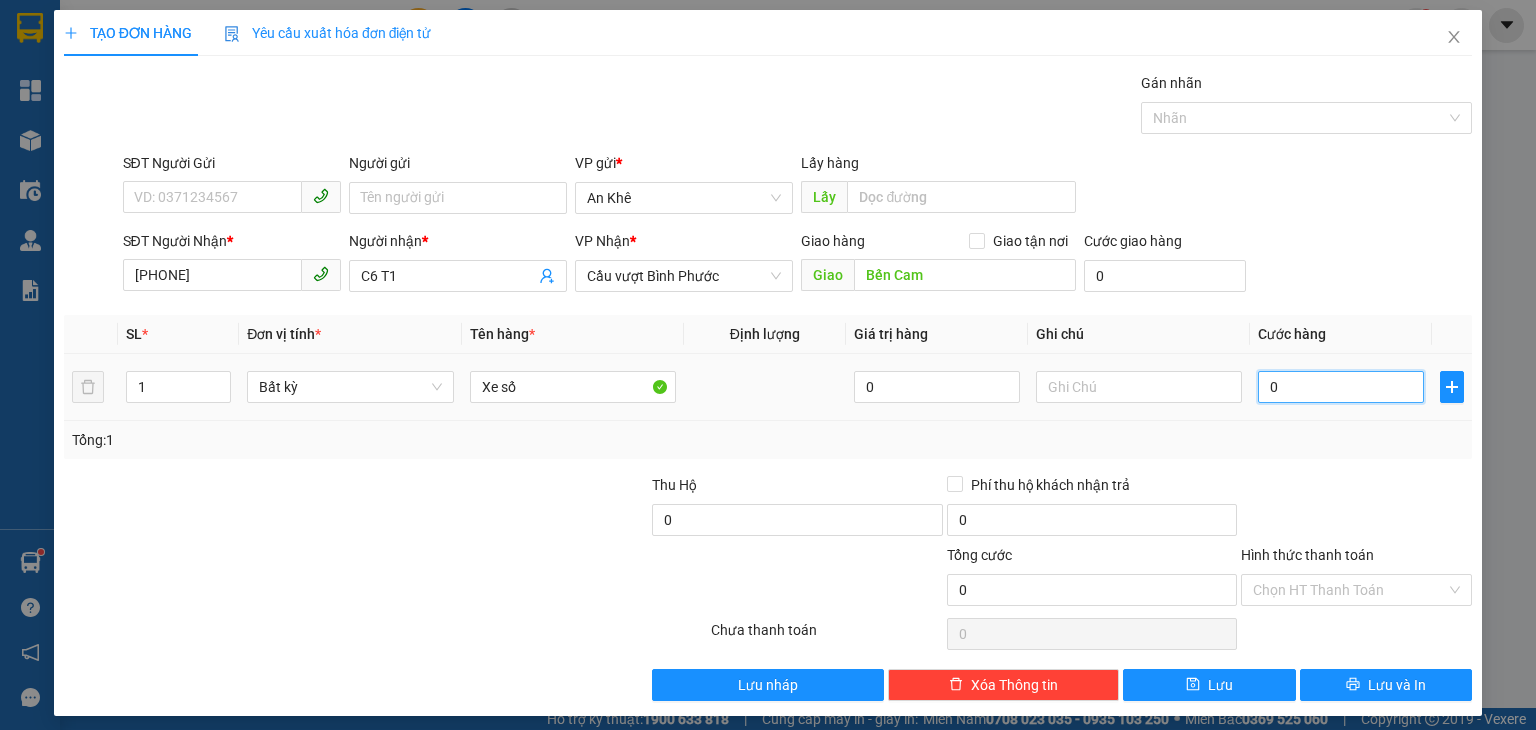 click on "0" at bounding box center [1341, 387] 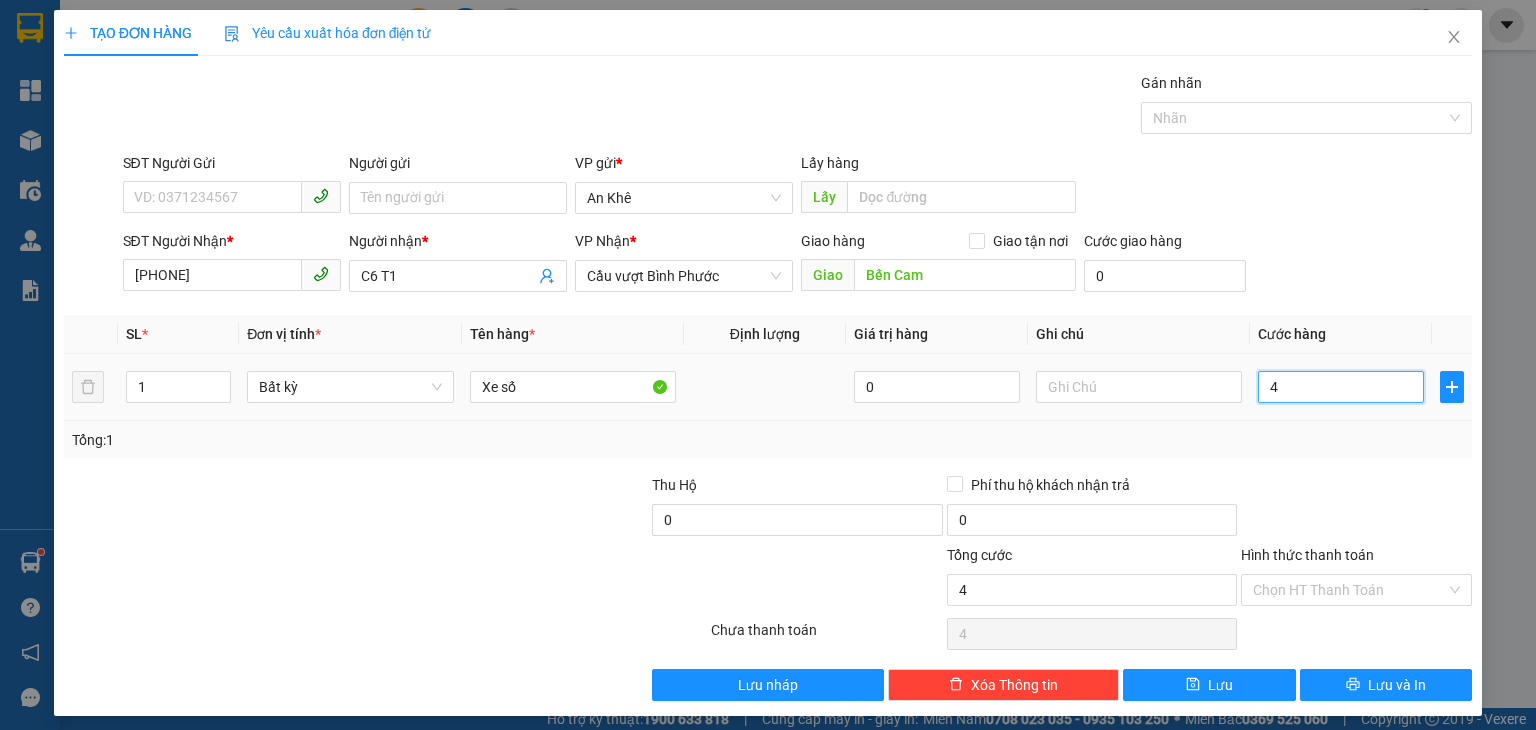 type on "40" 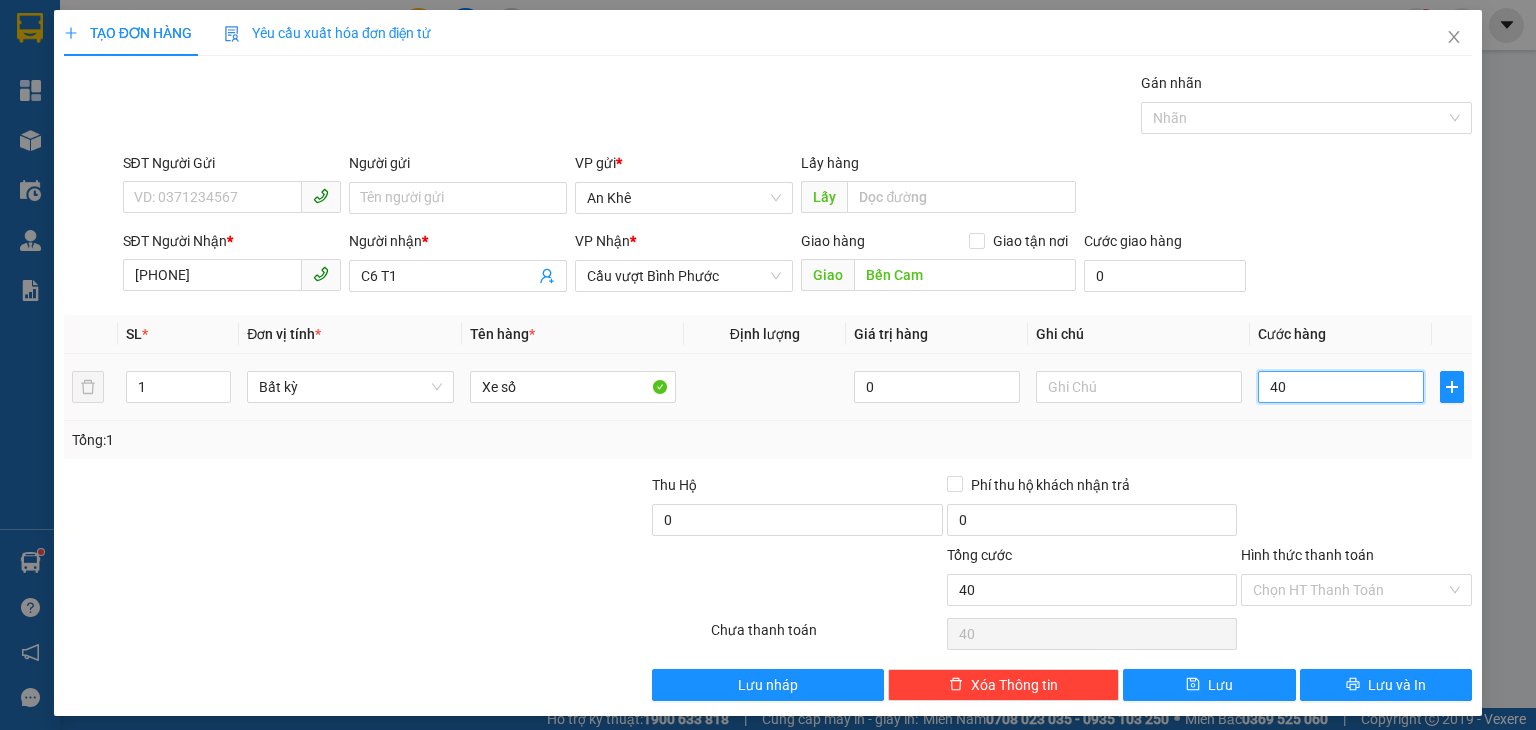 type on "400" 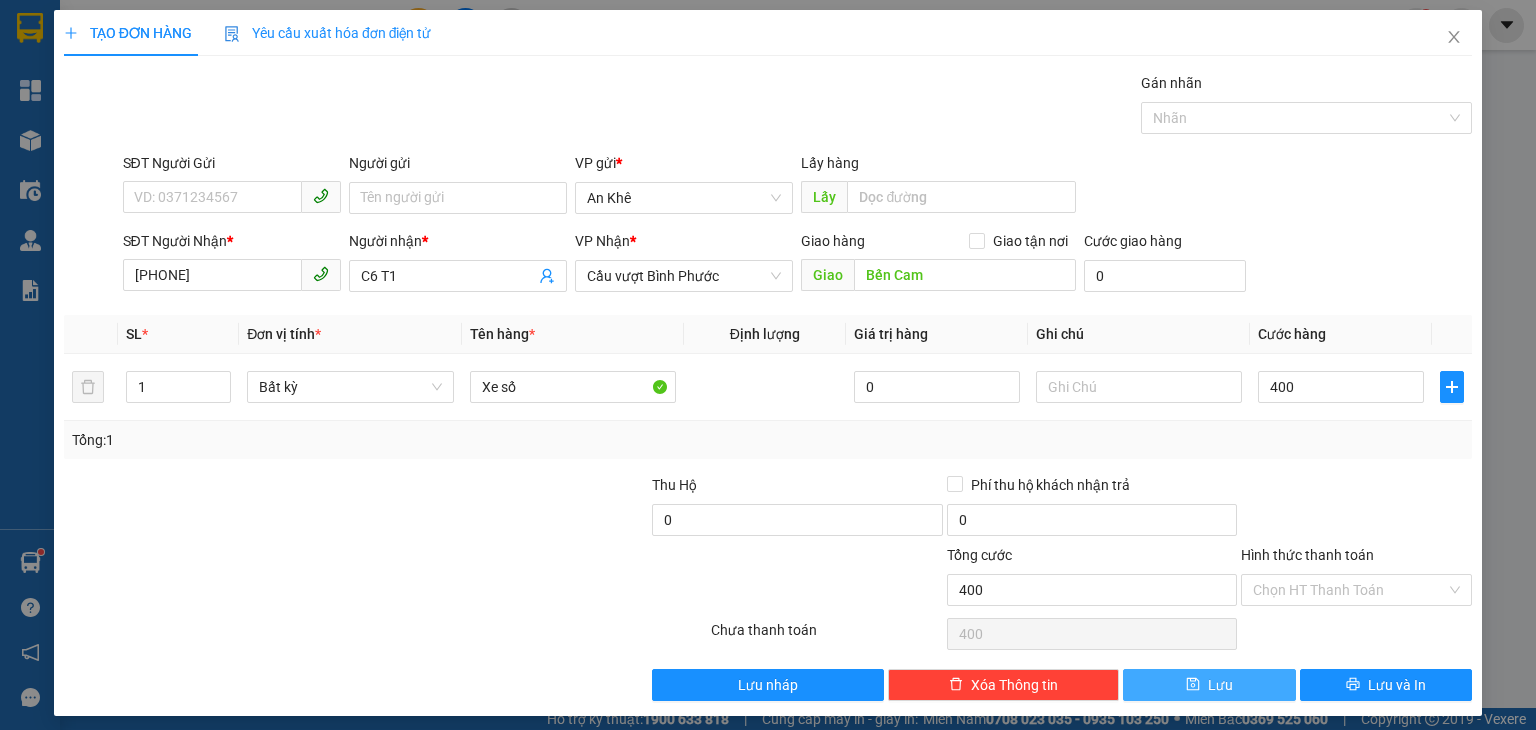 type on "400.000" 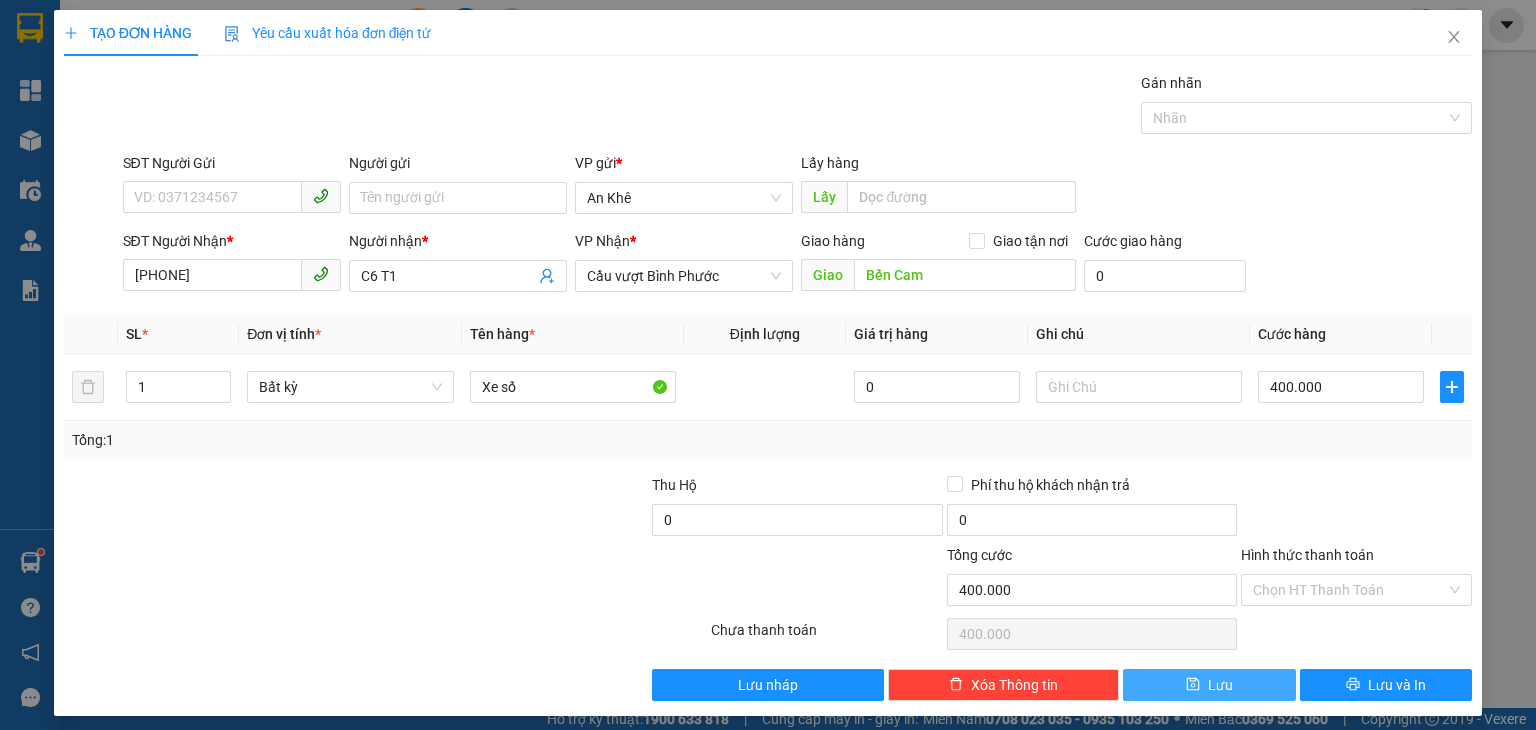 click on "Lưu" at bounding box center (1209, 685) 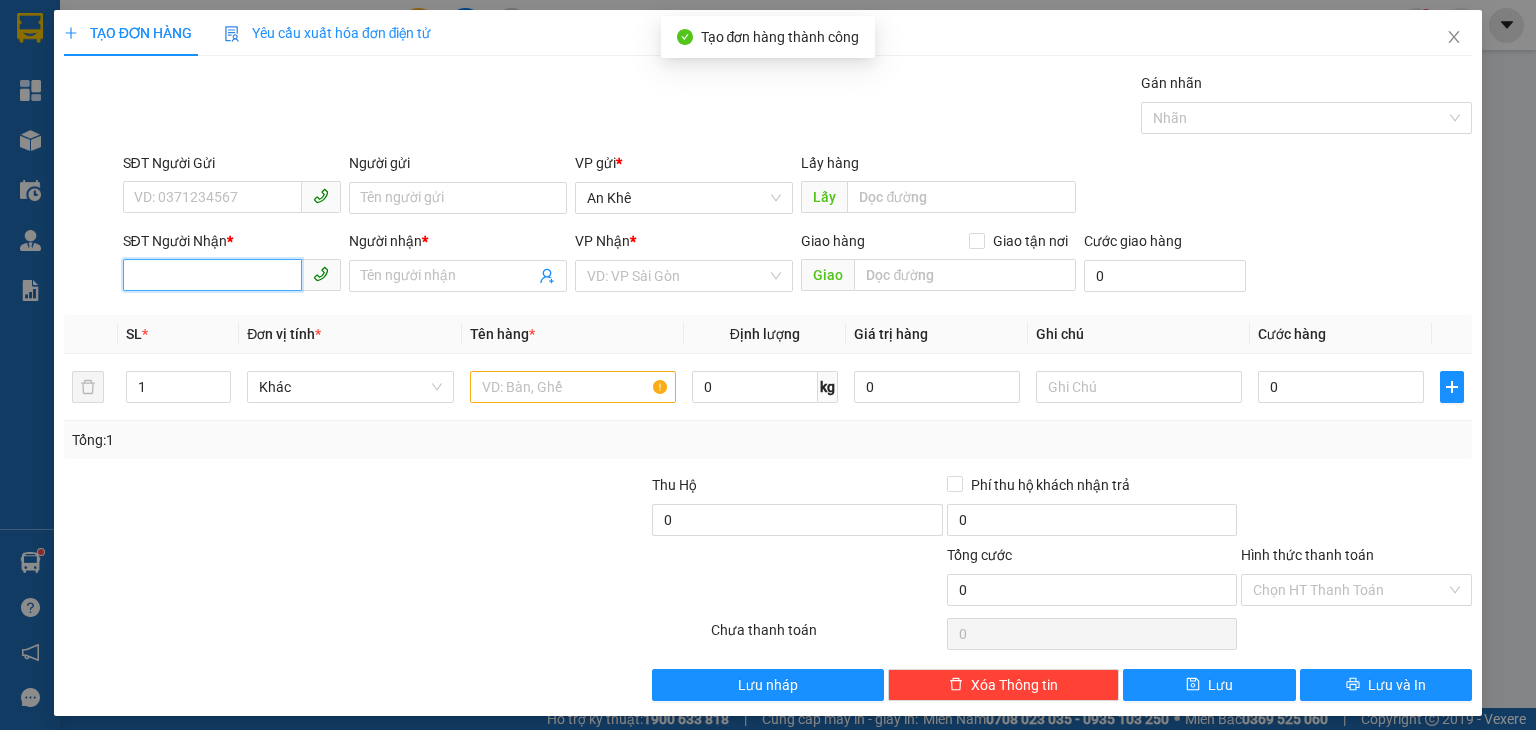 drag, startPoint x: 226, startPoint y: 281, endPoint x: 192, endPoint y: 14, distance: 269.1561 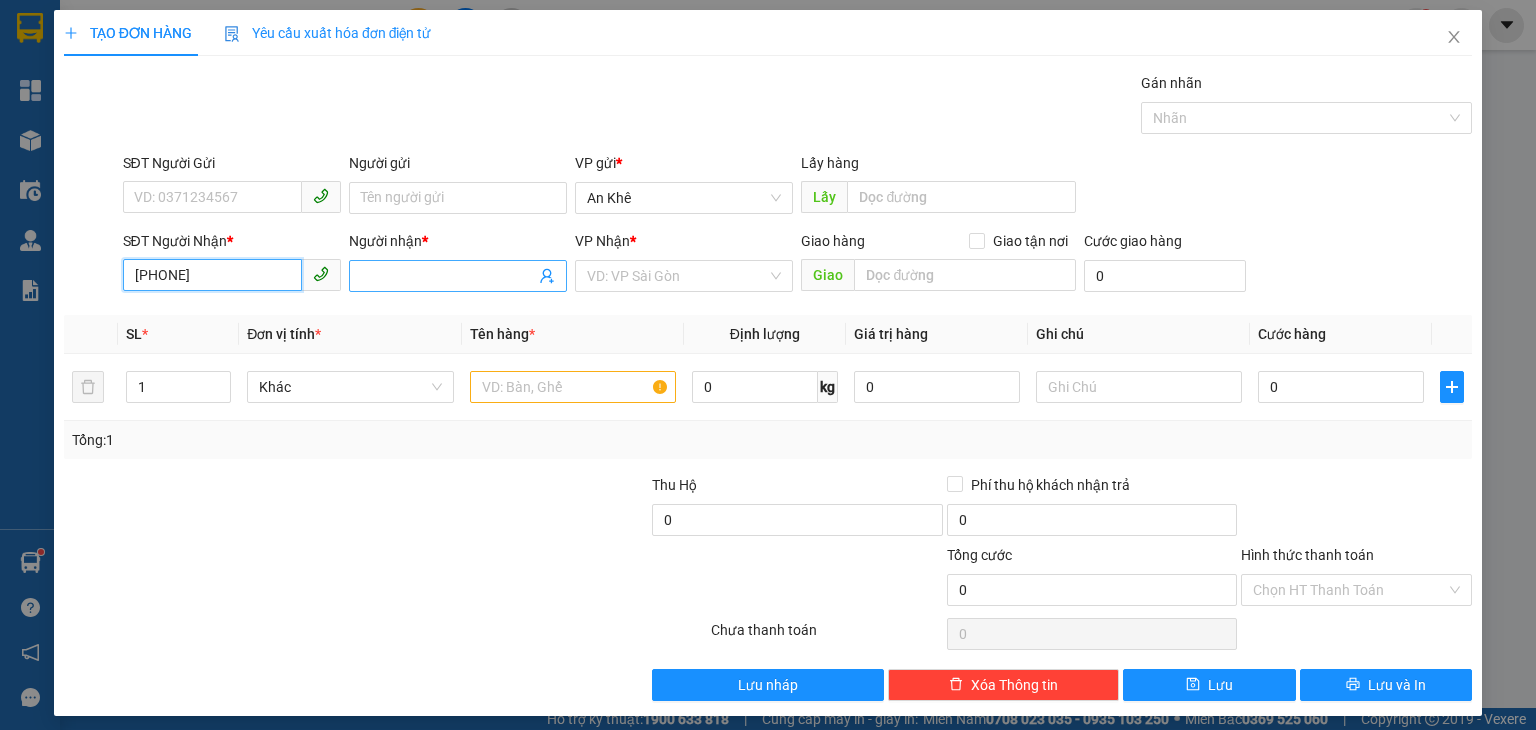 type on "[PHONE]" 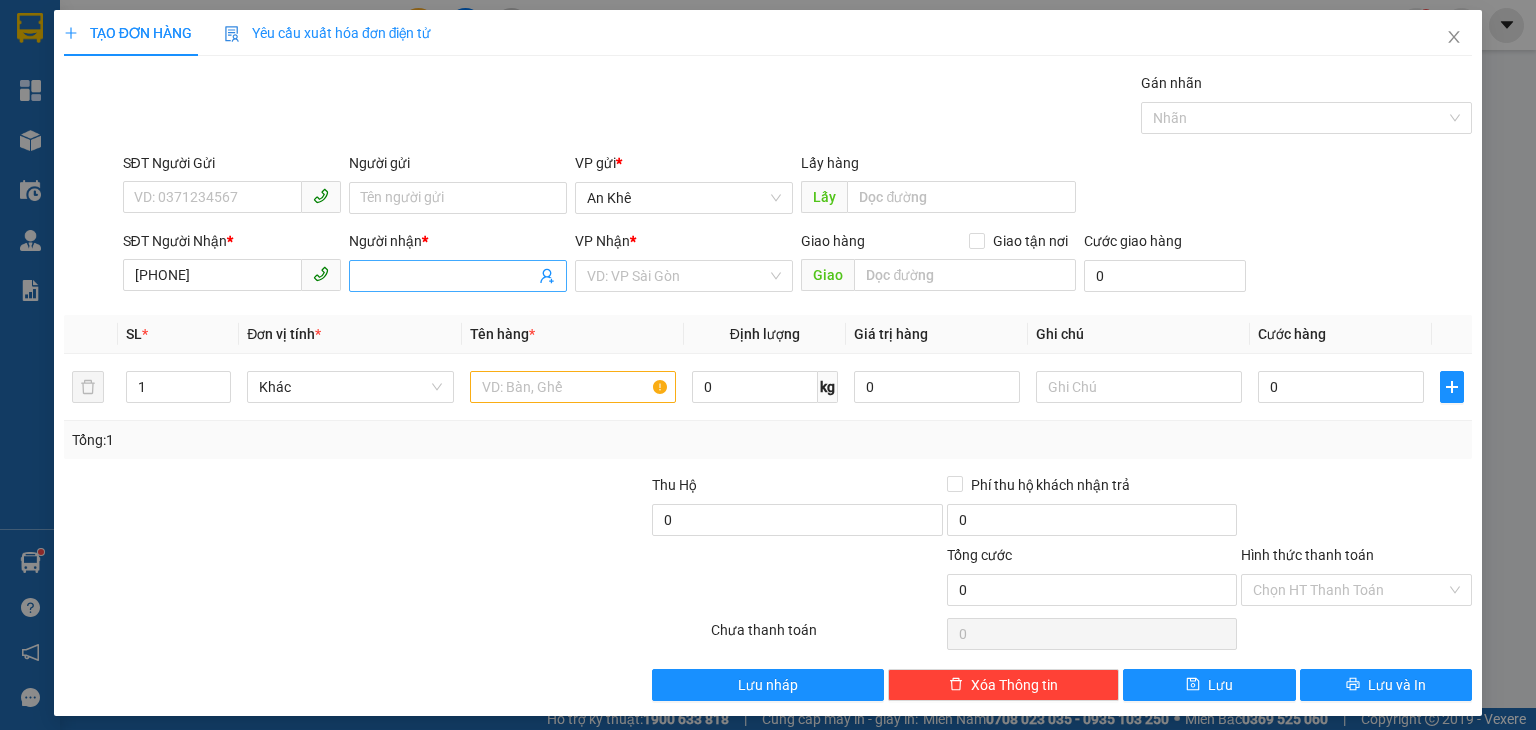 click on "Người nhận  *" at bounding box center [448, 276] 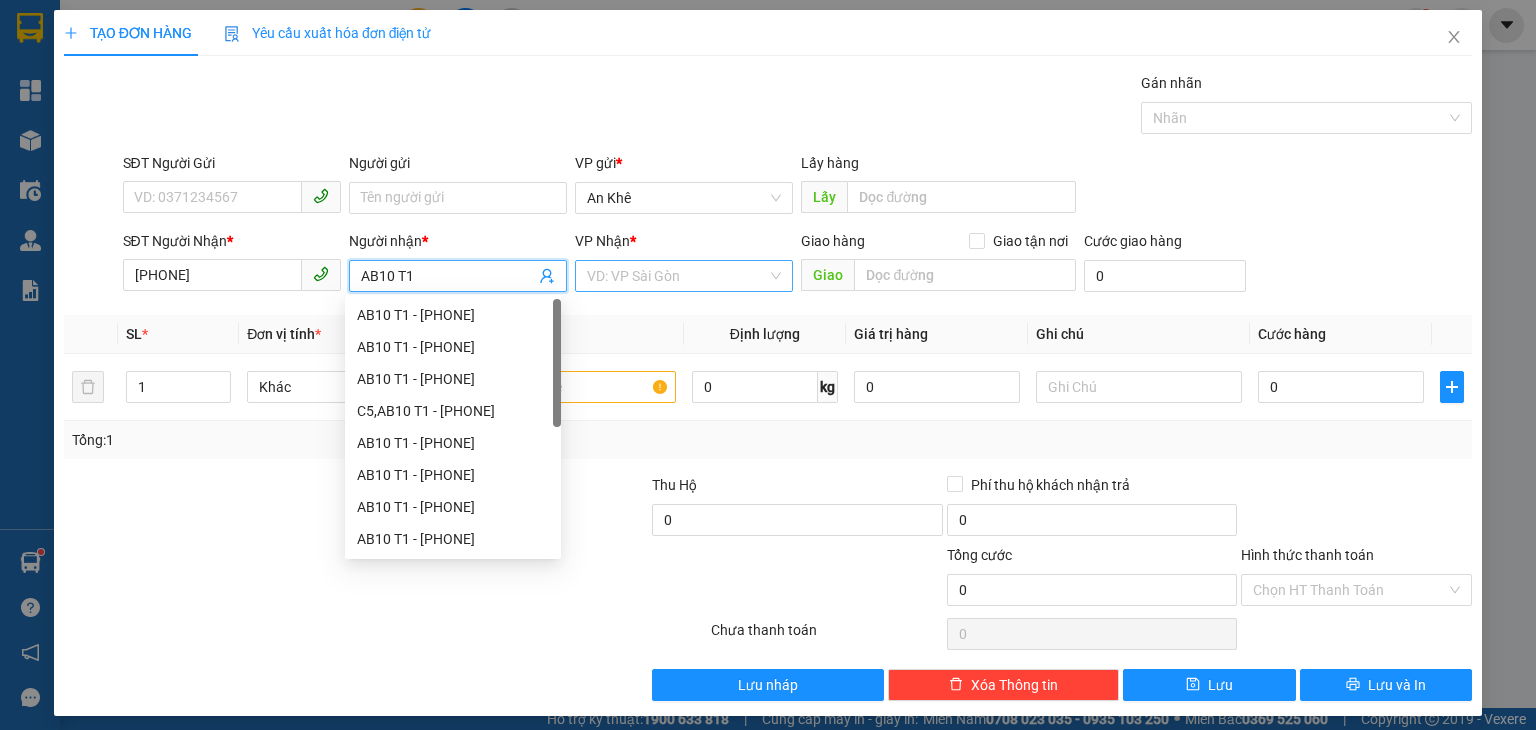 type on "AB10 T1" 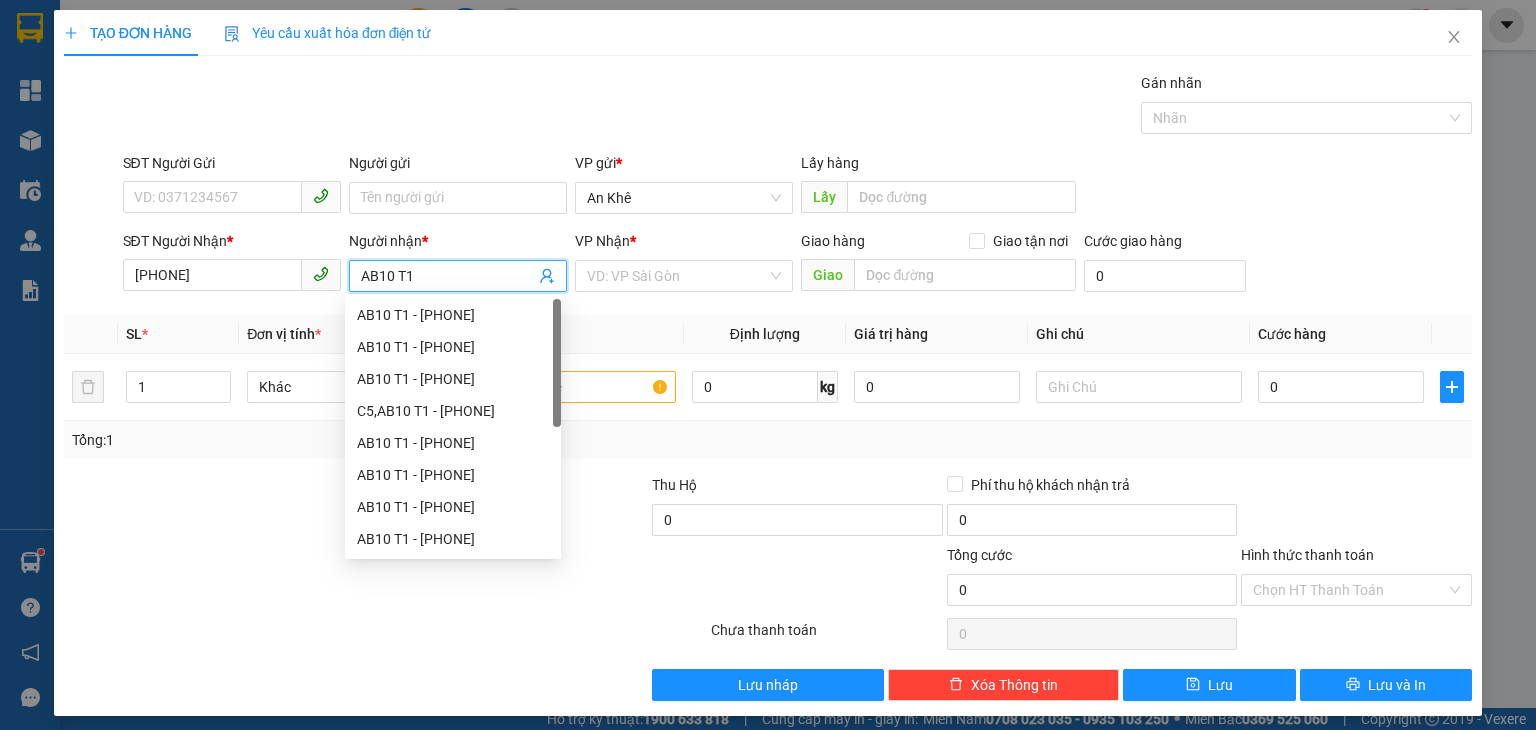 drag, startPoint x: 694, startPoint y: 285, endPoint x: 683, endPoint y: 328, distance: 44.38468 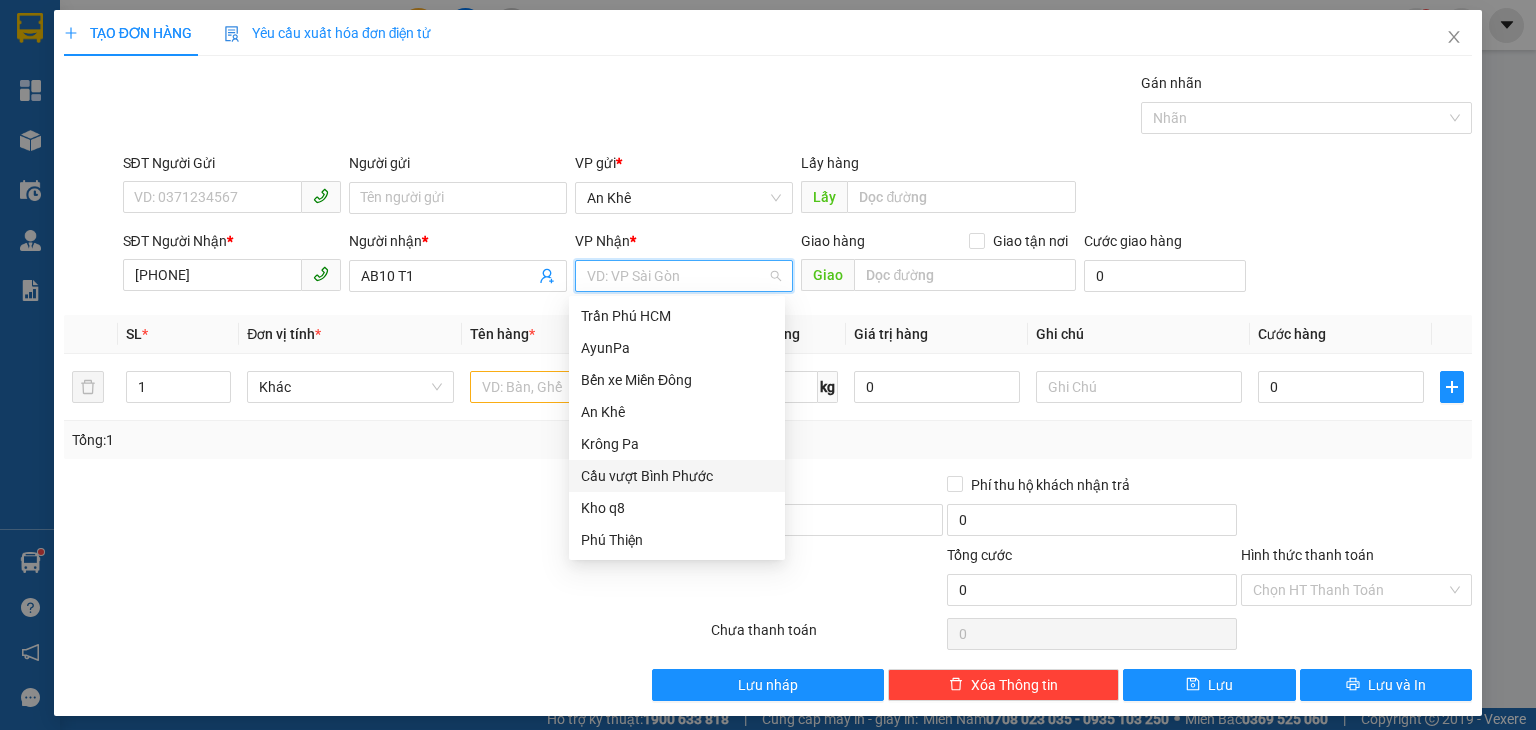 click on "Cầu vượt Bình Phước" at bounding box center [677, 476] 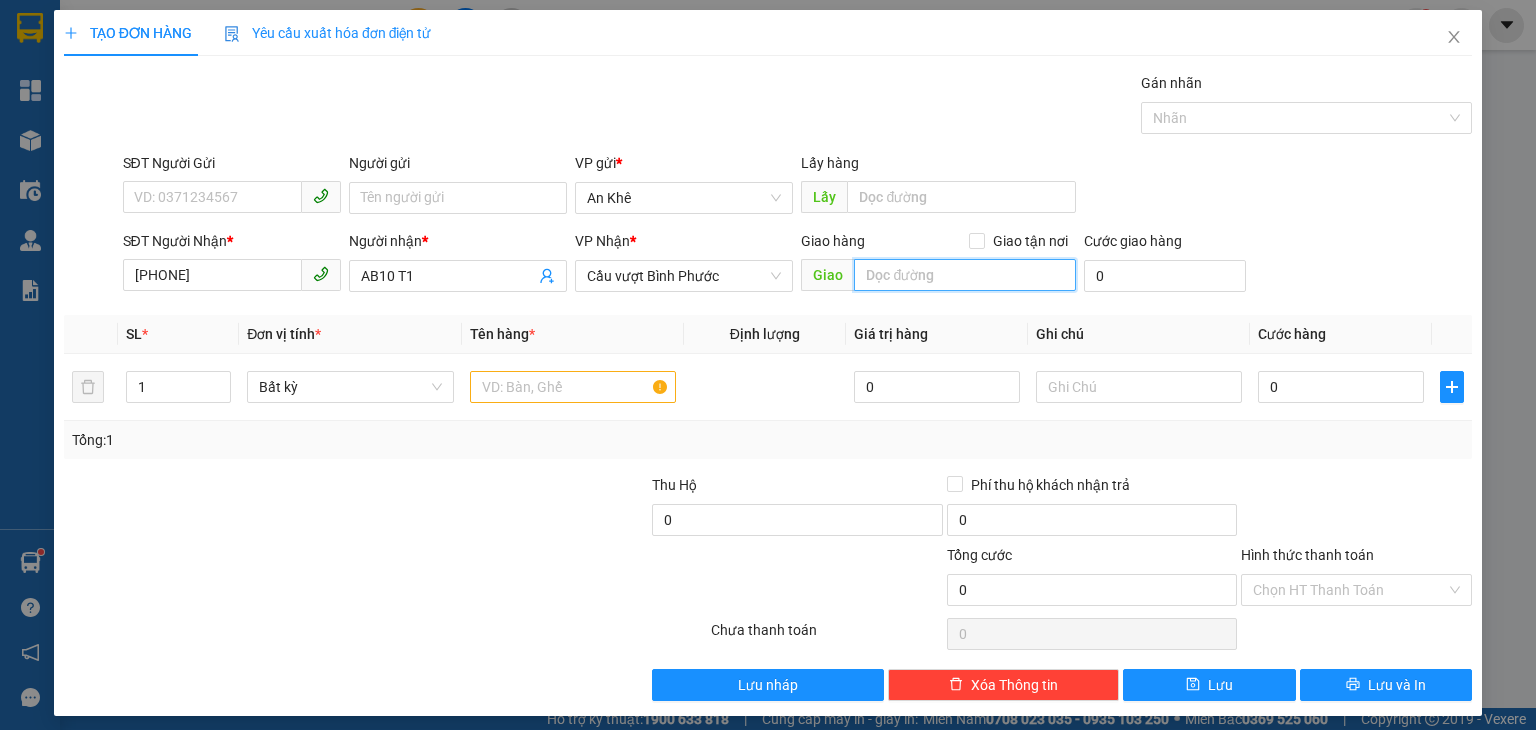 click at bounding box center (965, 275) 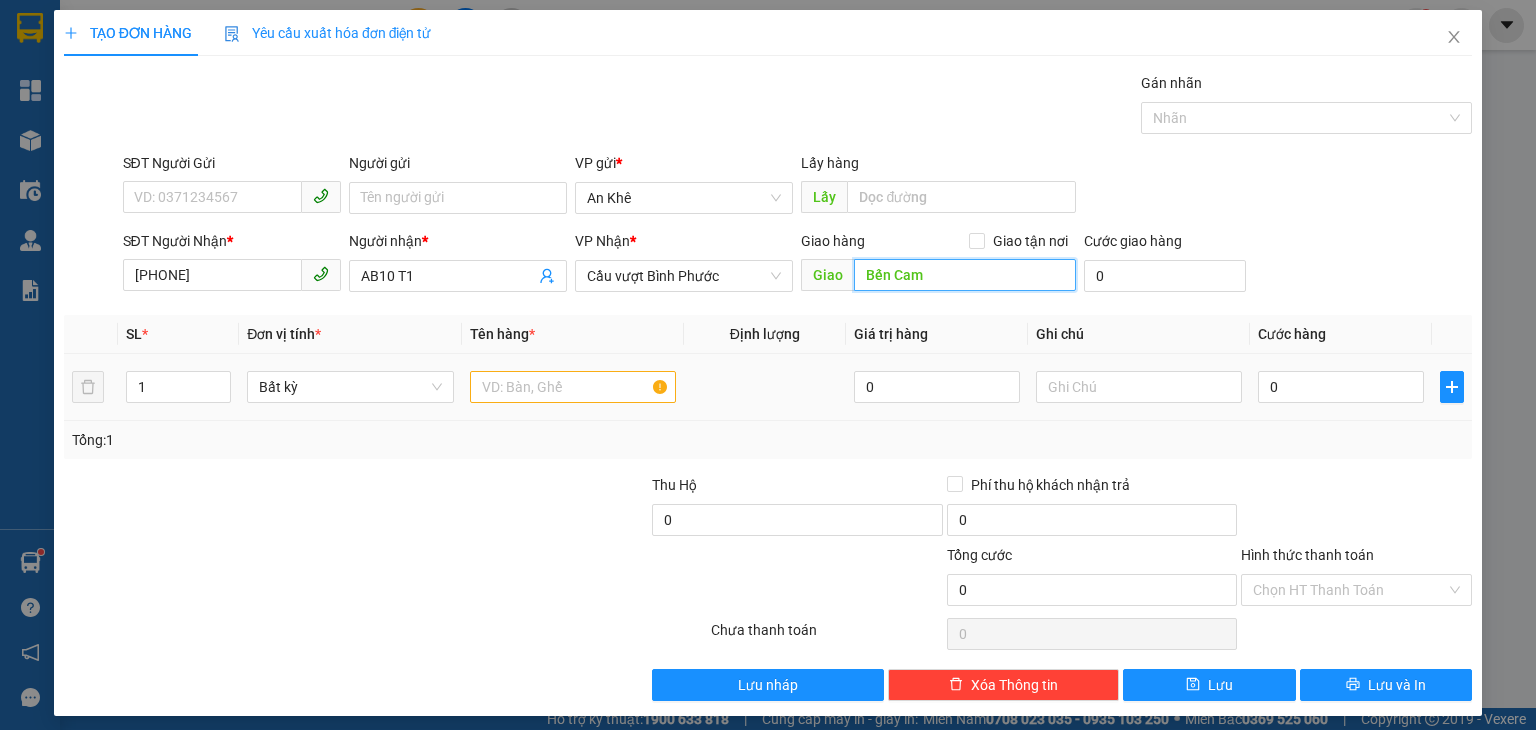 type on "Bến Cam" 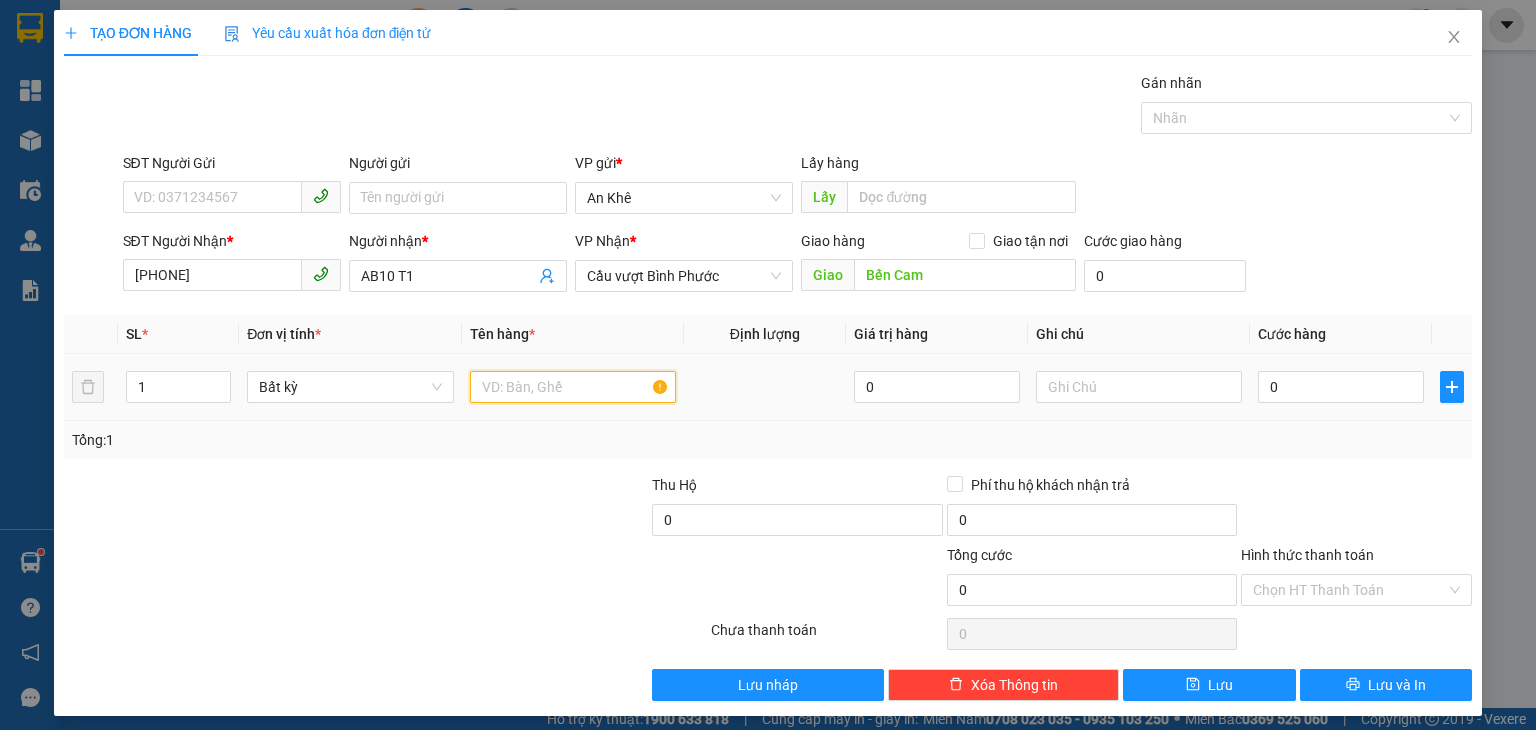 click at bounding box center (573, 387) 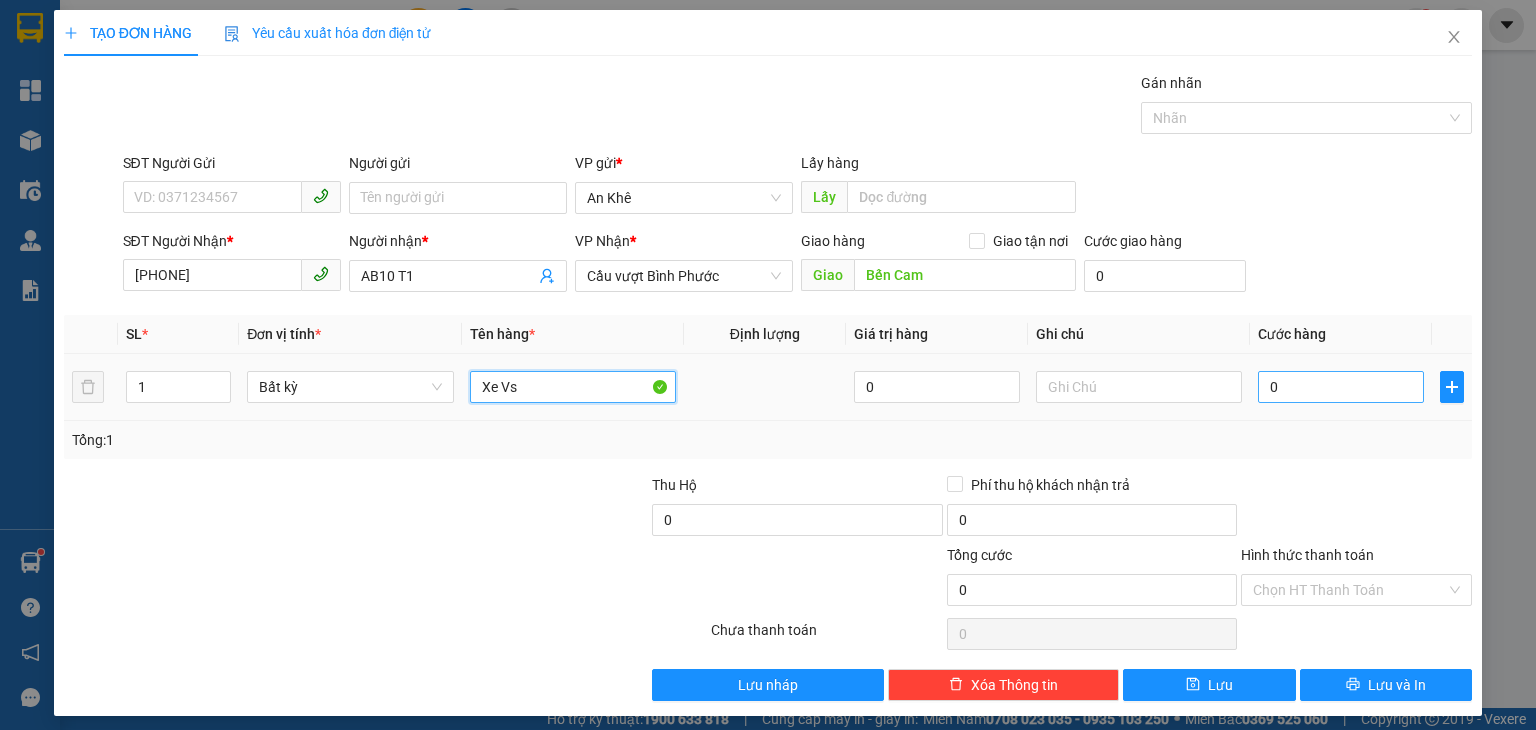 type on "Xe Vs" 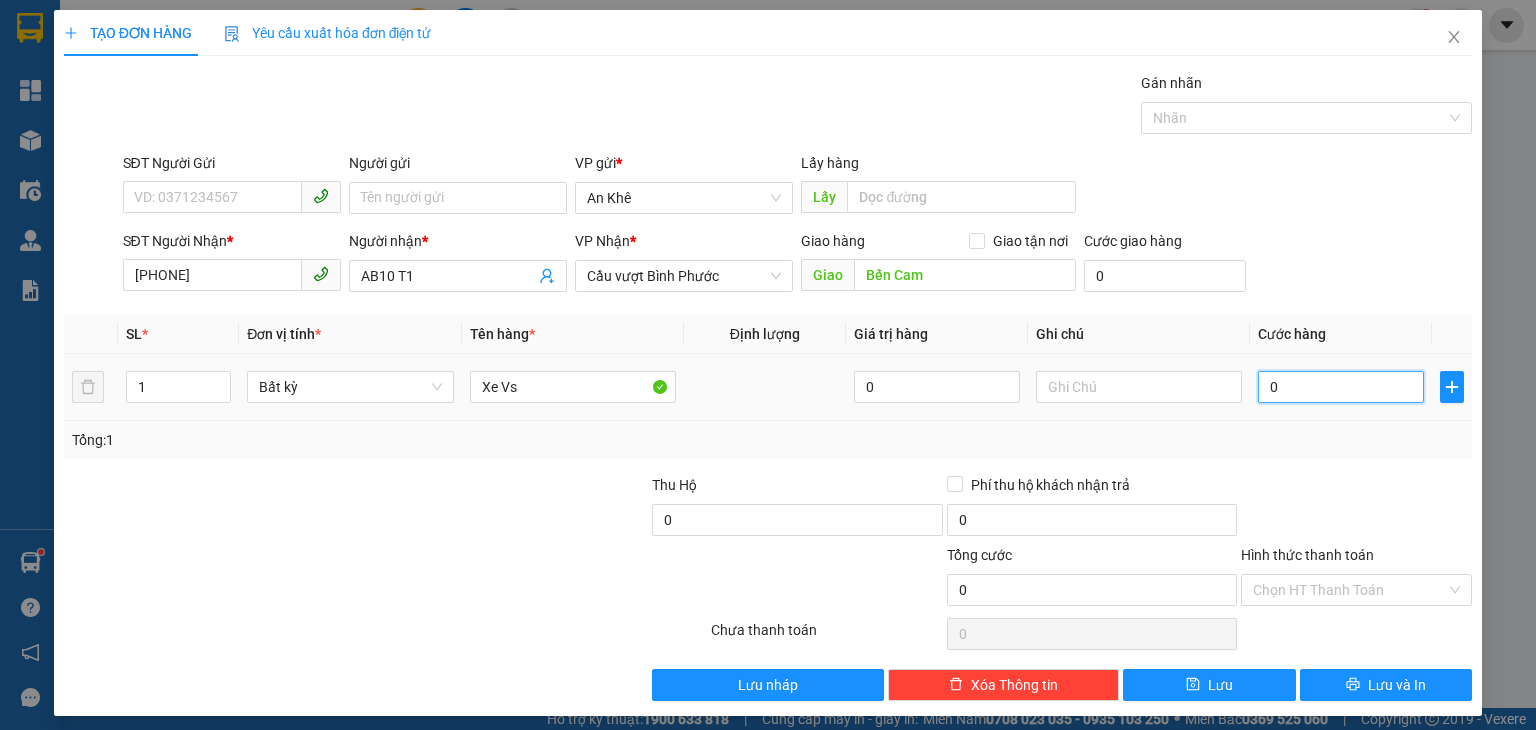 click on "0" at bounding box center [1341, 387] 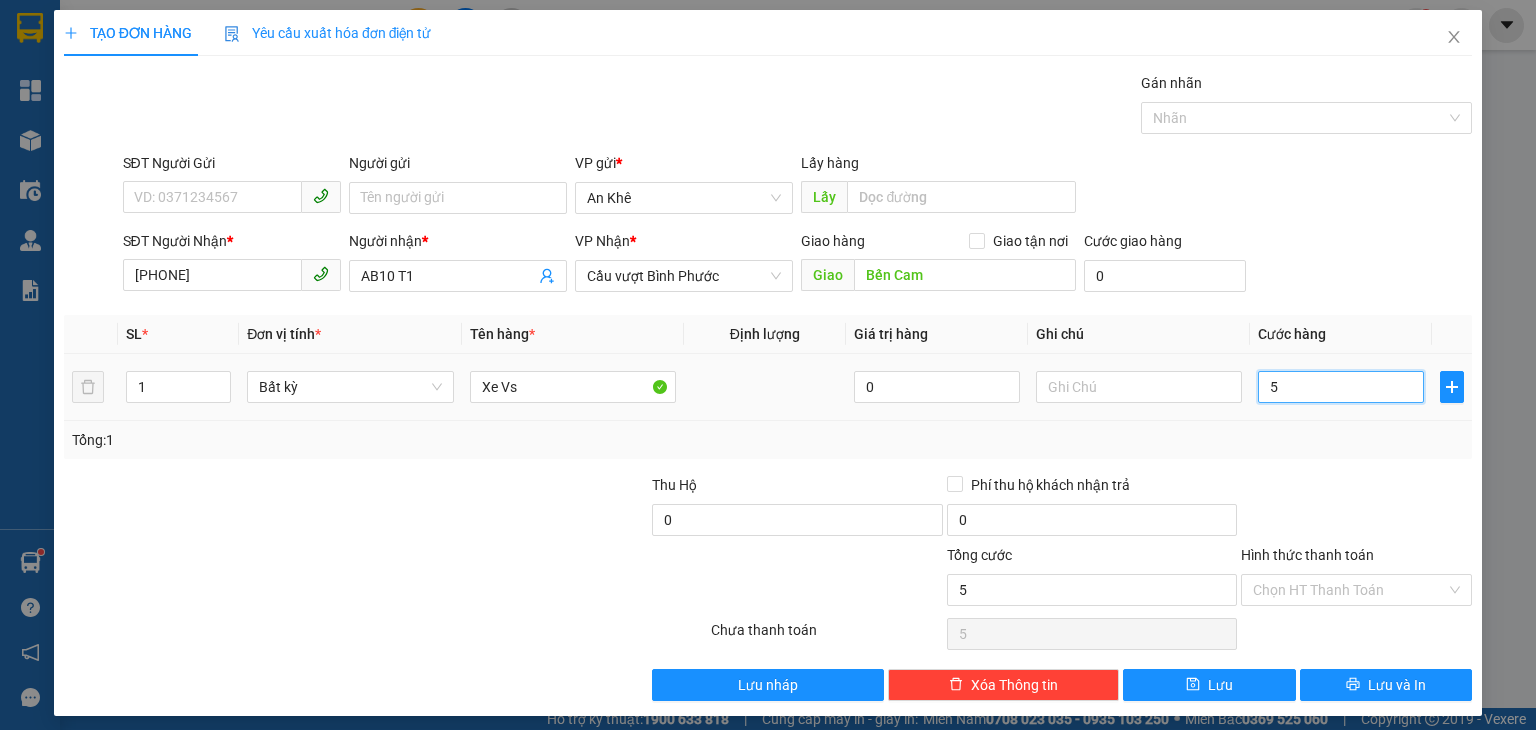 type on "50" 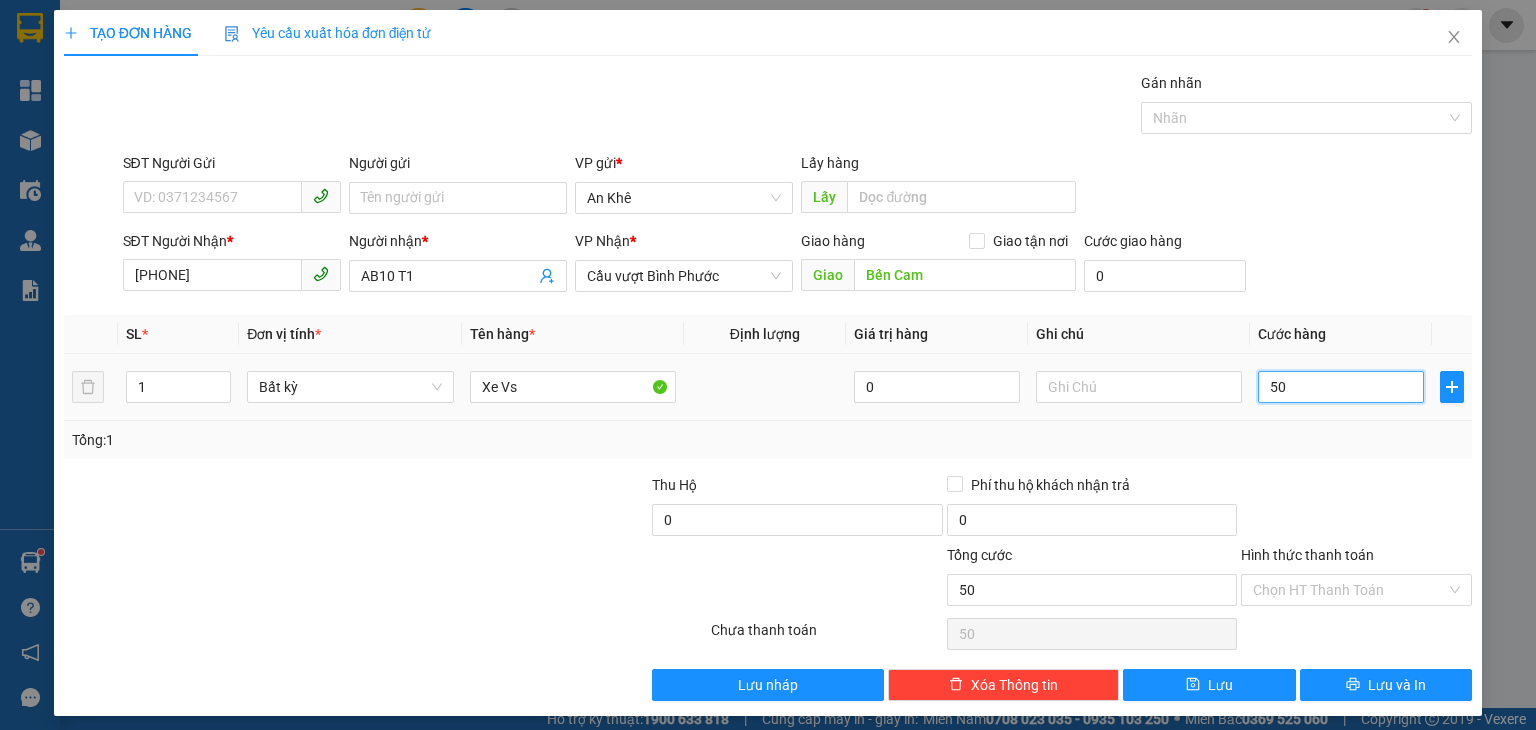 type on "500" 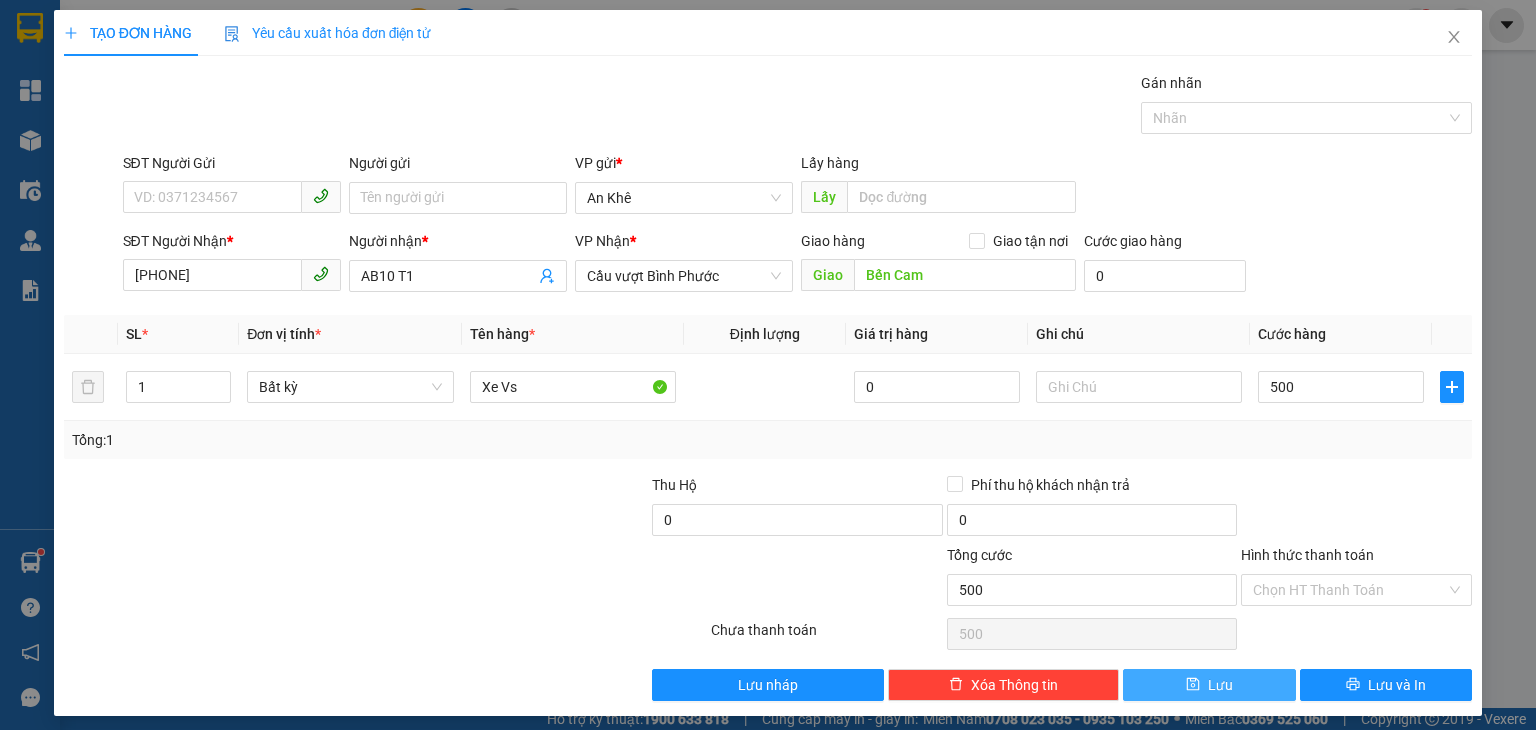type on "500.000" 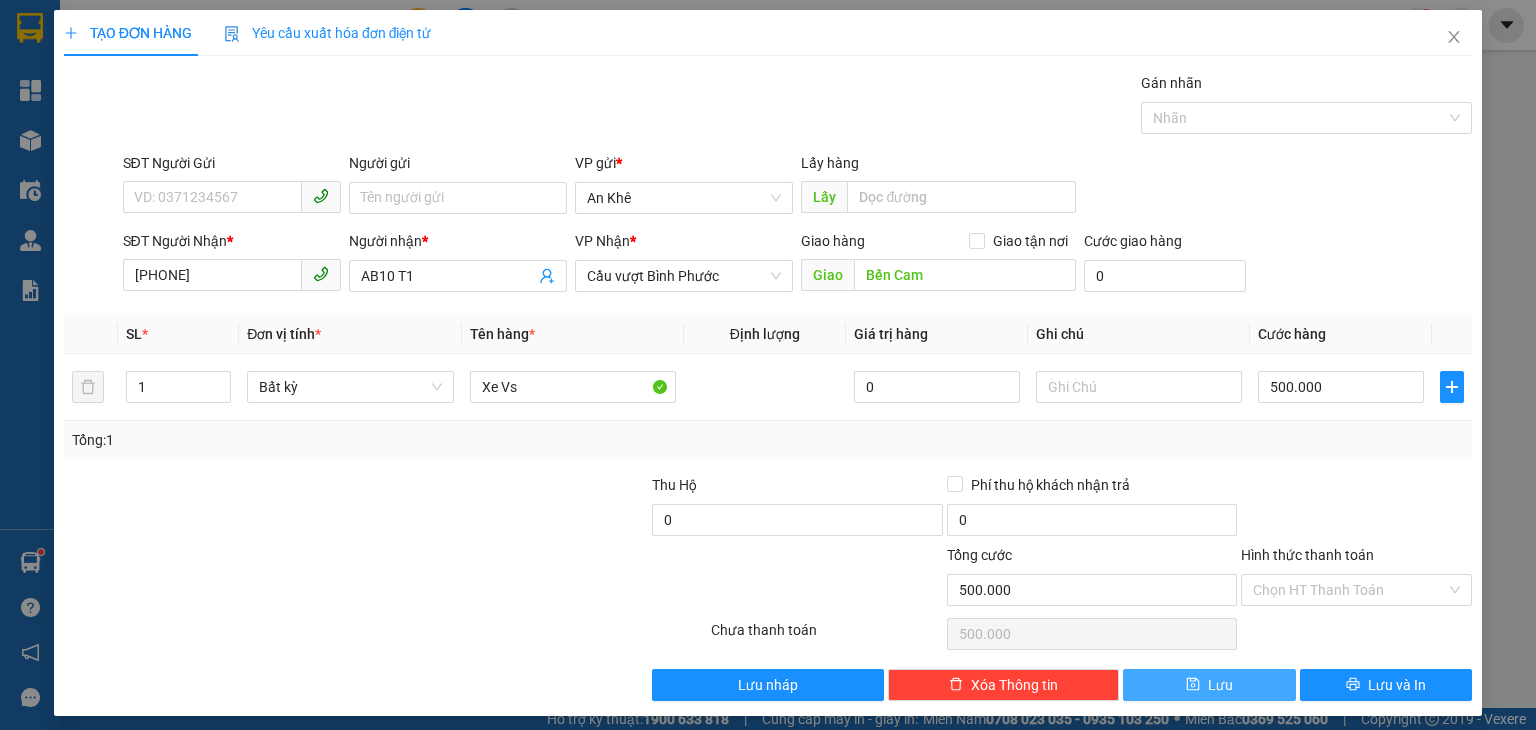 click on "Lưu" at bounding box center (1209, 685) 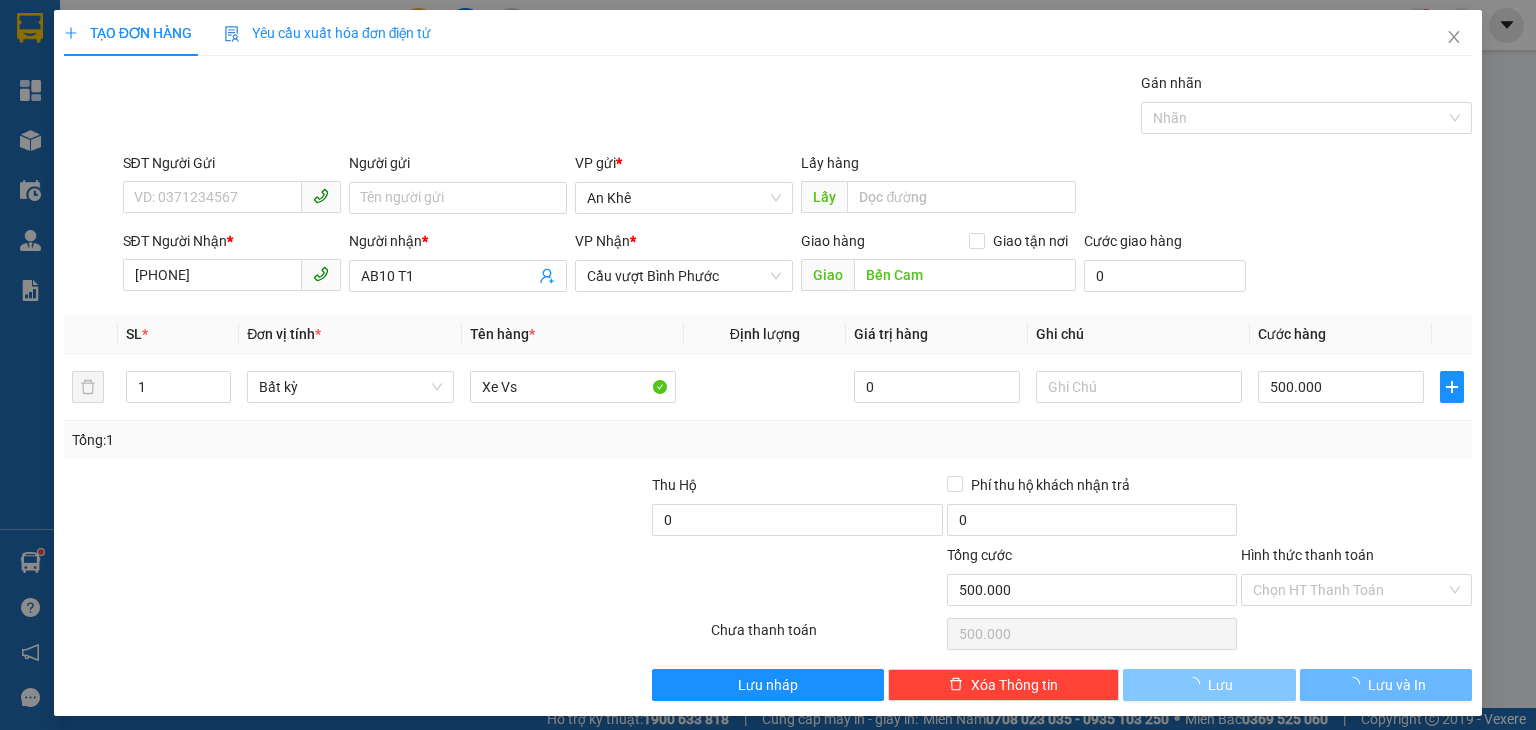 type 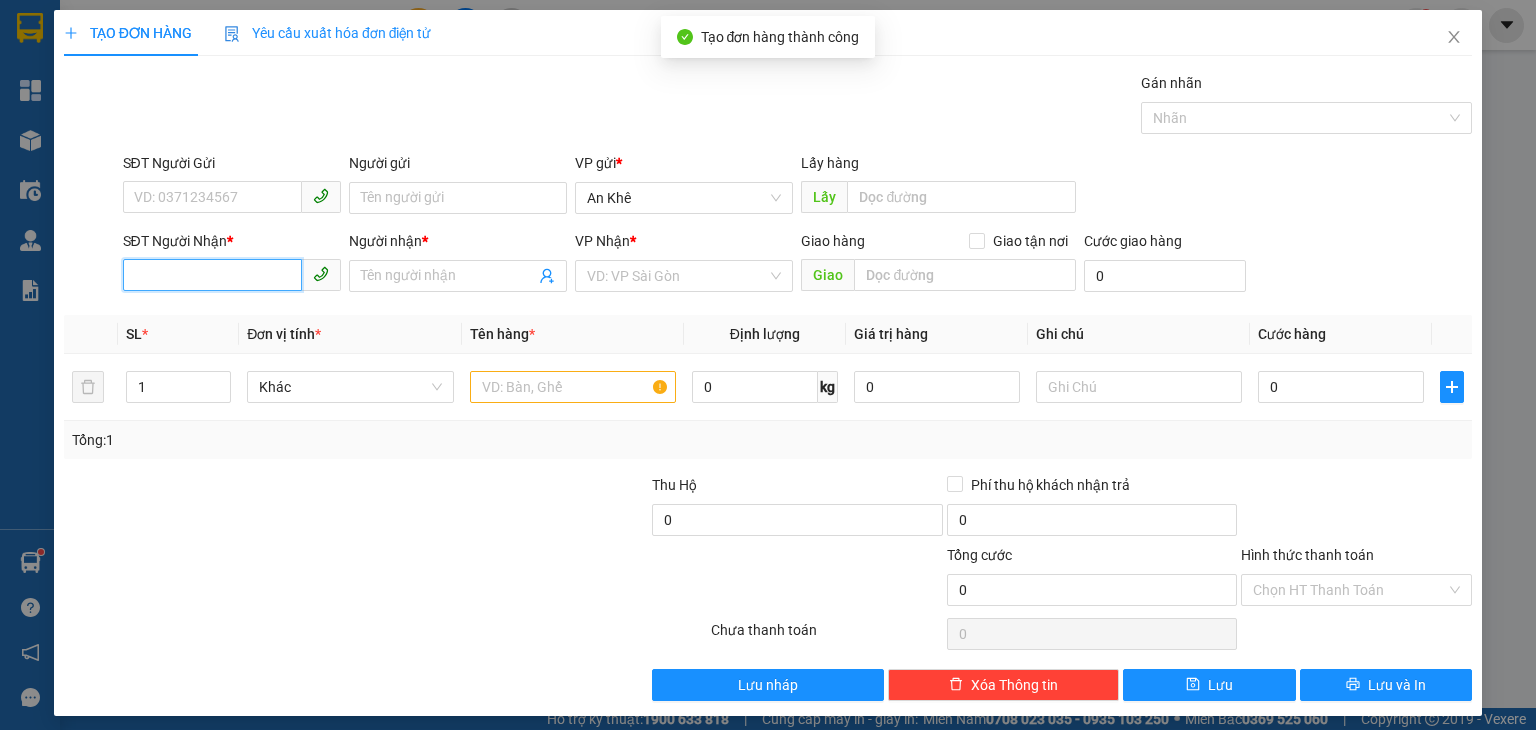 click on "SĐT Người Nhận  *" at bounding box center (212, 275) 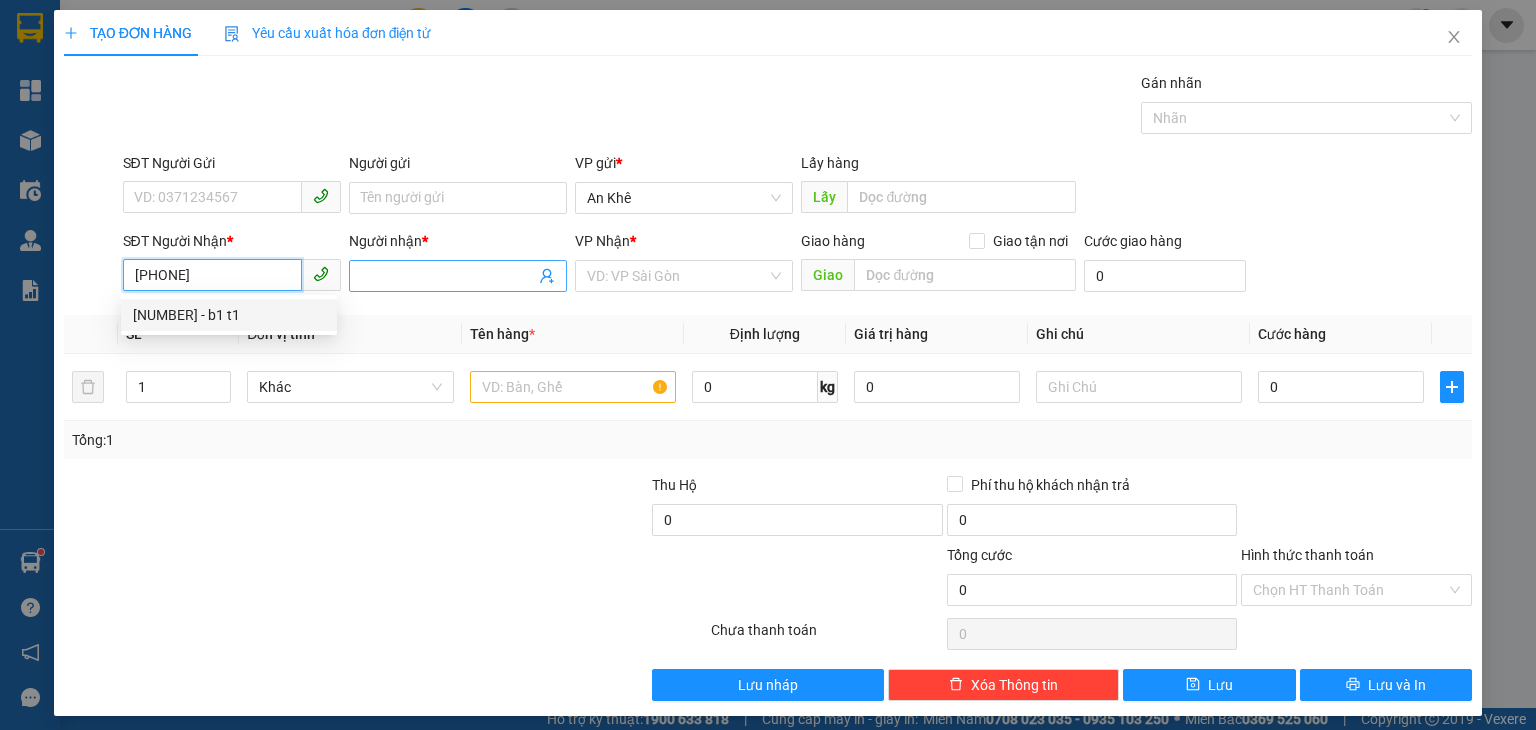 type on "[PHONE]" 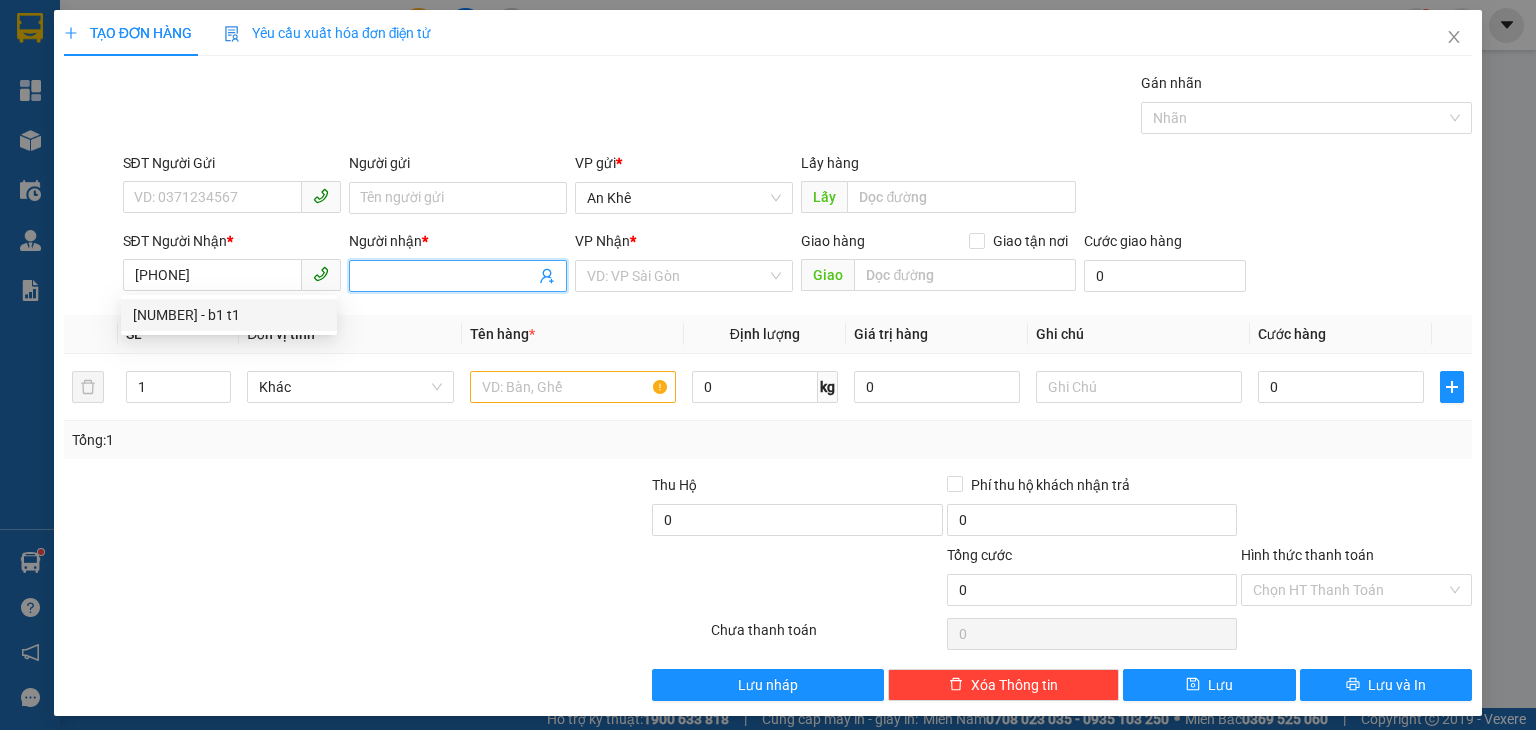 click on "Người nhận  *" at bounding box center (448, 276) 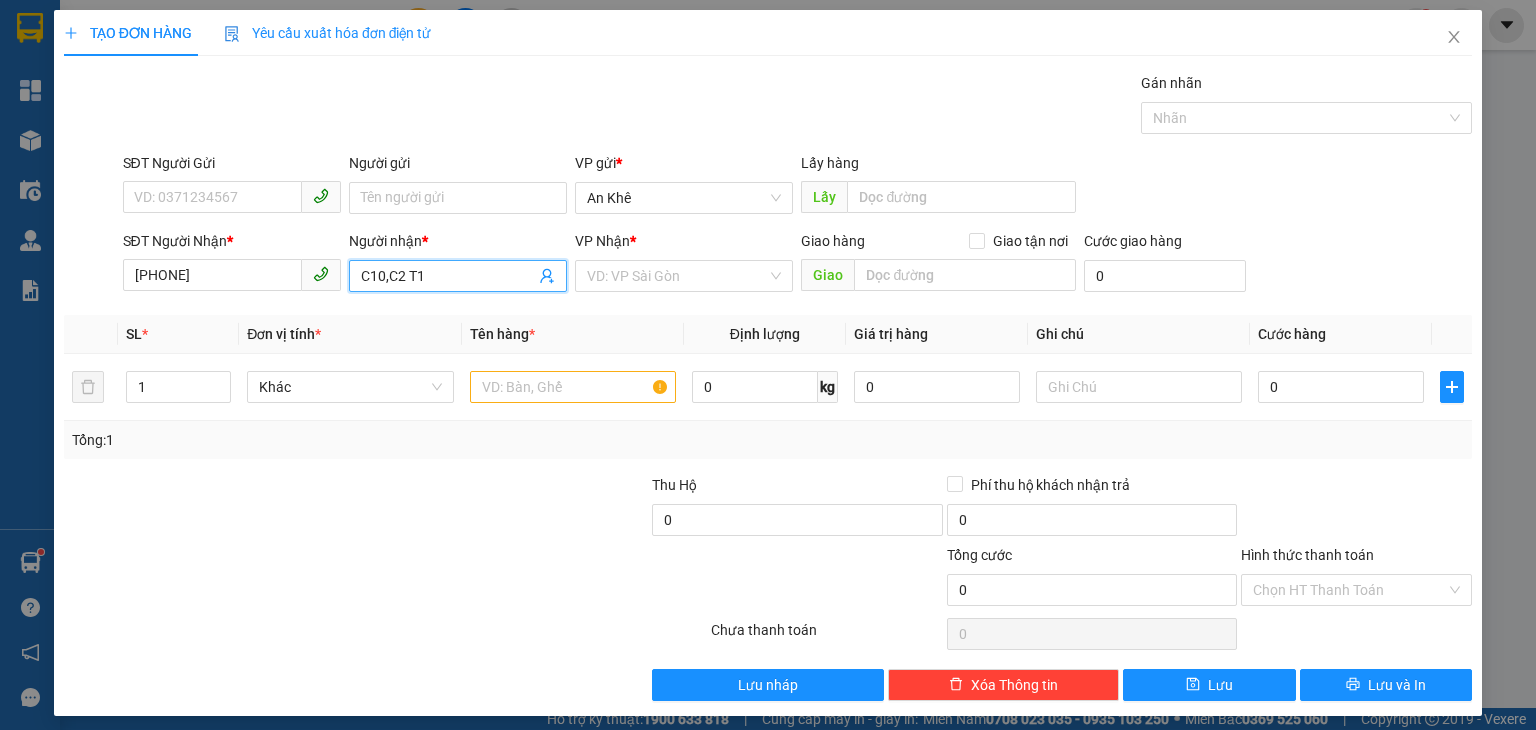 click on "C10,C2 T1" at bounding box center [448, 276] 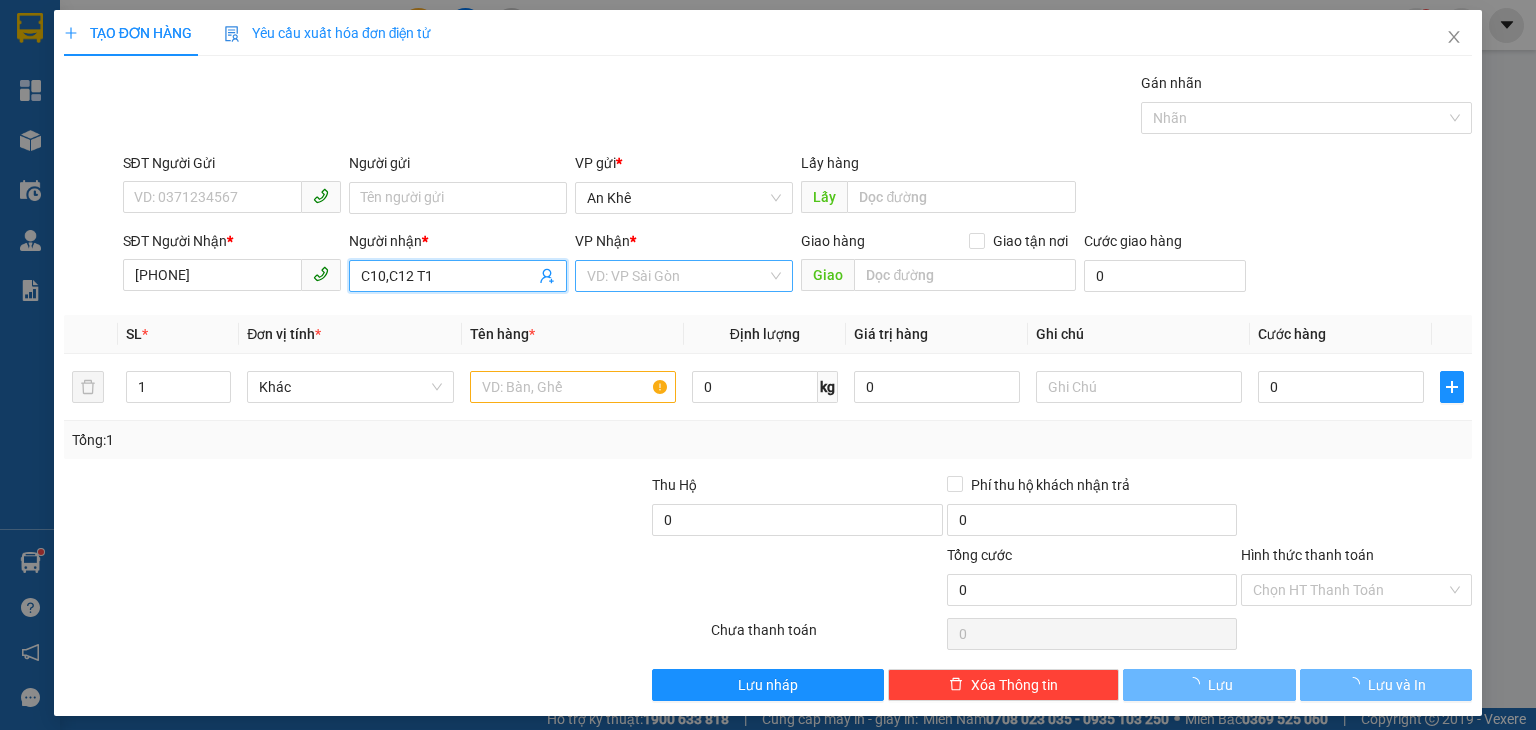 type on "C10,C12 T1" 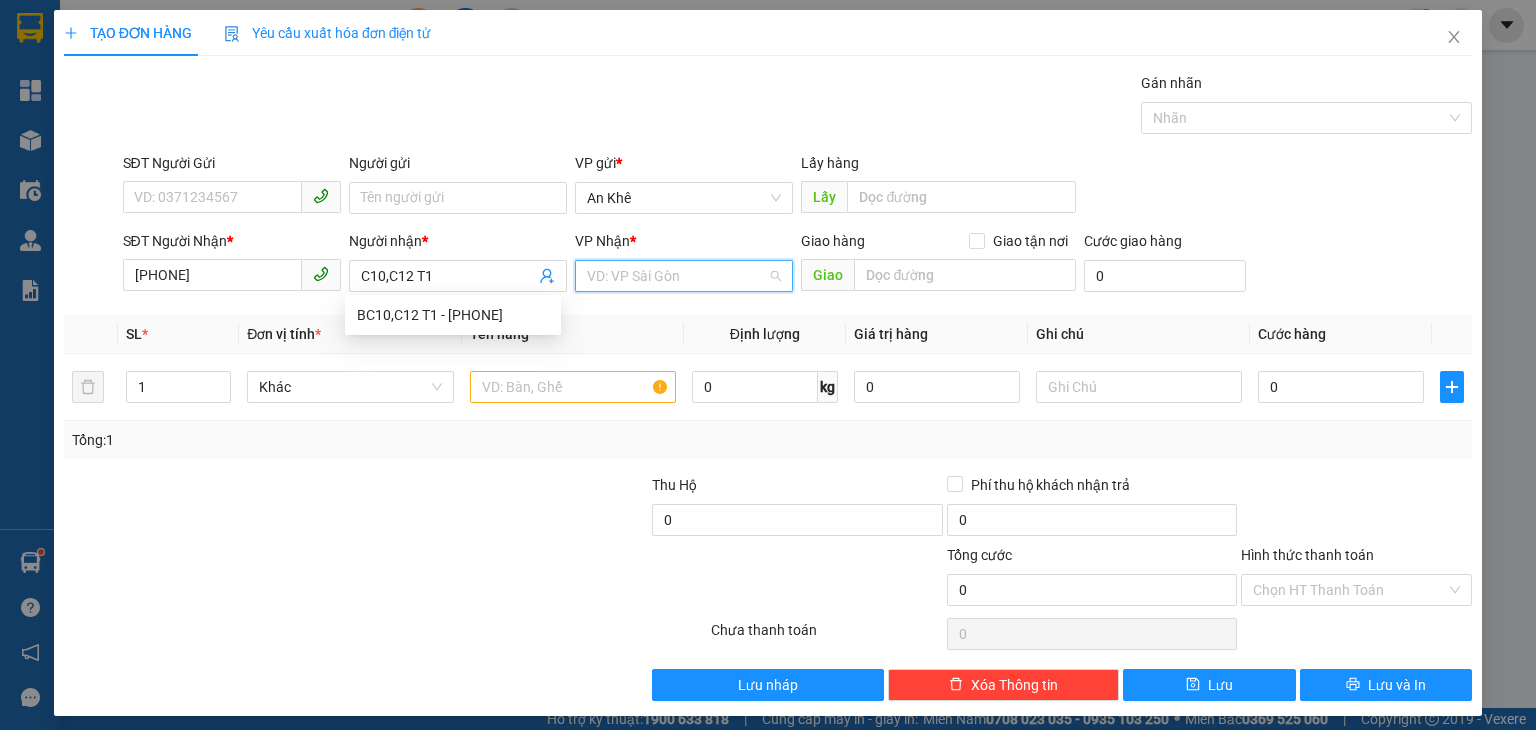 click at bounding box center [677, 276] 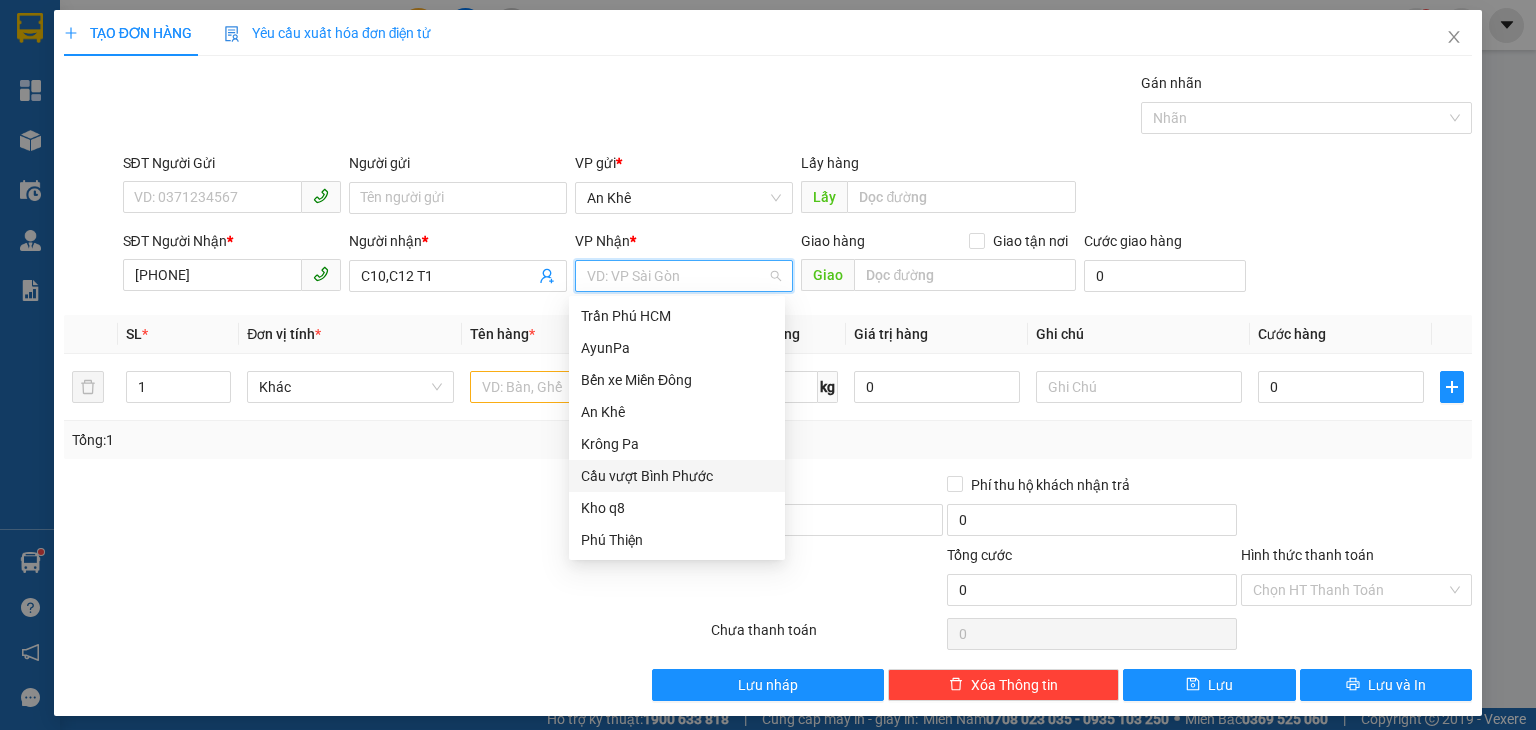 click on "Cầu vượt Bình Phước" at bounding box center [677, 476] 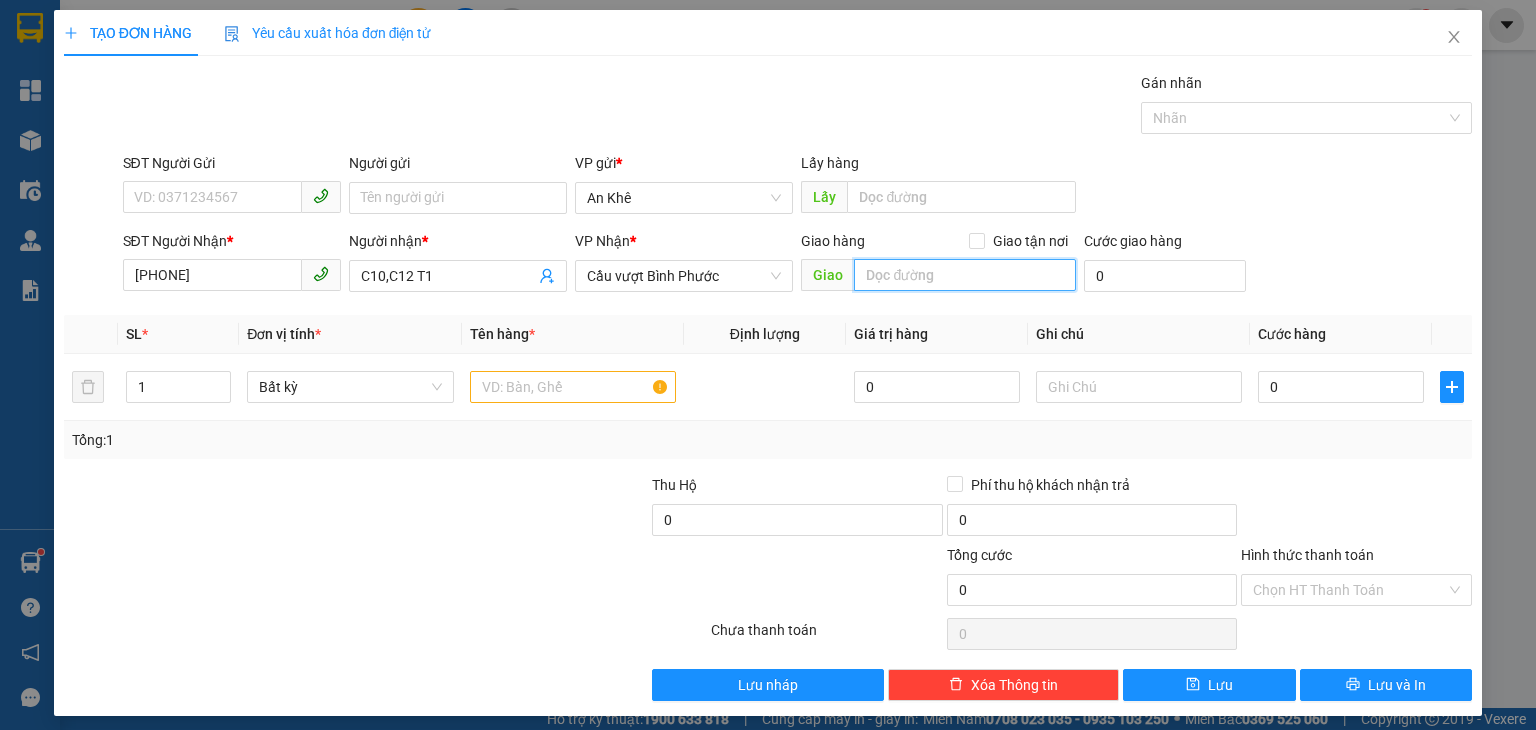 click at bounding box center [965, 275] 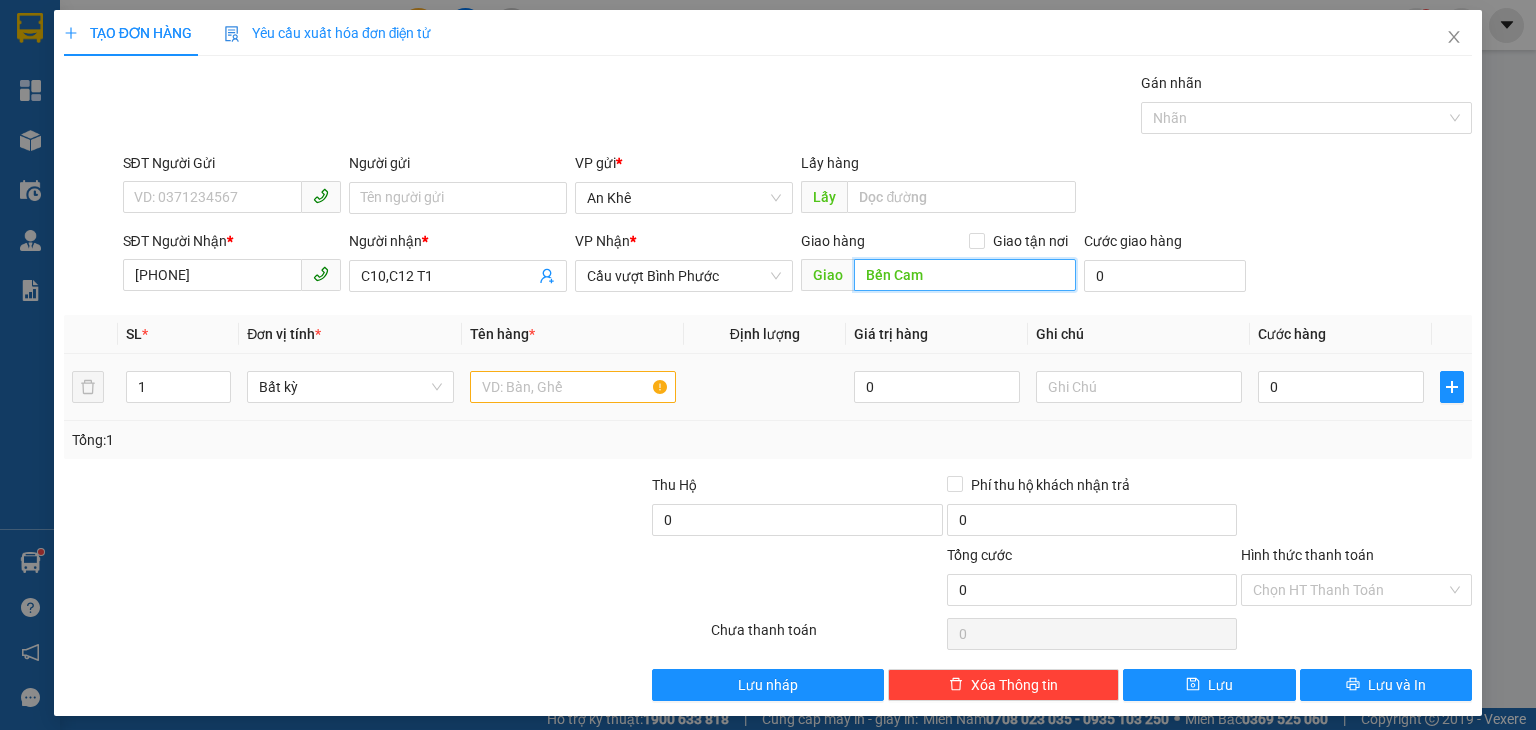 type on "Bến Cam" 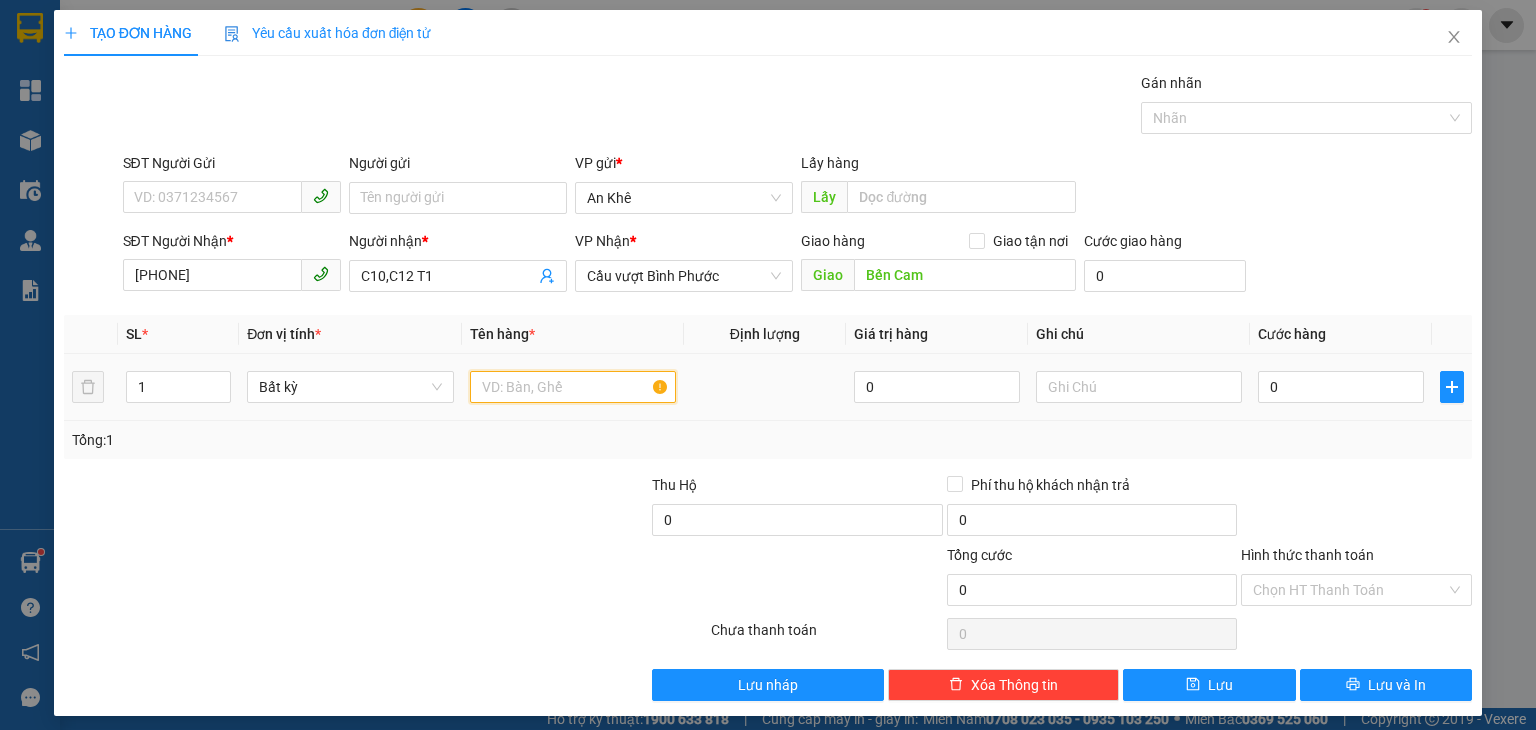 click at bounding box center [573, 387] 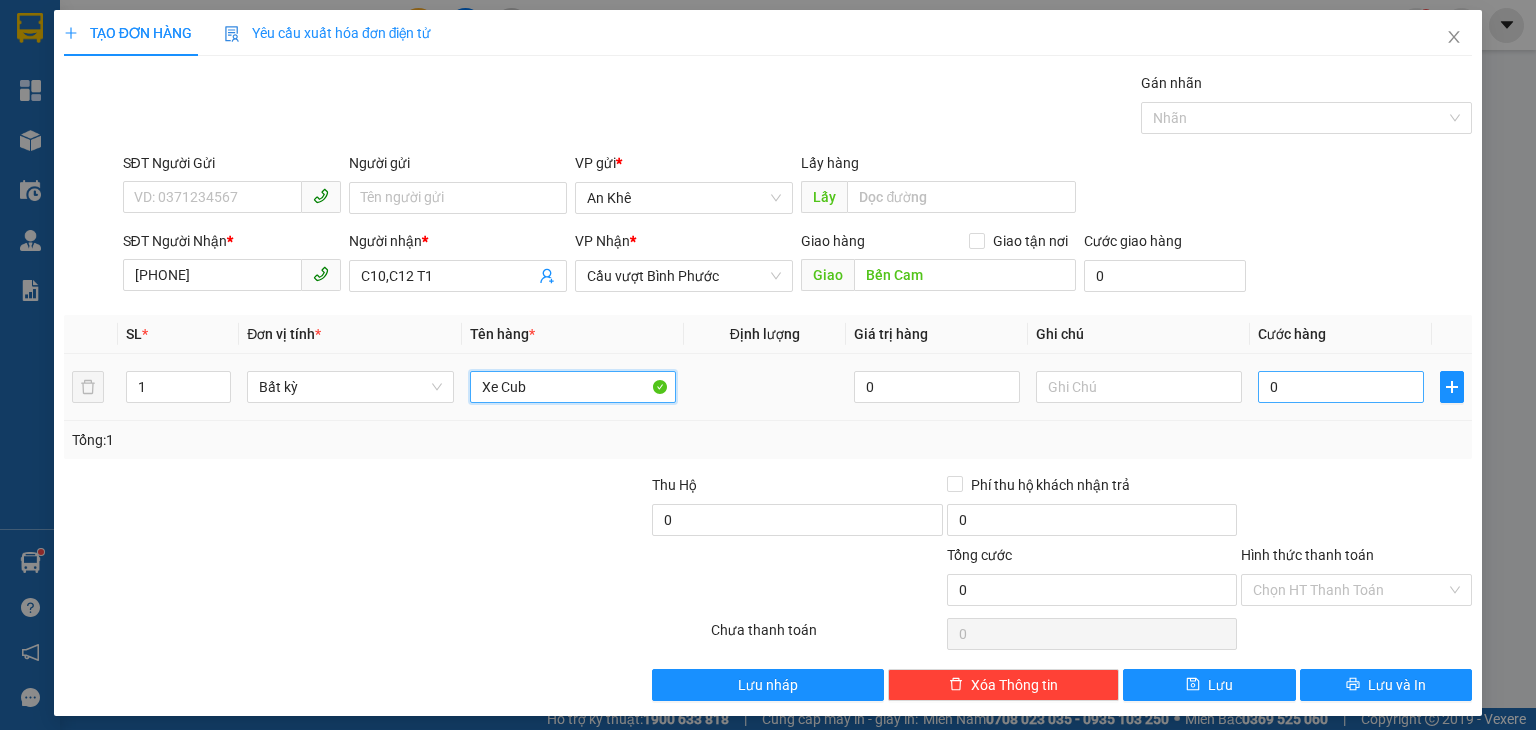 type on "Xe Cub" 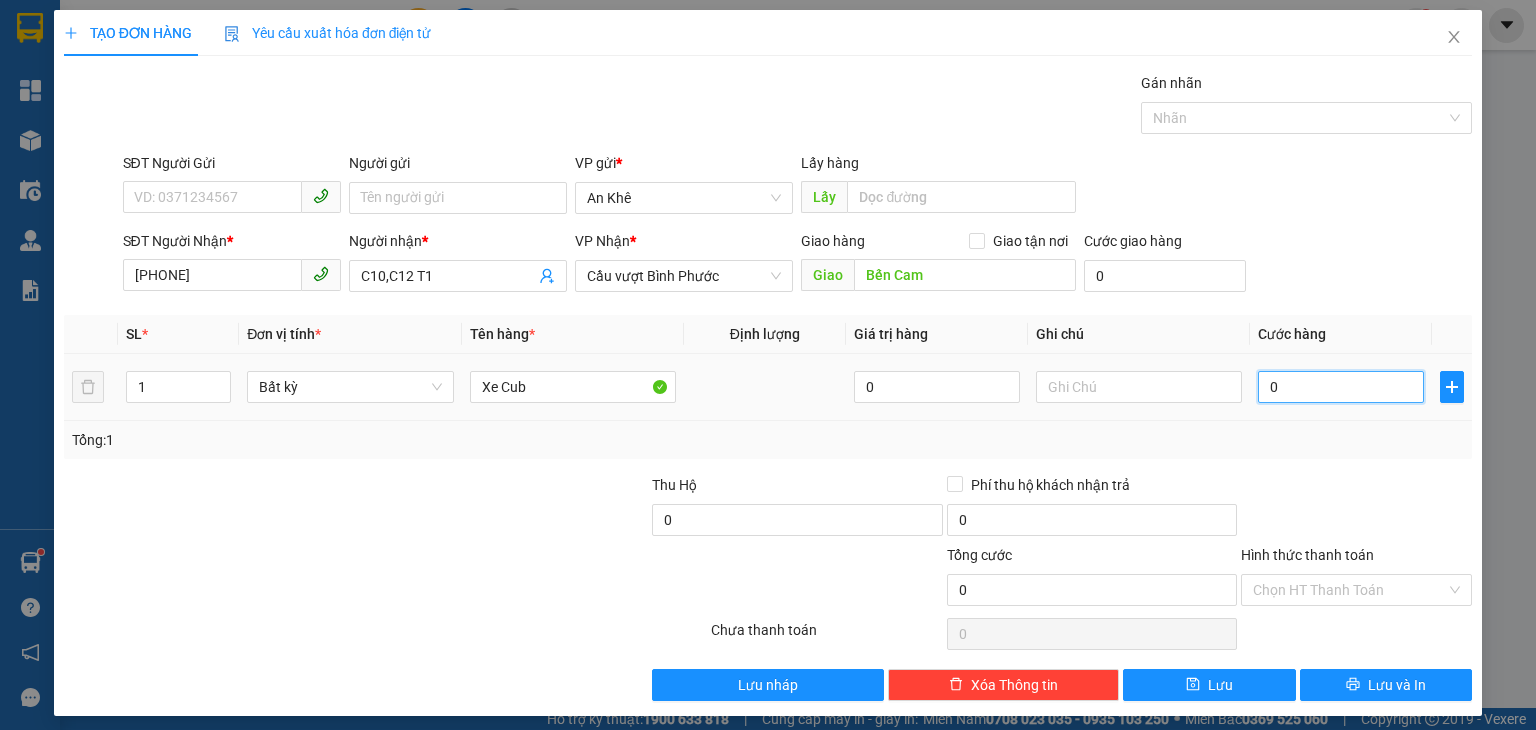 click on "0" at bounding box center [1341, 387] 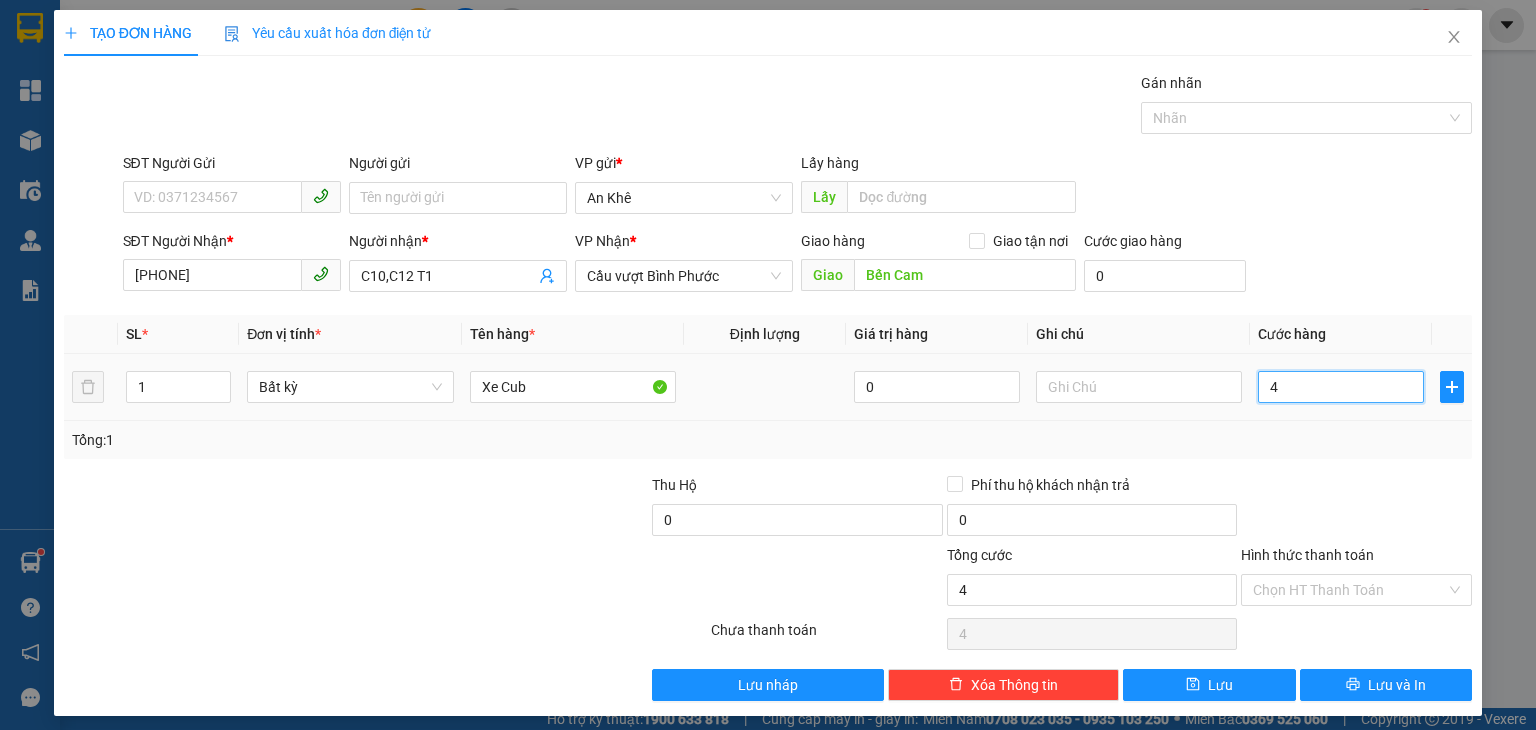 type on "40" 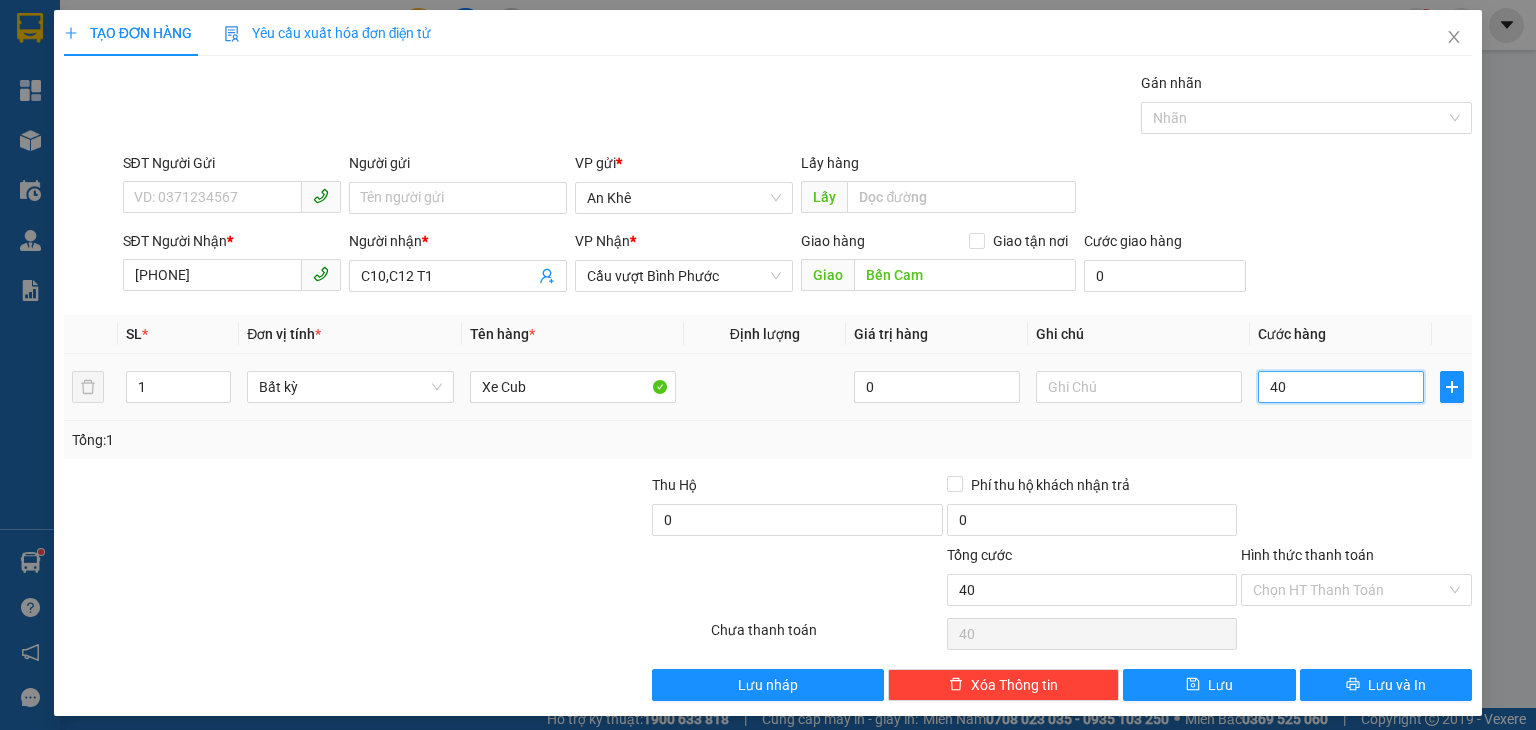 type on "400" 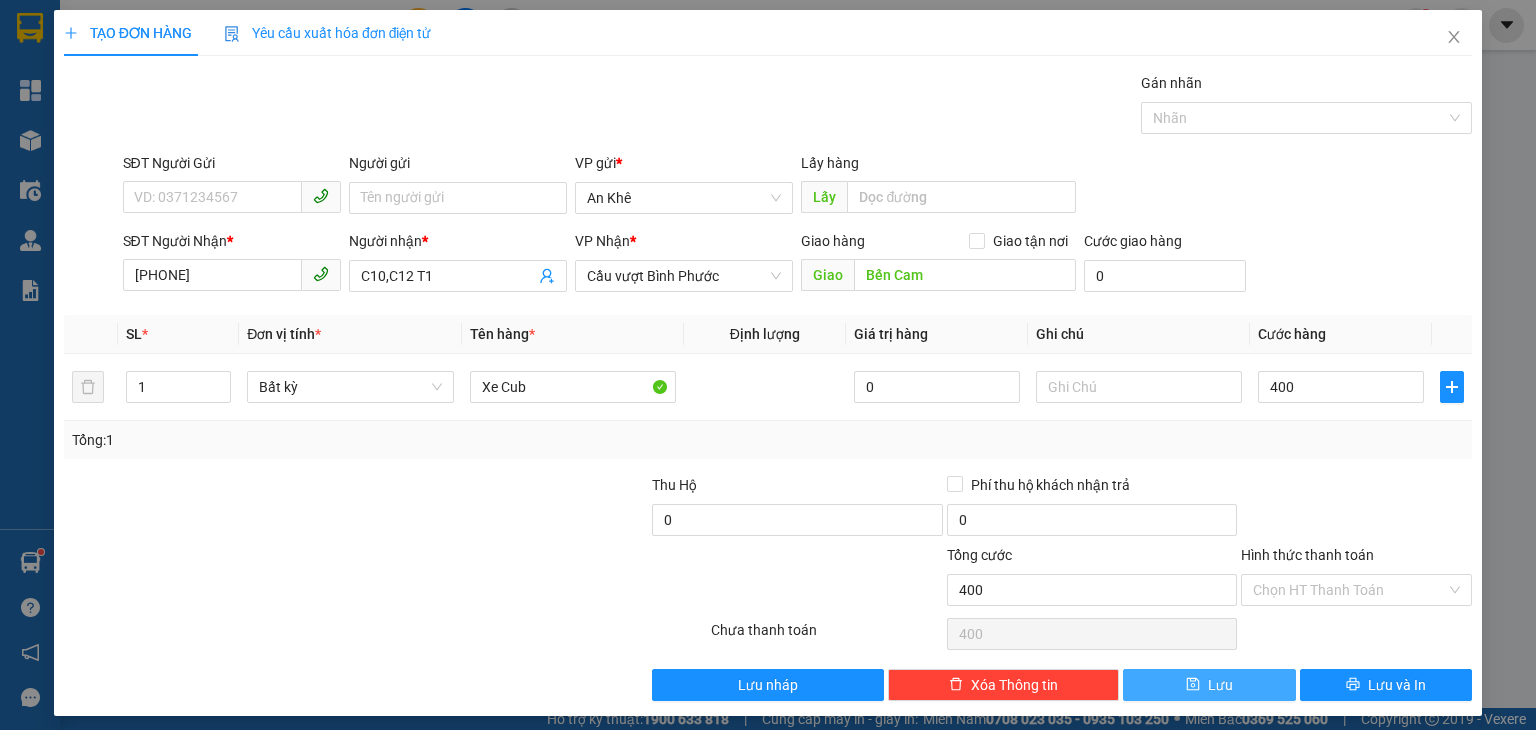 type on "400.000" 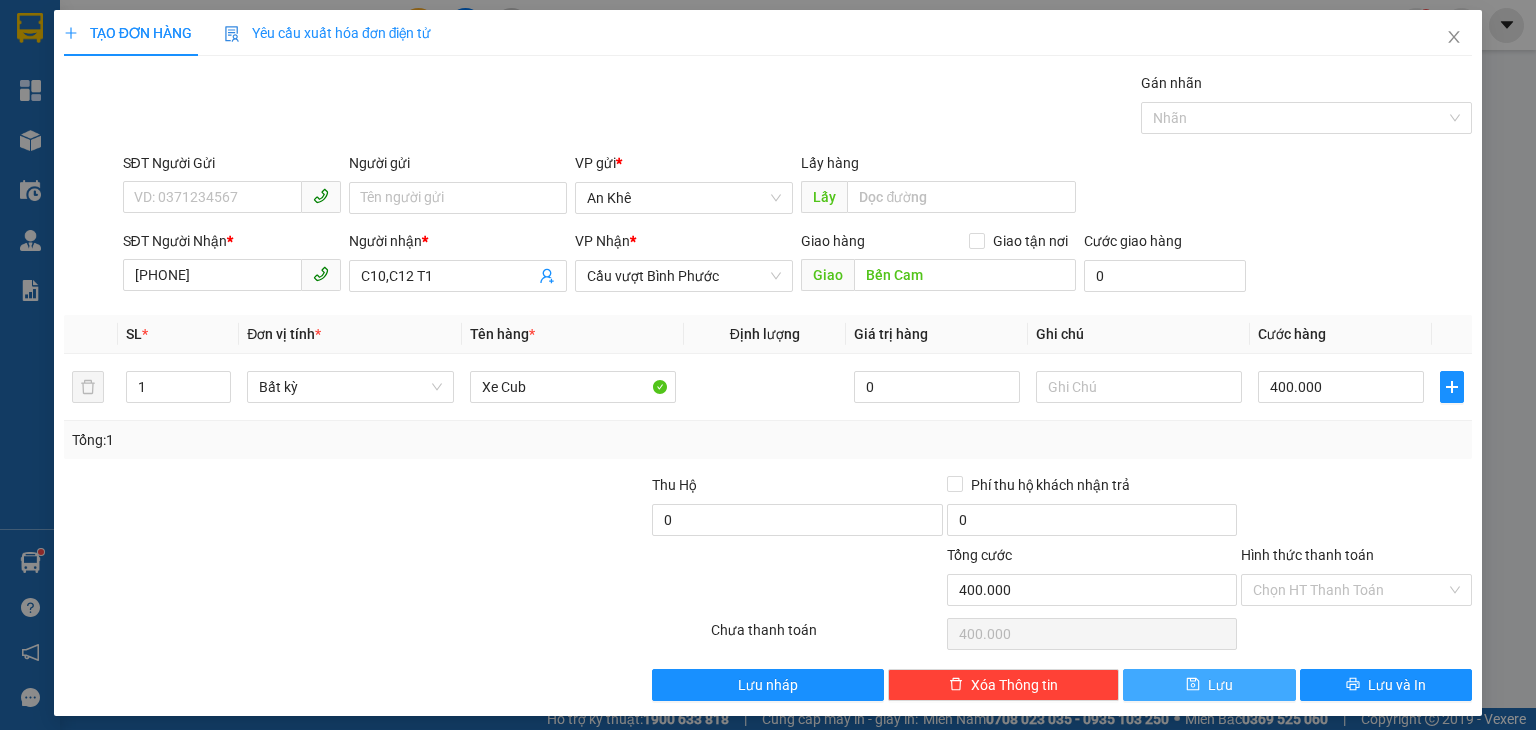 click 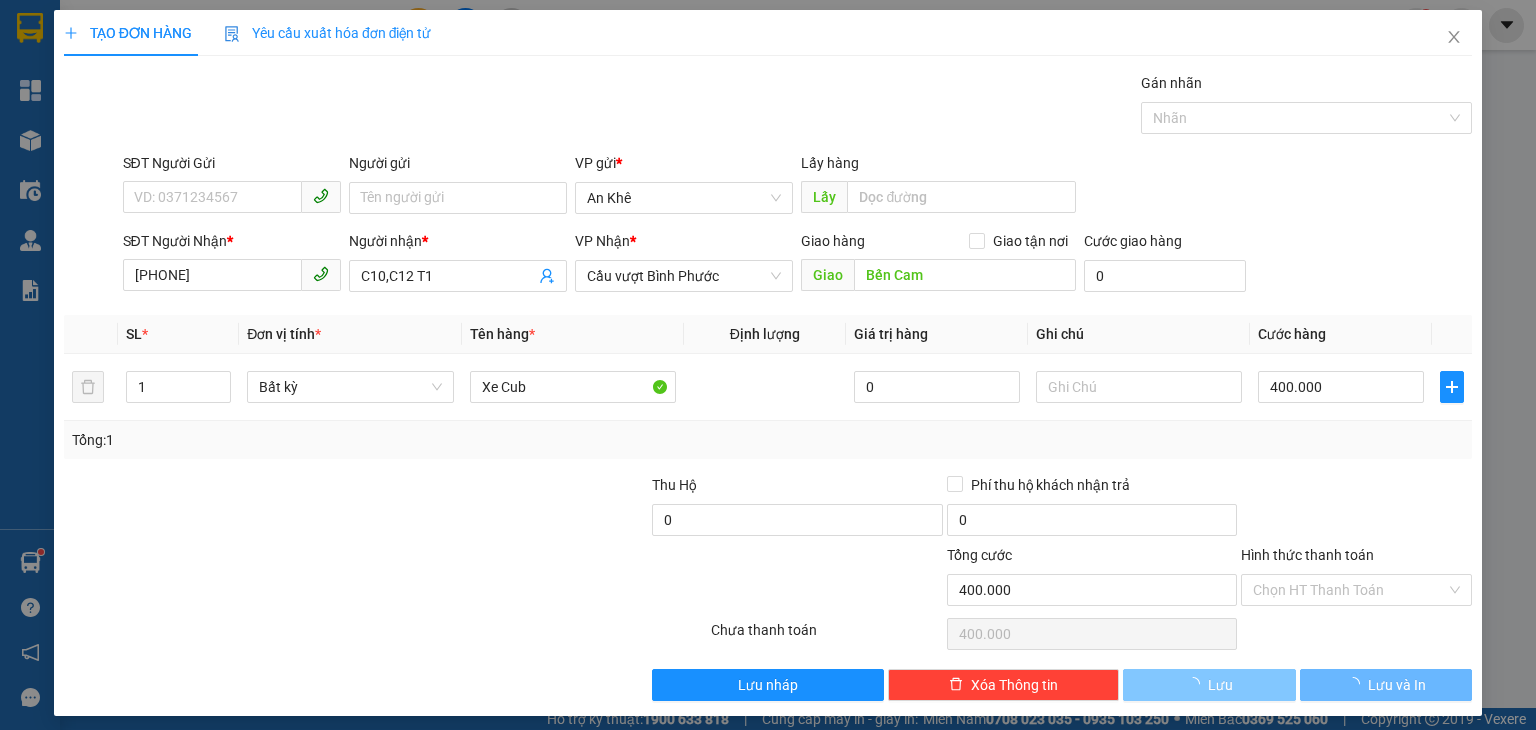 type 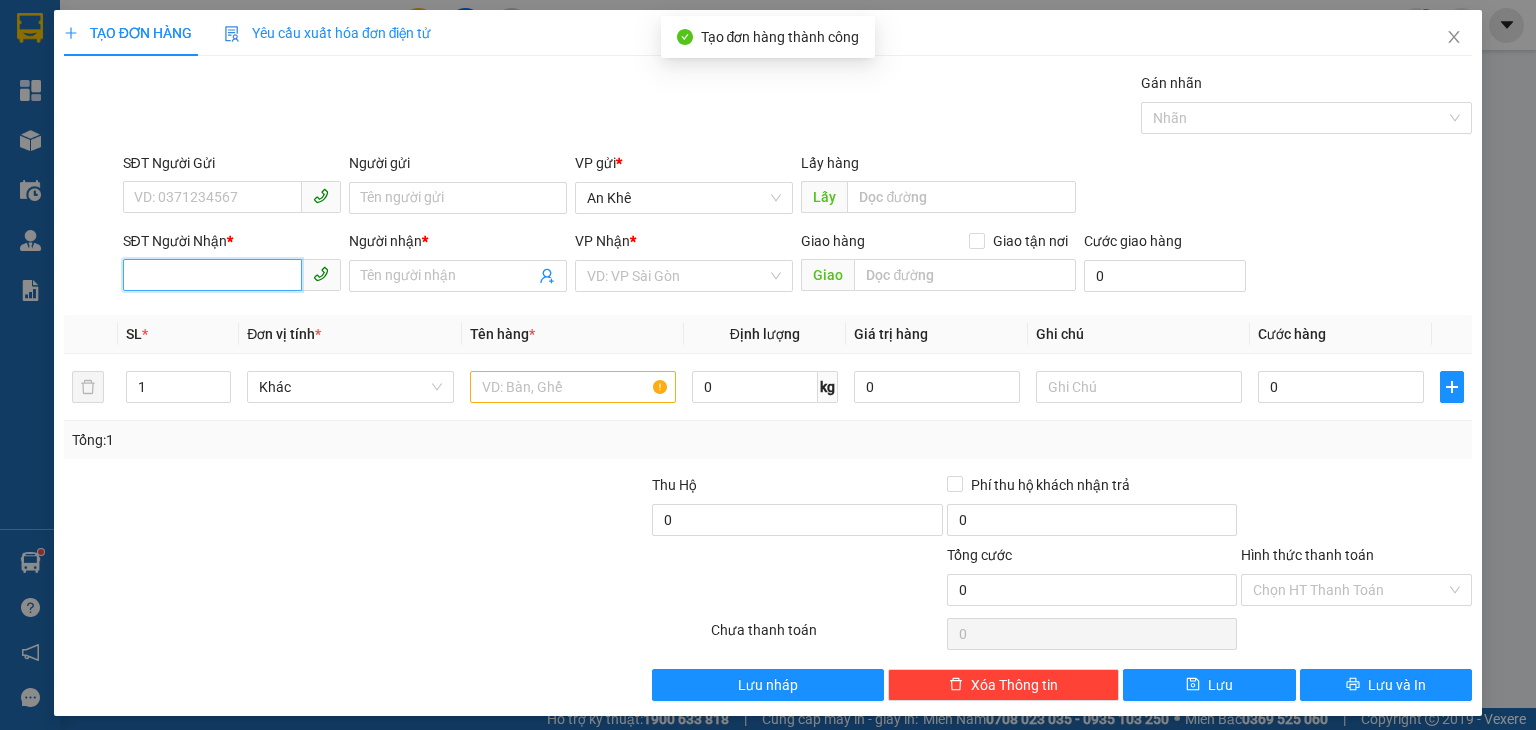 drag, startPoint x: 167, startPoint y: 289, endPoint x: 168, endPoint y: 255, distance: 34.0147 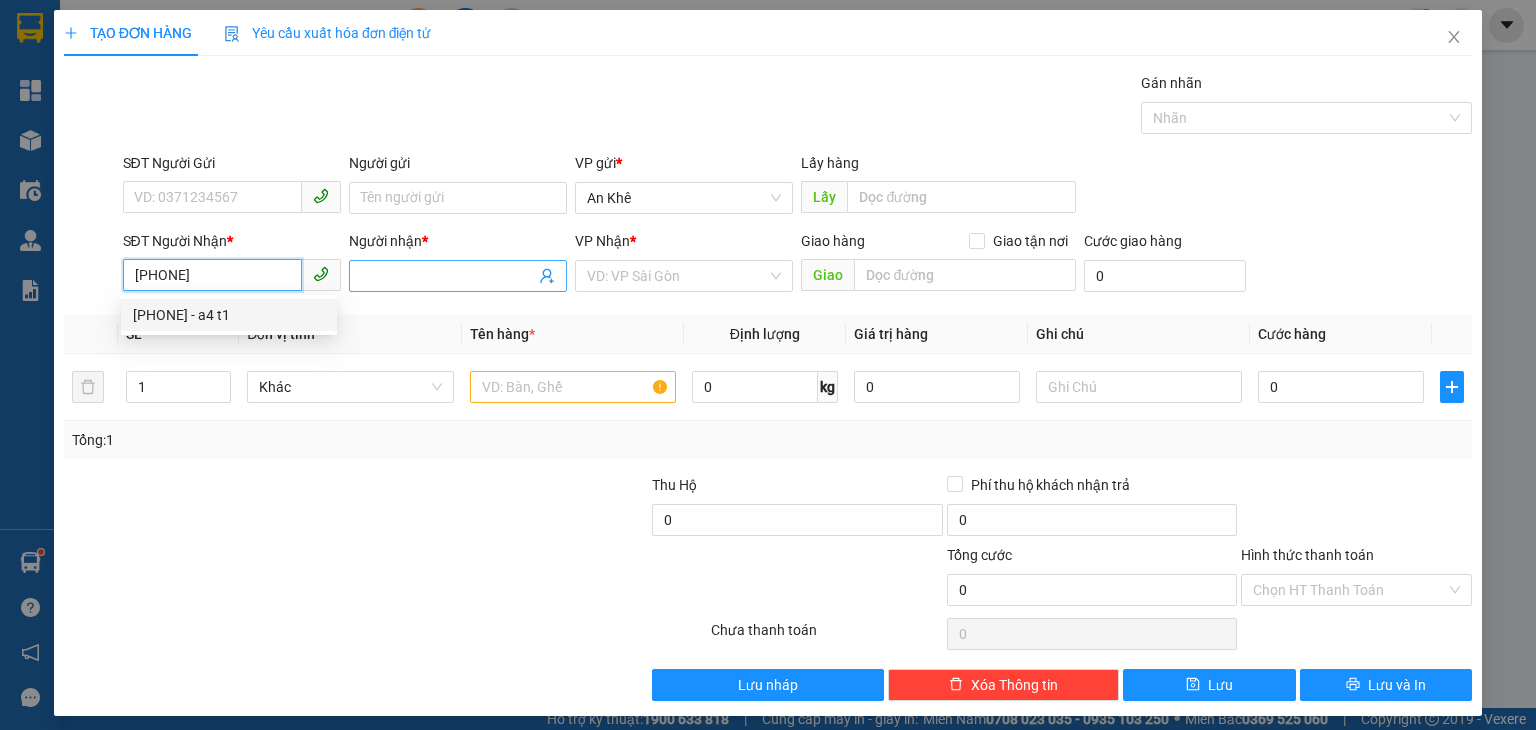 type on "[PHONE]" 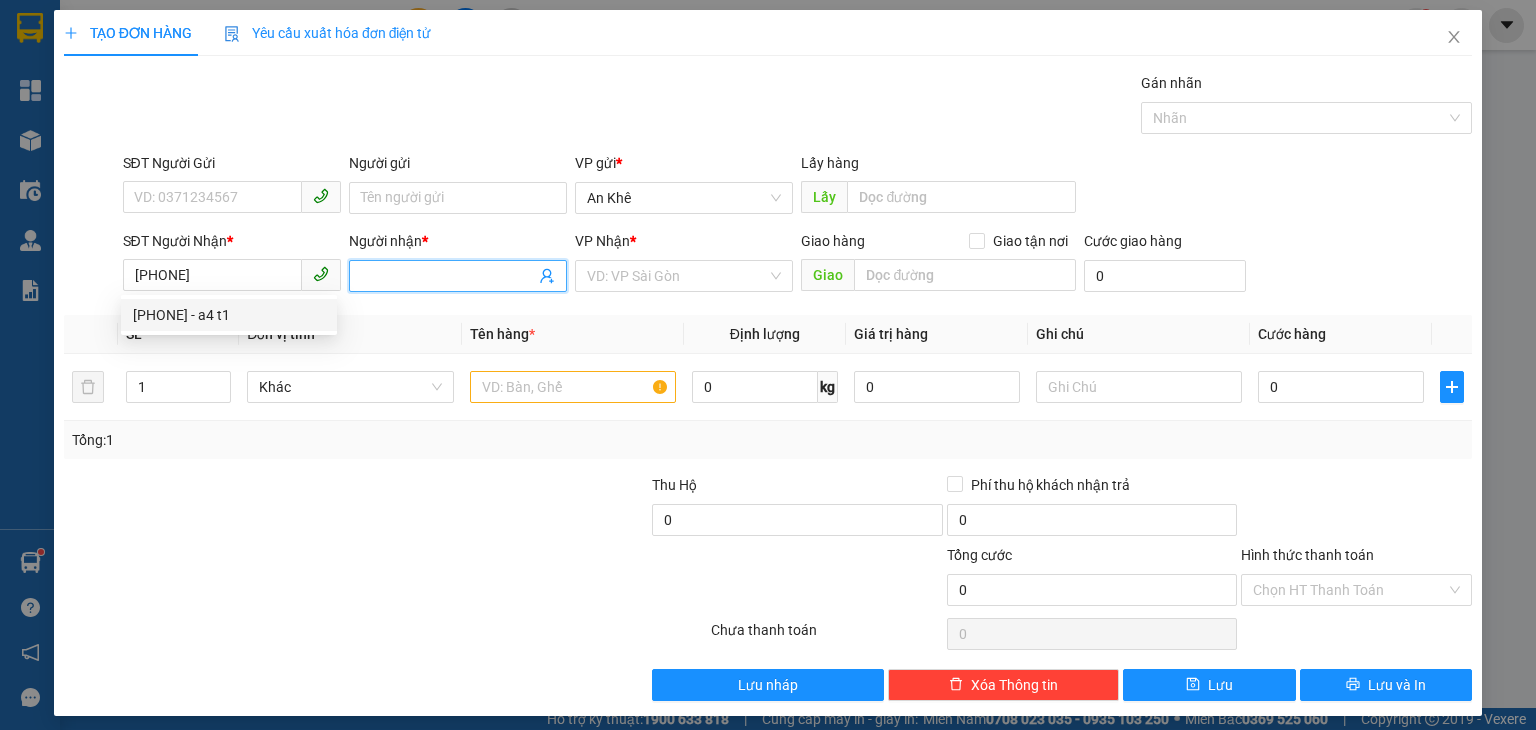 click on "Người nhận  *" at bounding box center [448, 276] 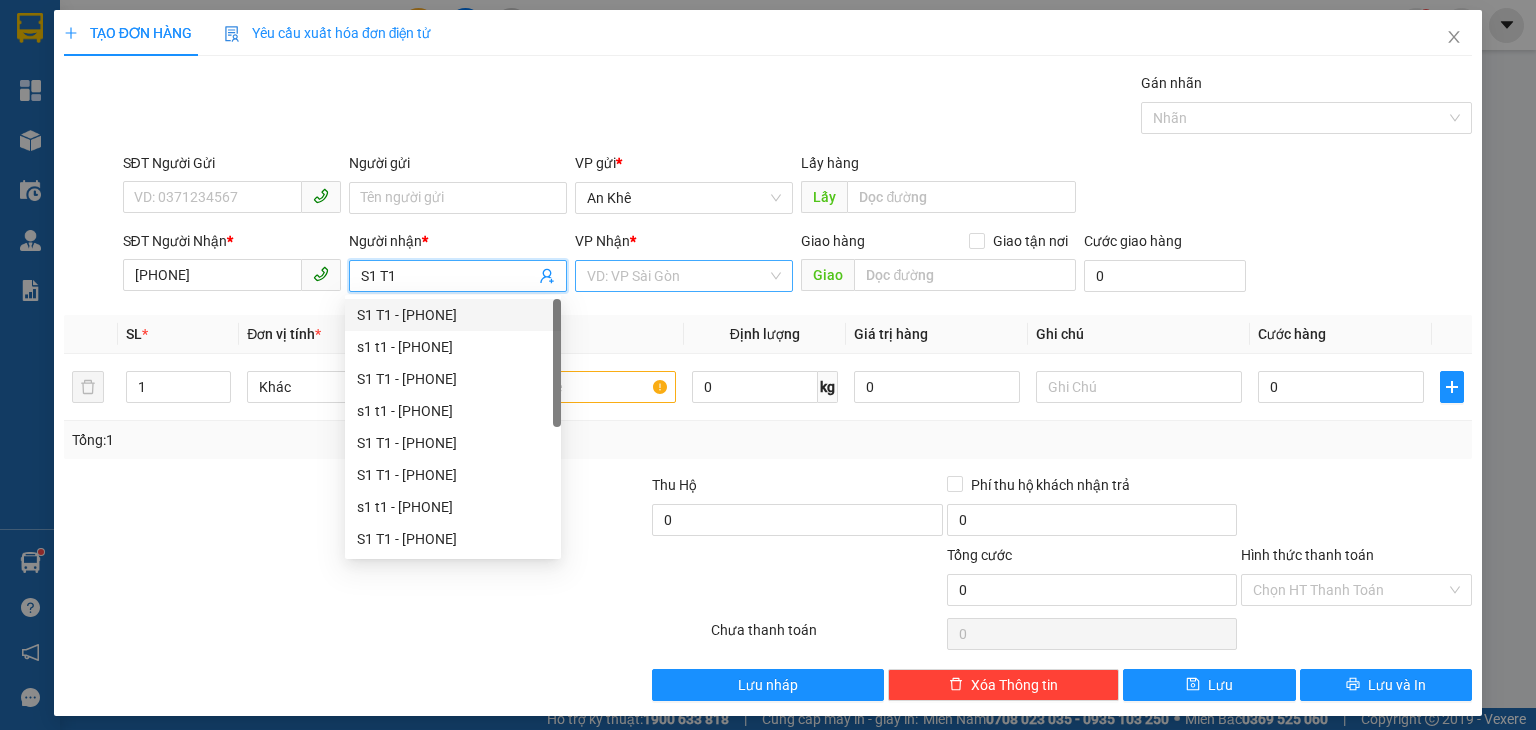 type on "S1 T1" 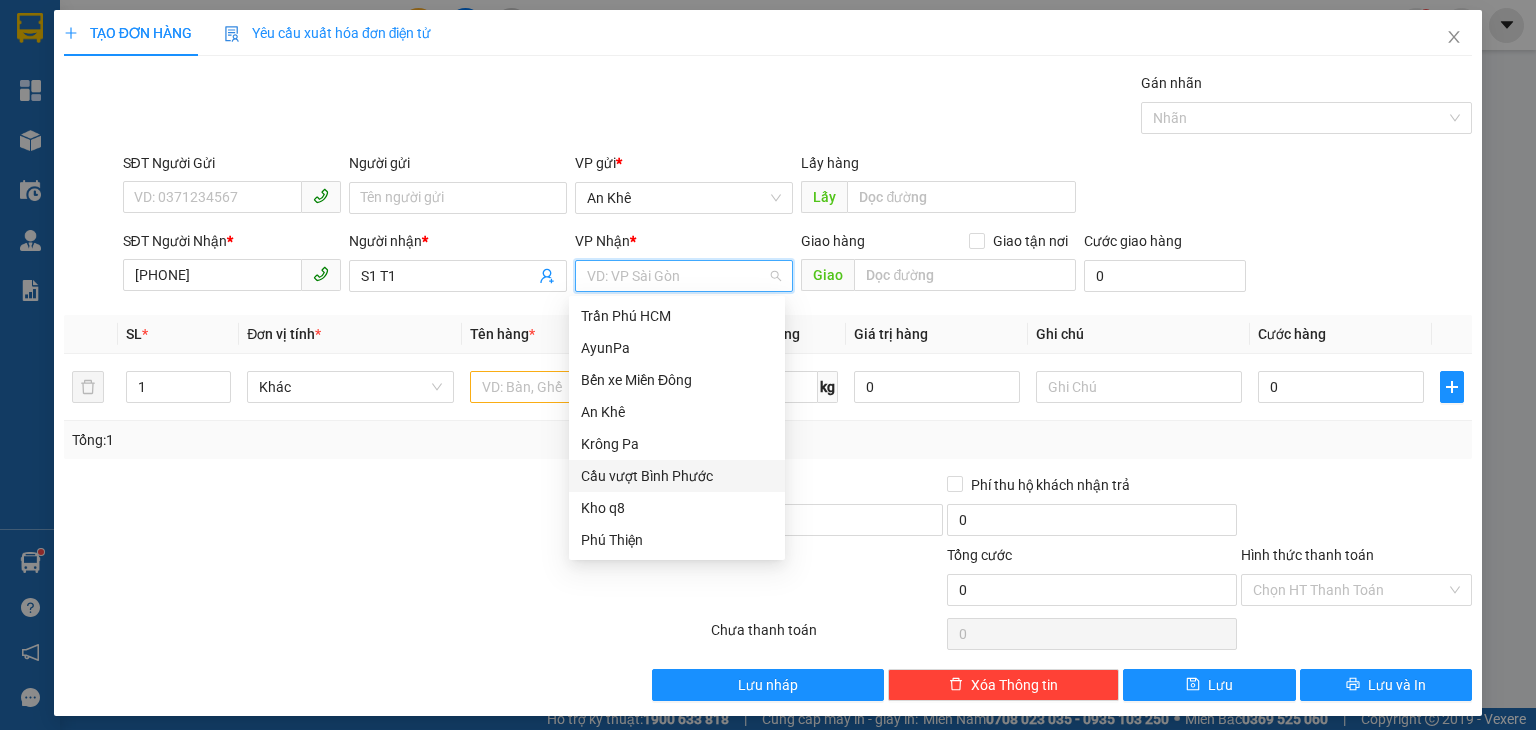 click on "Cầu vượt Bình Phước" at bounding box center (677, 476) 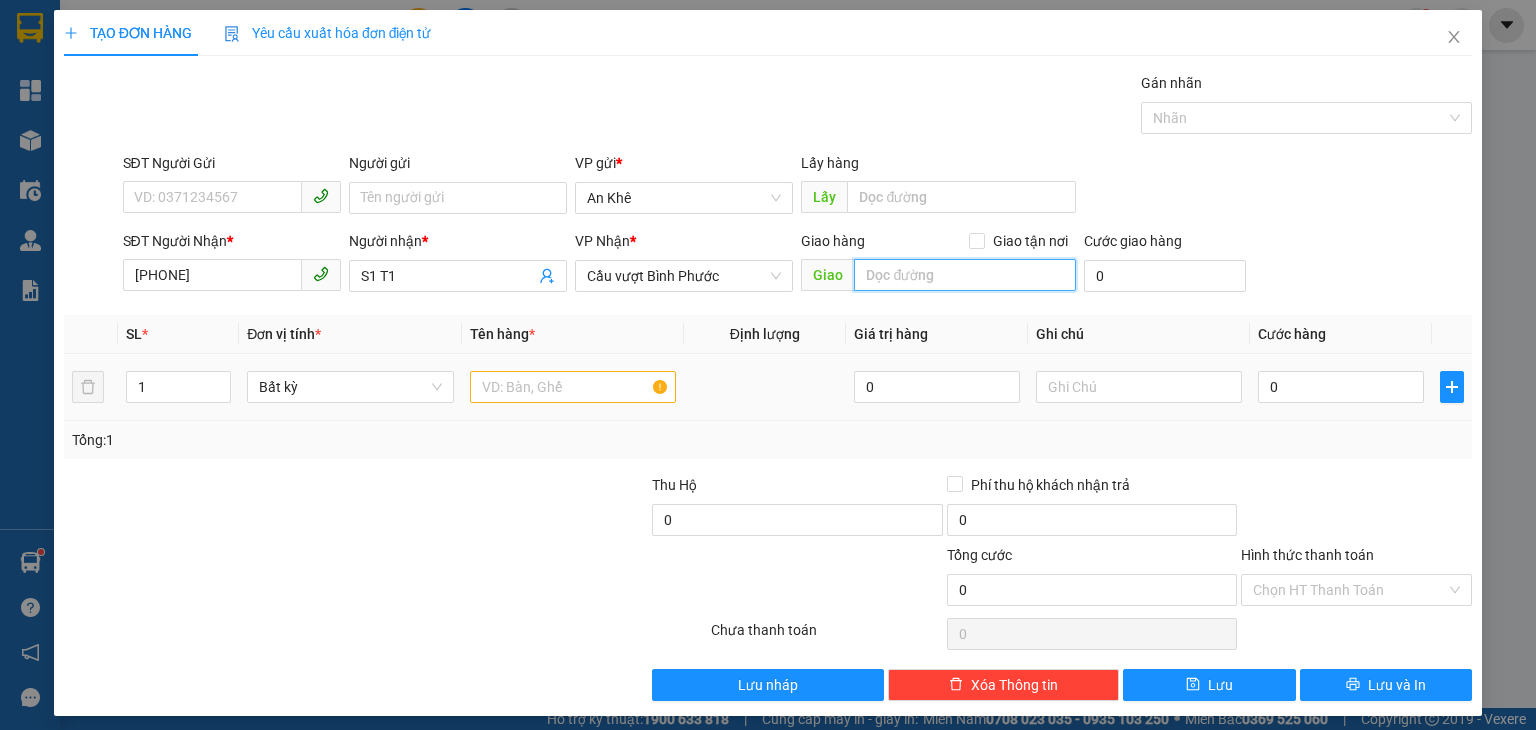 click at bounding box center [965, 275] 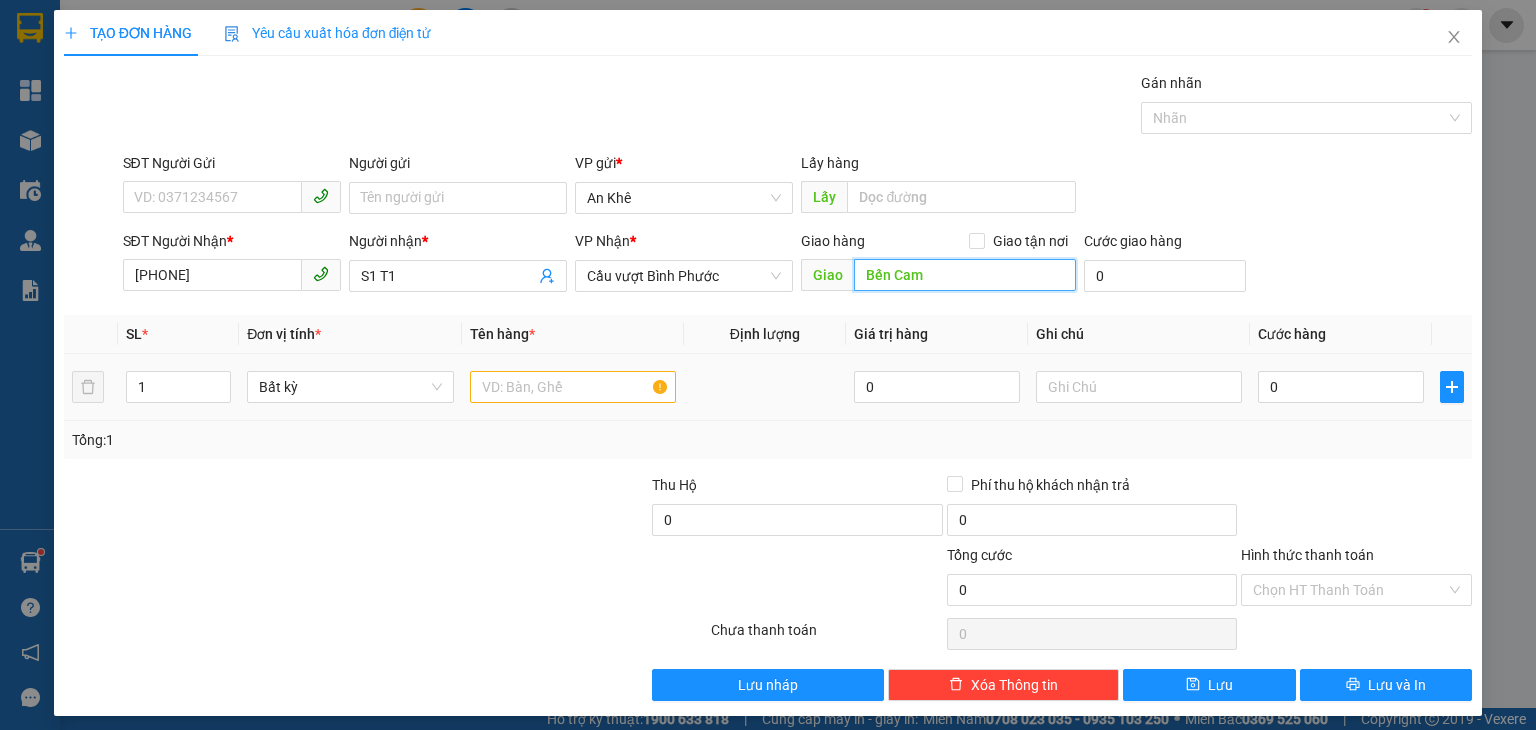 type on "Bến Cam" 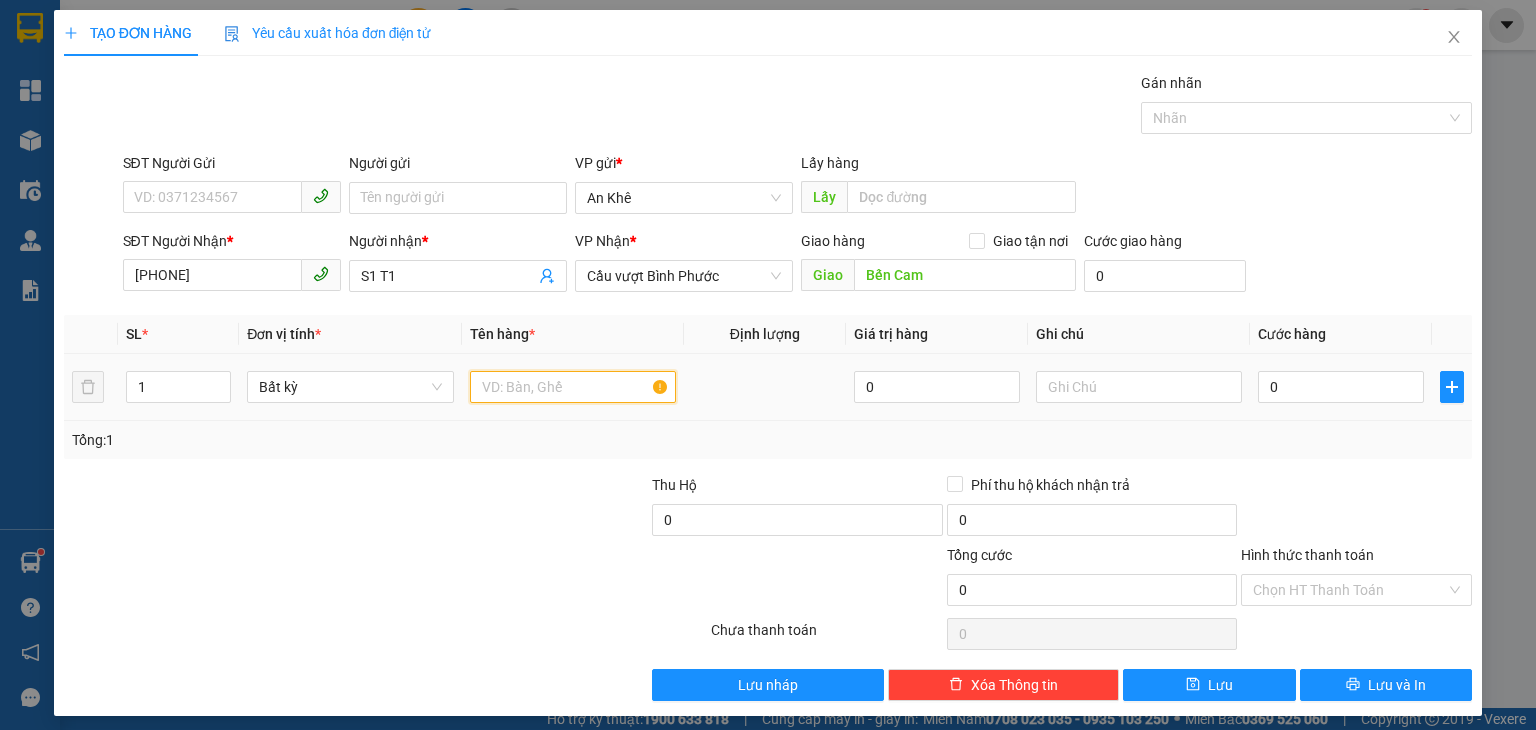 click at bounding box center [573, 387] 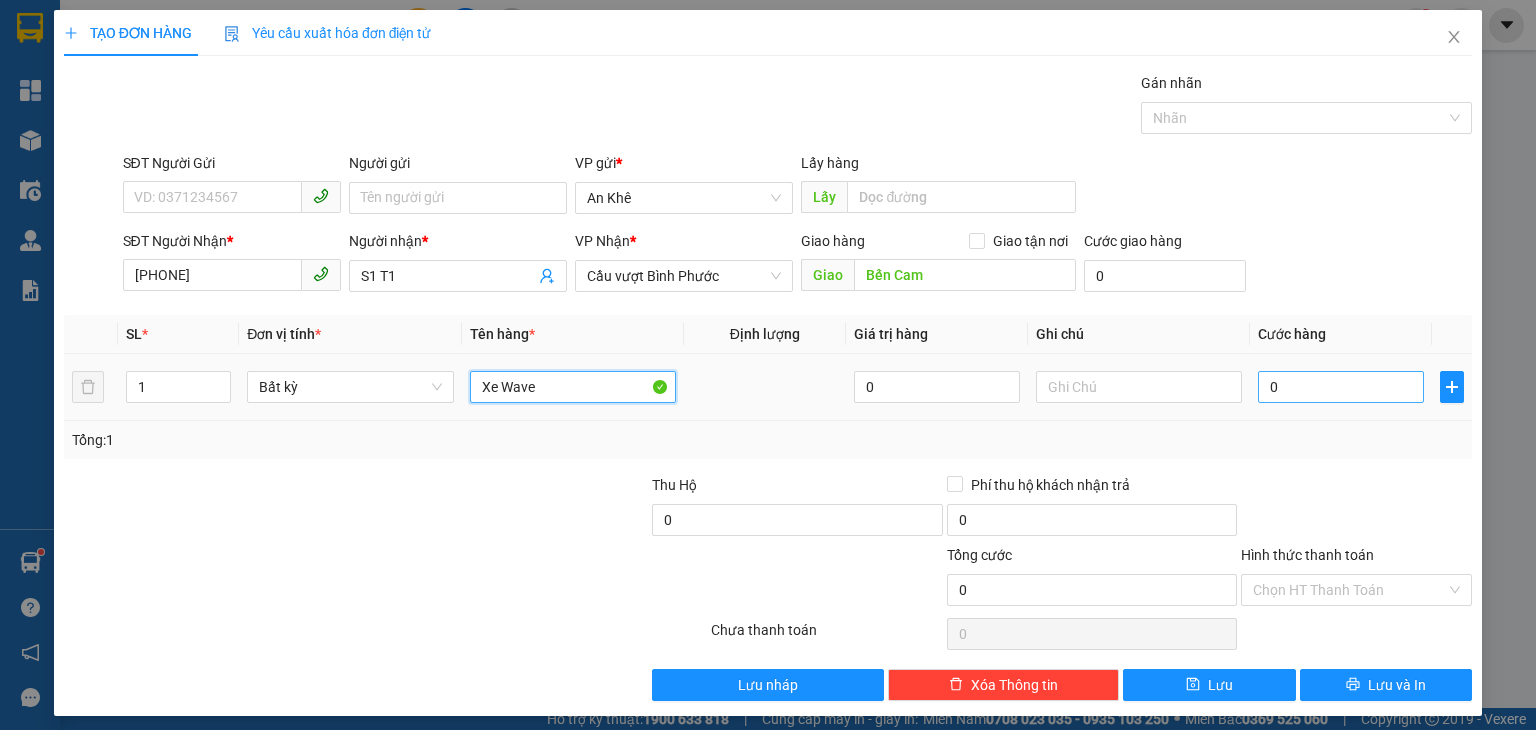 type on "Xe Wave" 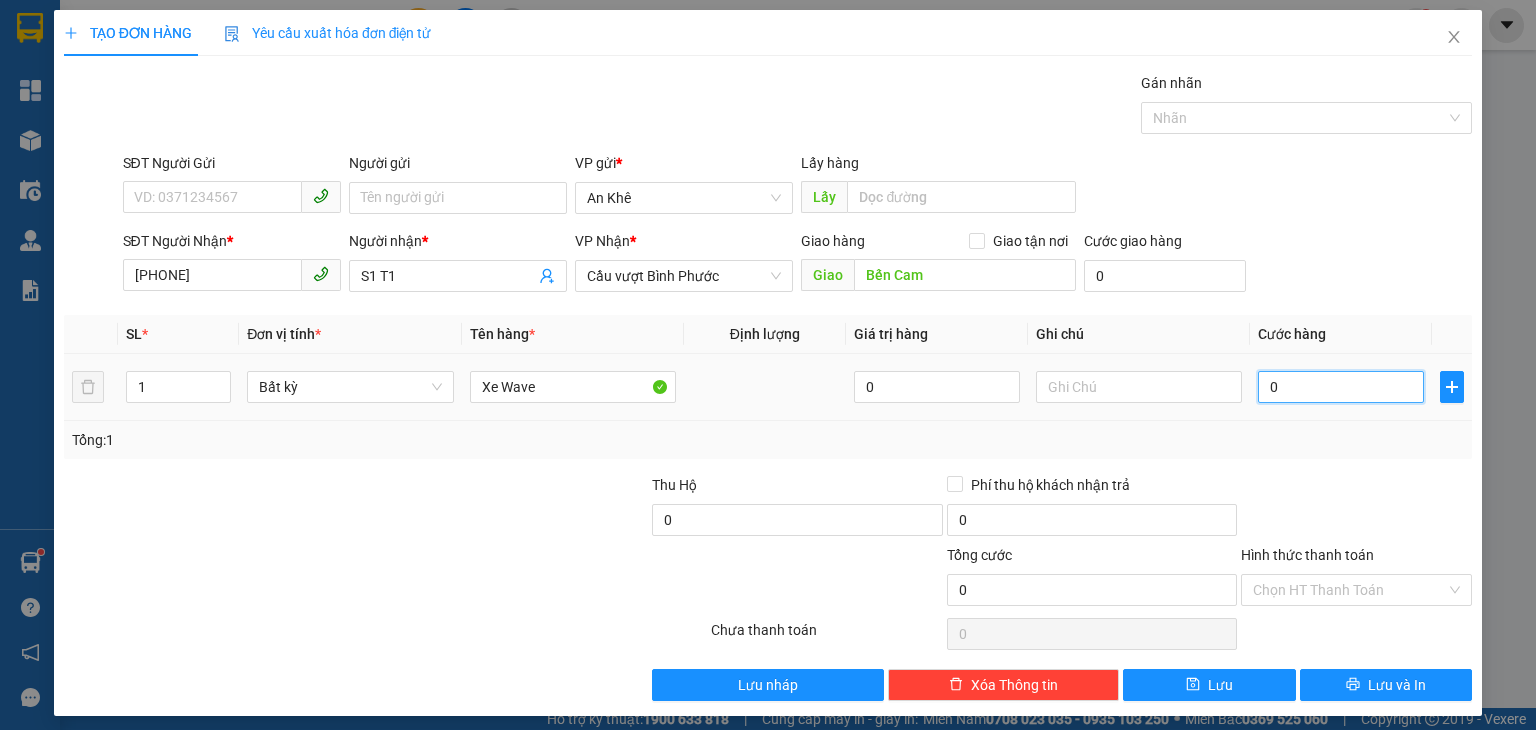 click on "0" at bounding box center [1341, 387] 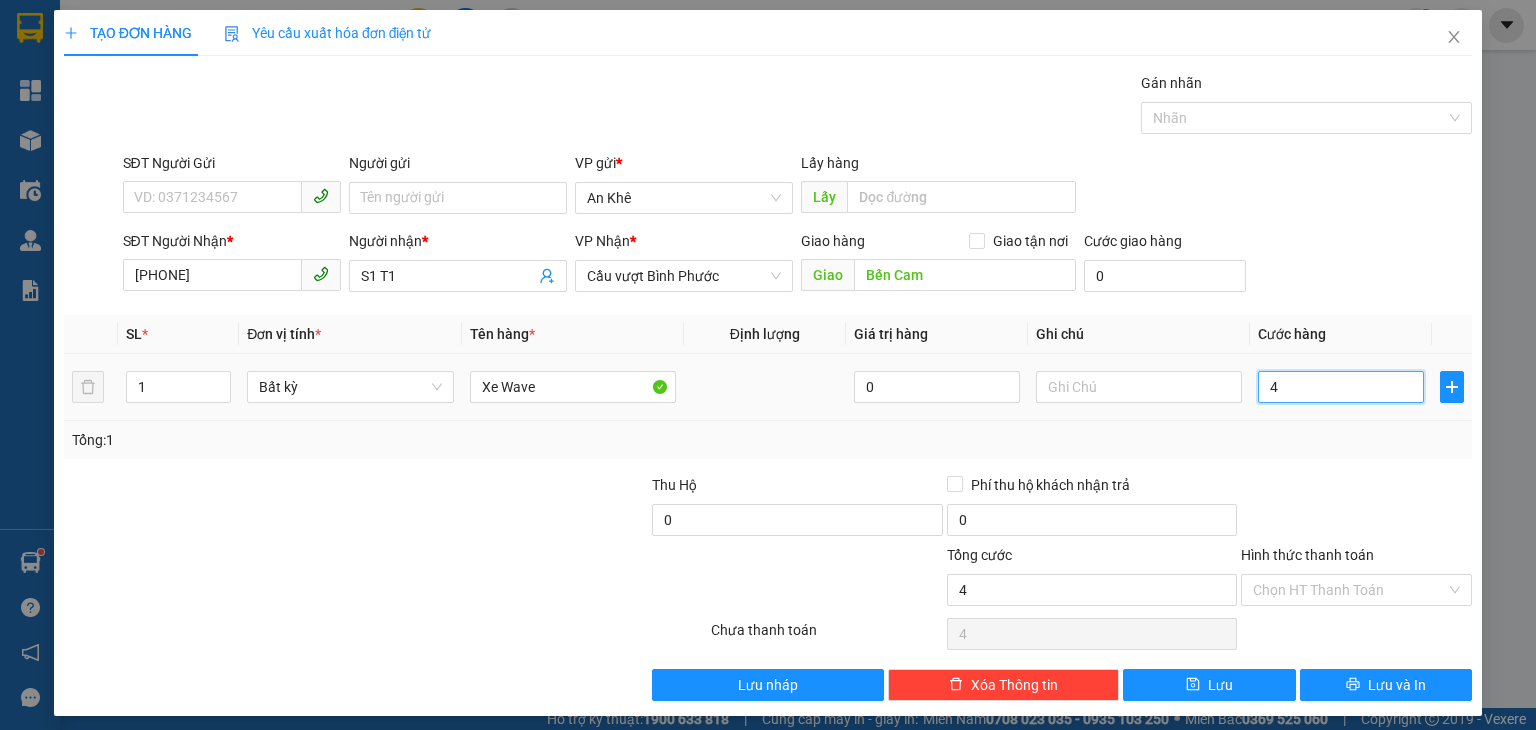 type on "45" 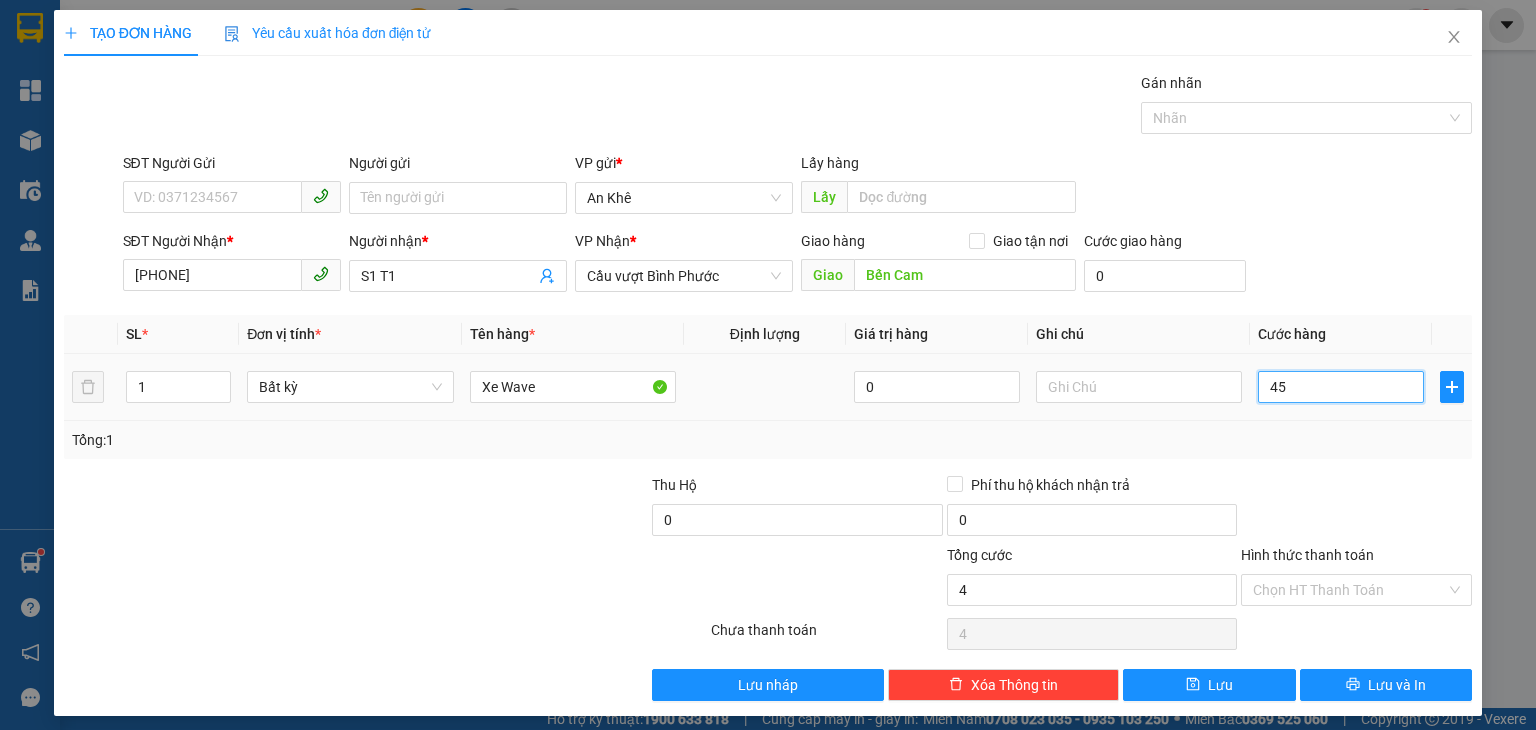 type on "45" 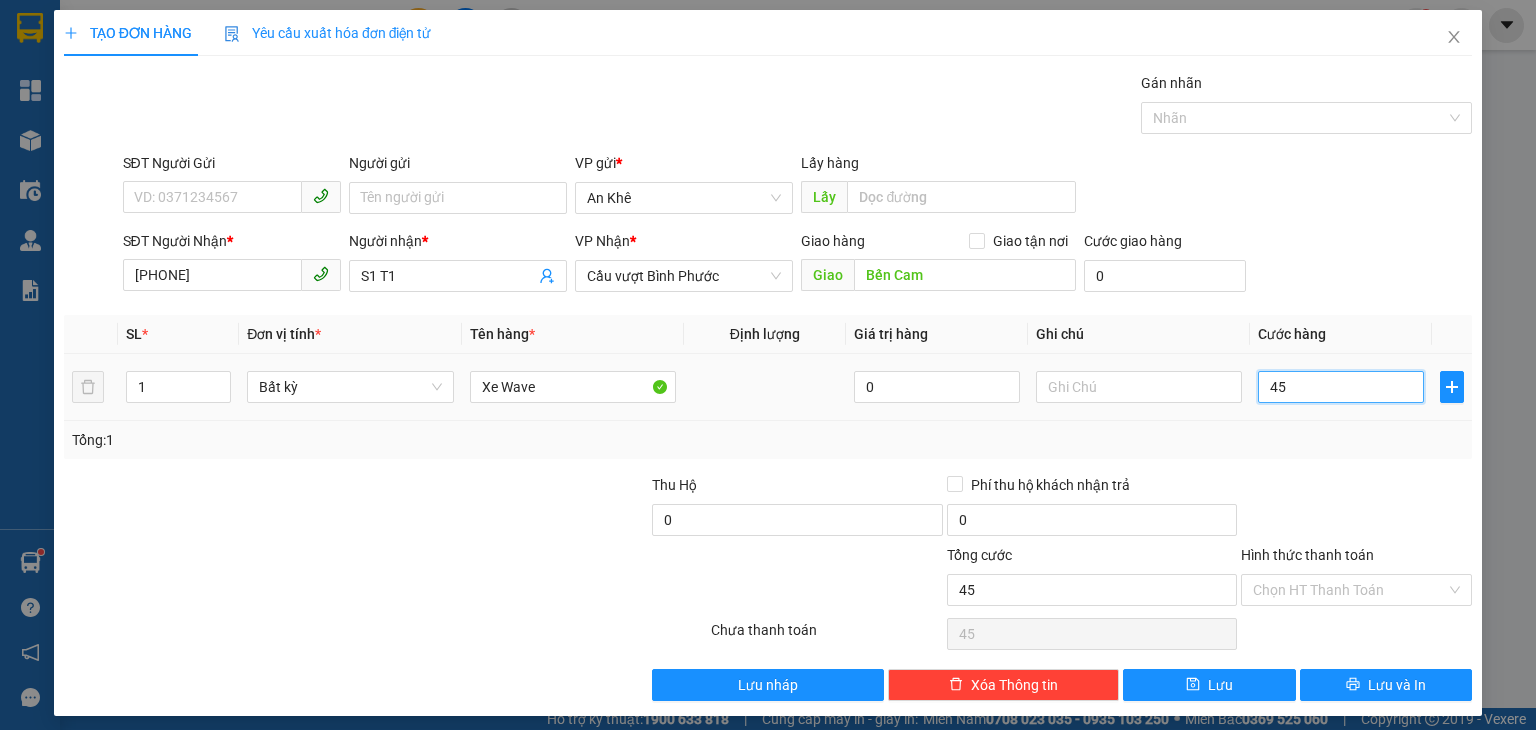 type on "450" 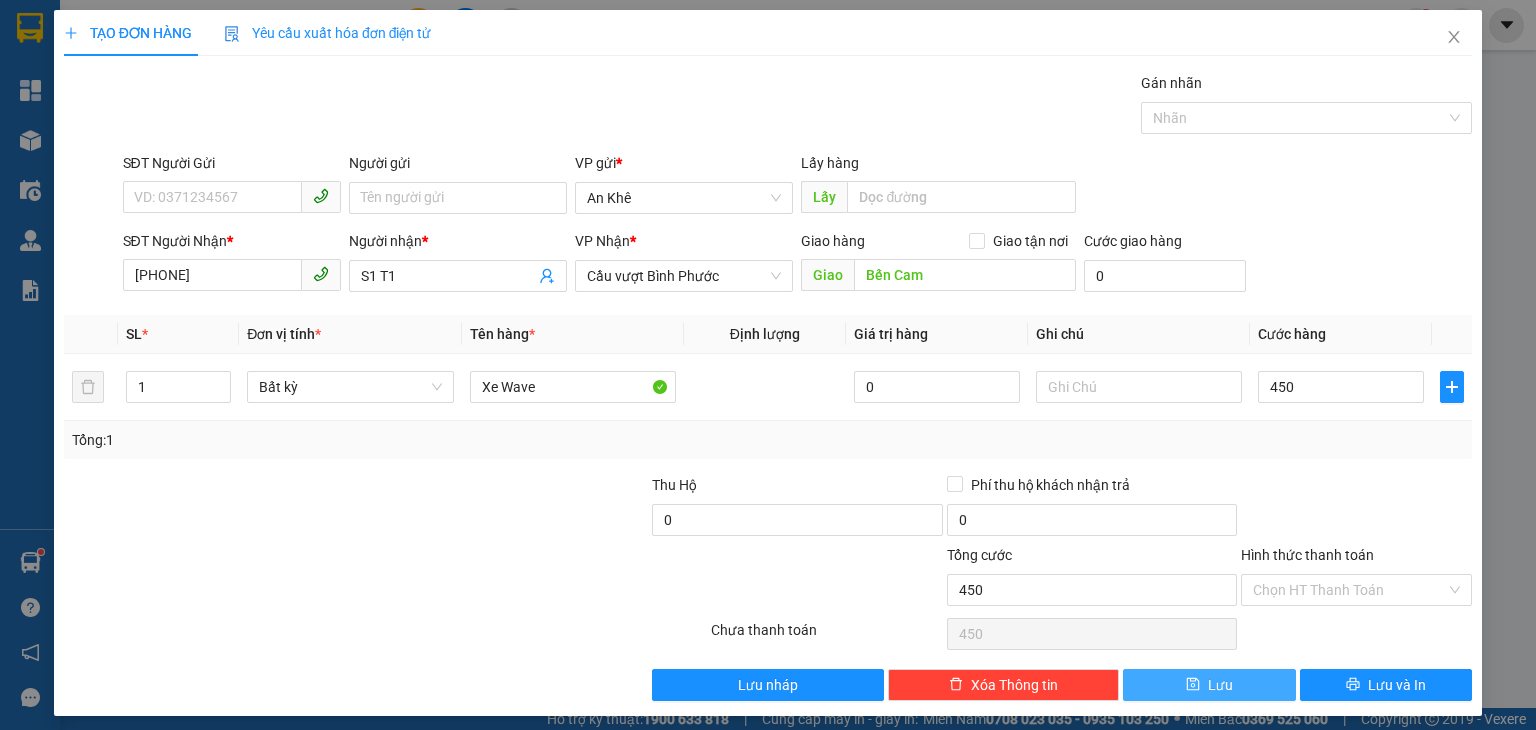 type on "450.000" 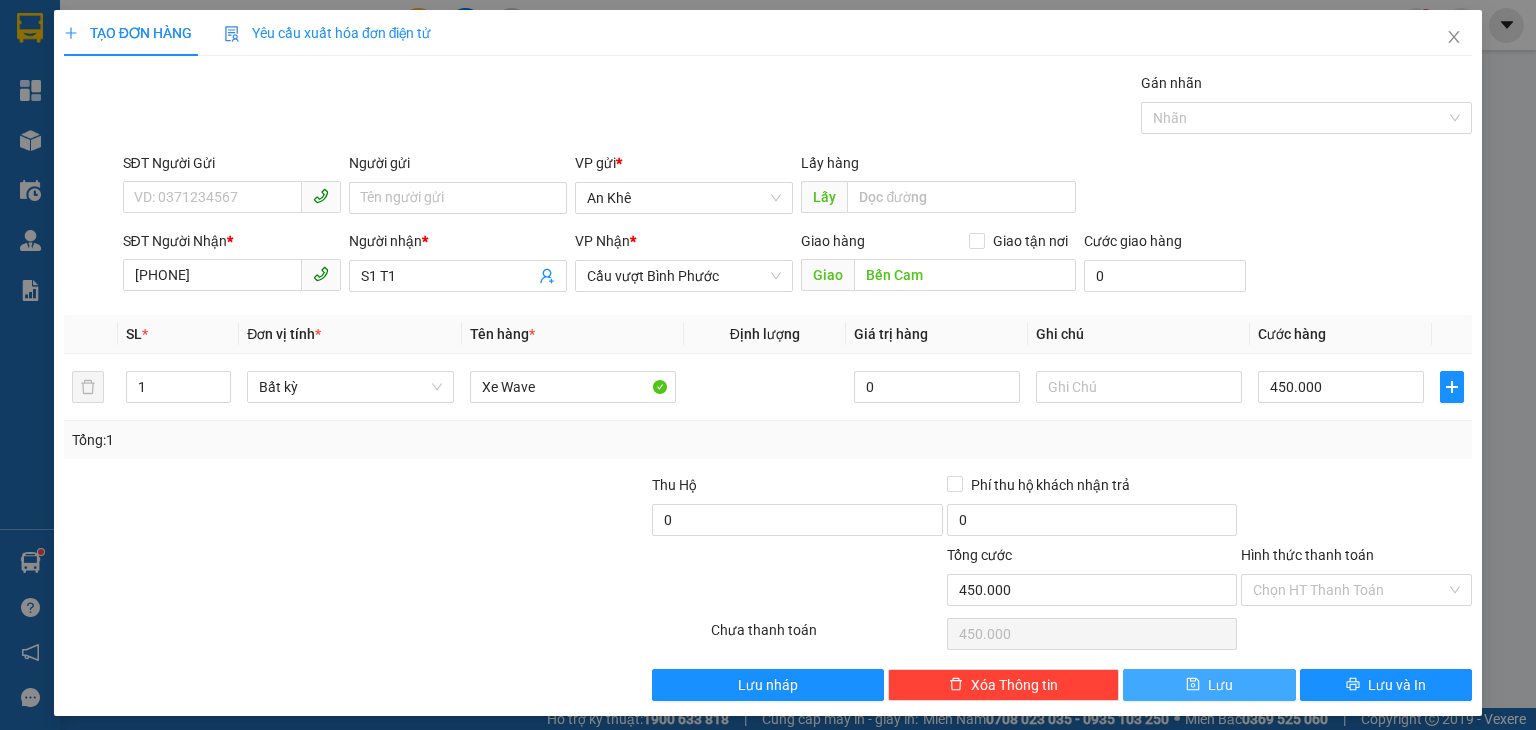 click on "Lưu" at bounding box center (1220, 685) 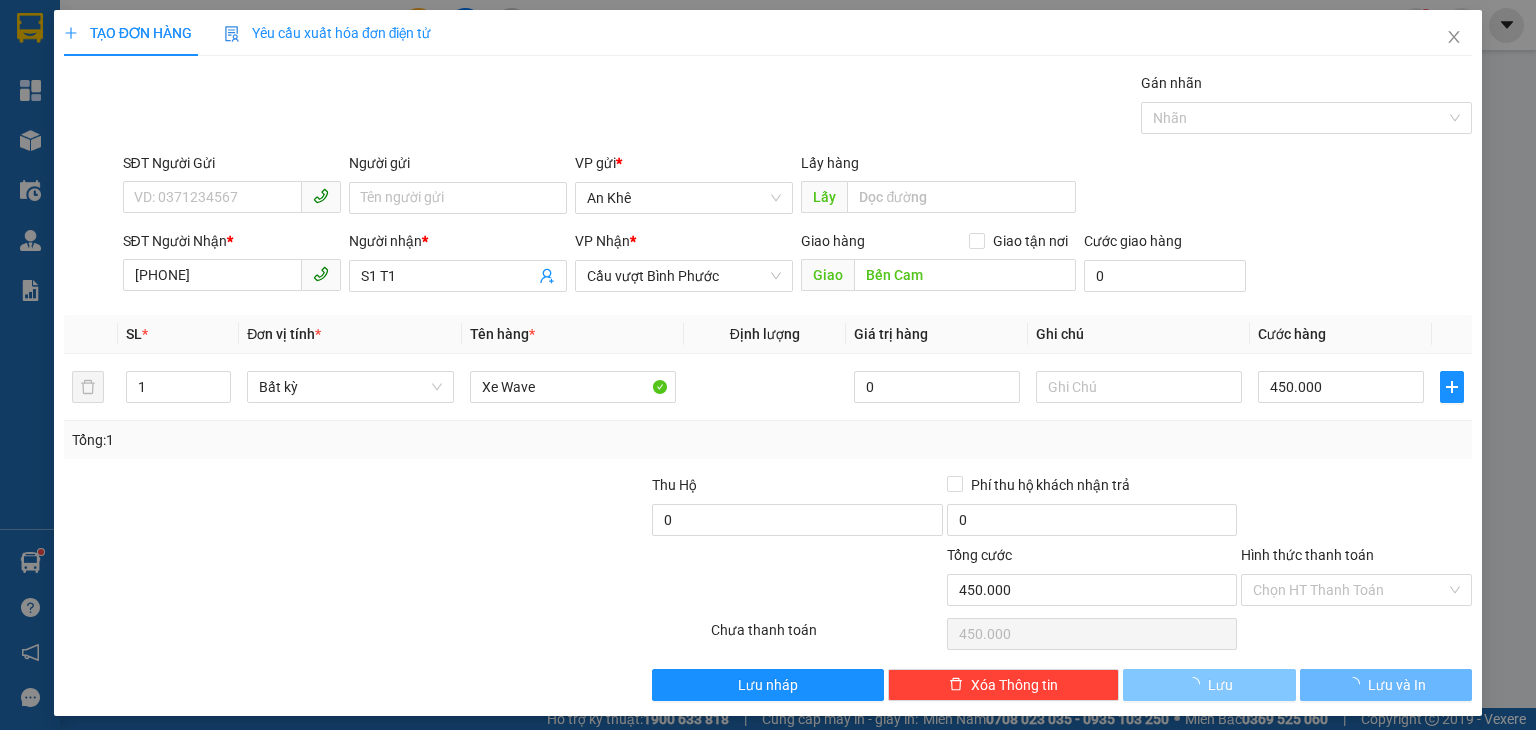 type 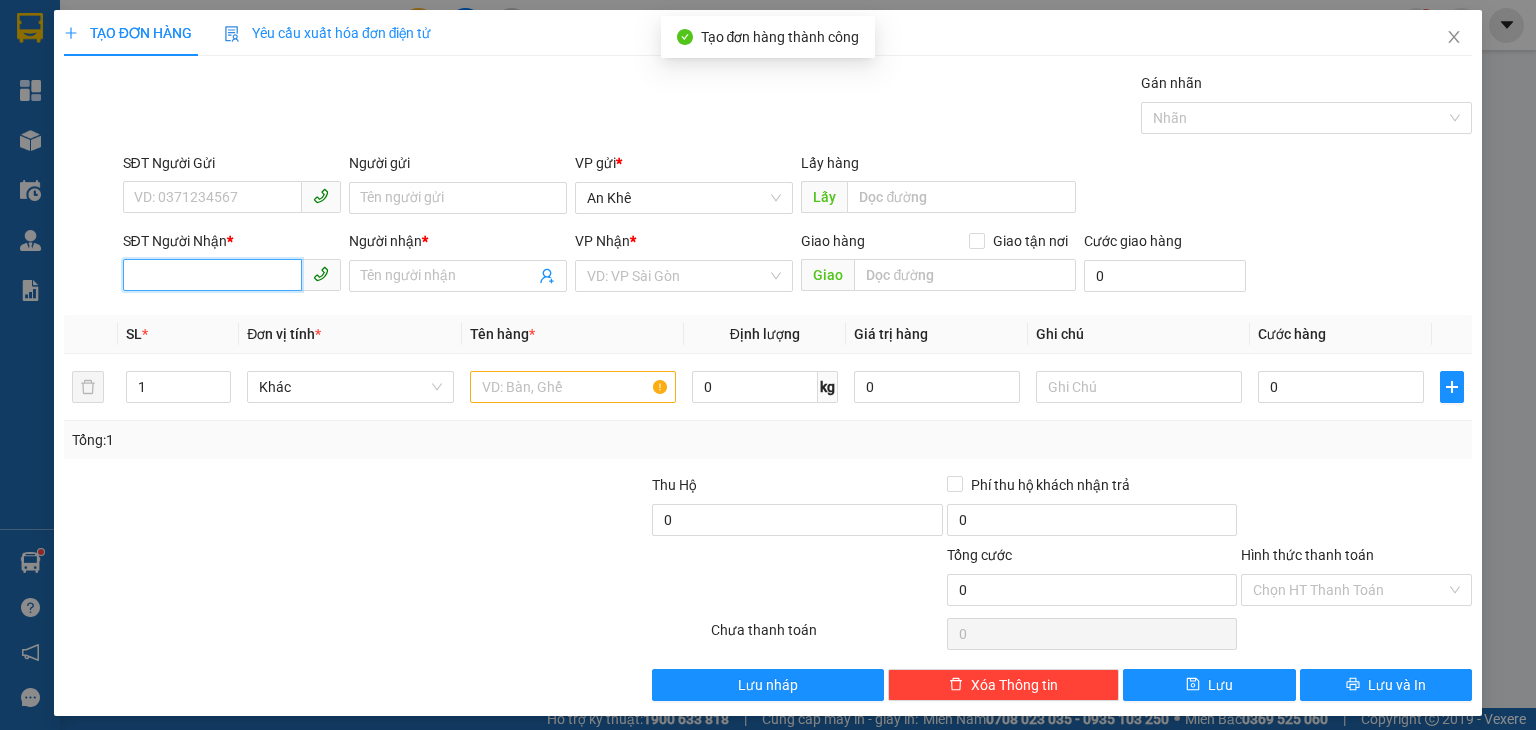 drag, startPoint x: 190, startPoint y: 282, endPoint x: 153, endPoint y: 81, distance: 204.3771 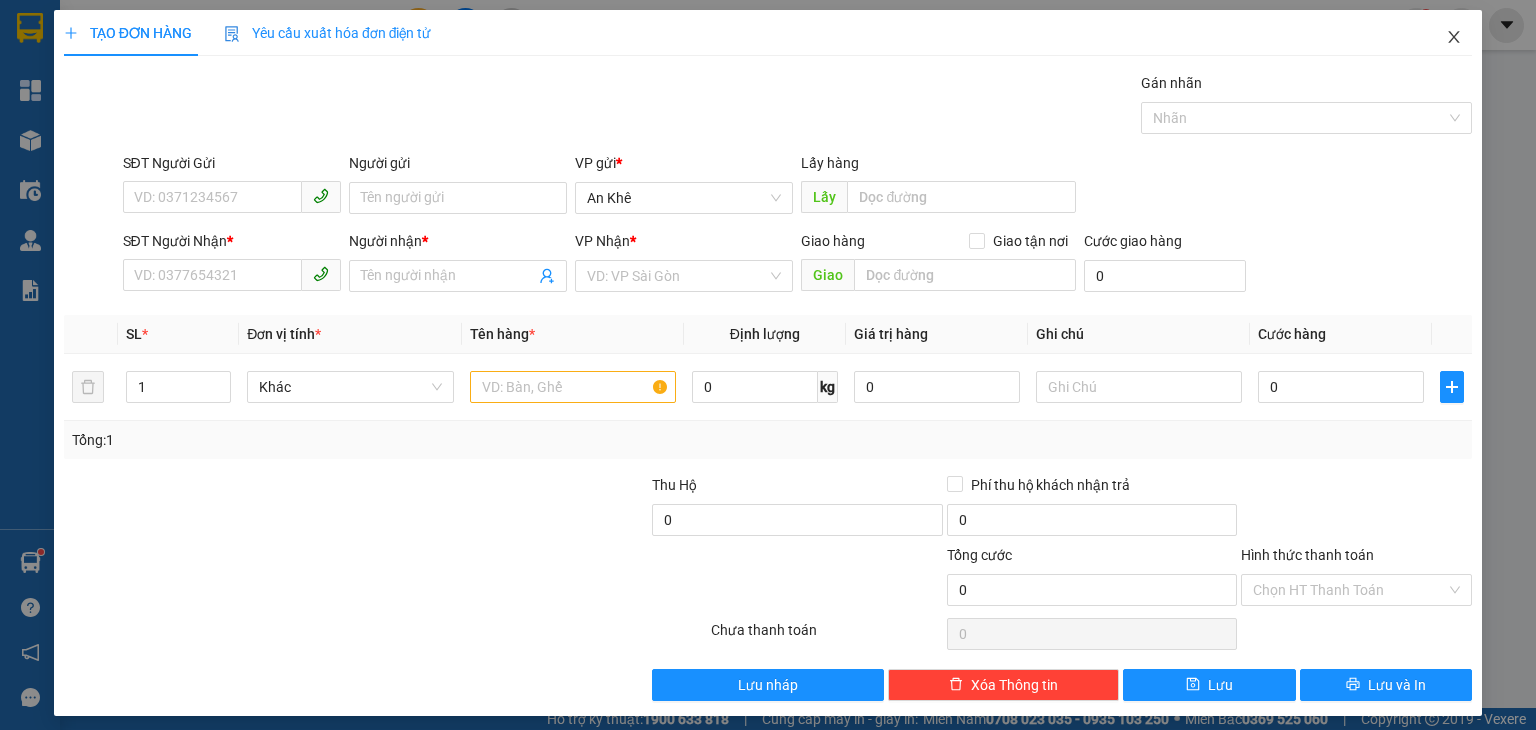 click 